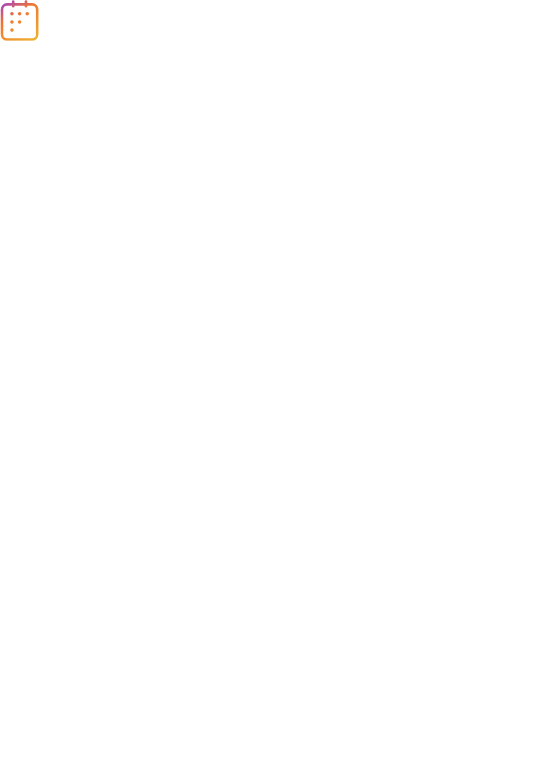 scroll, scrollTop: 0, scrollLeft: 0, axis: both 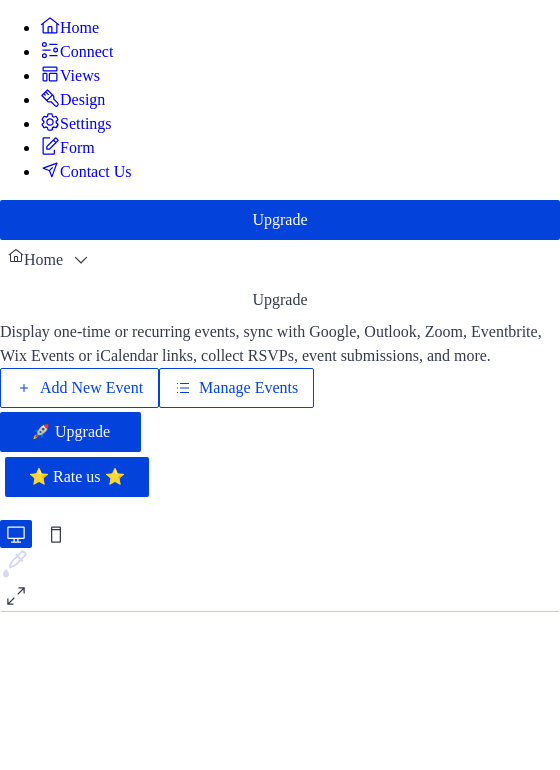 click on "Add New Event" at bounding box center (91, 388) 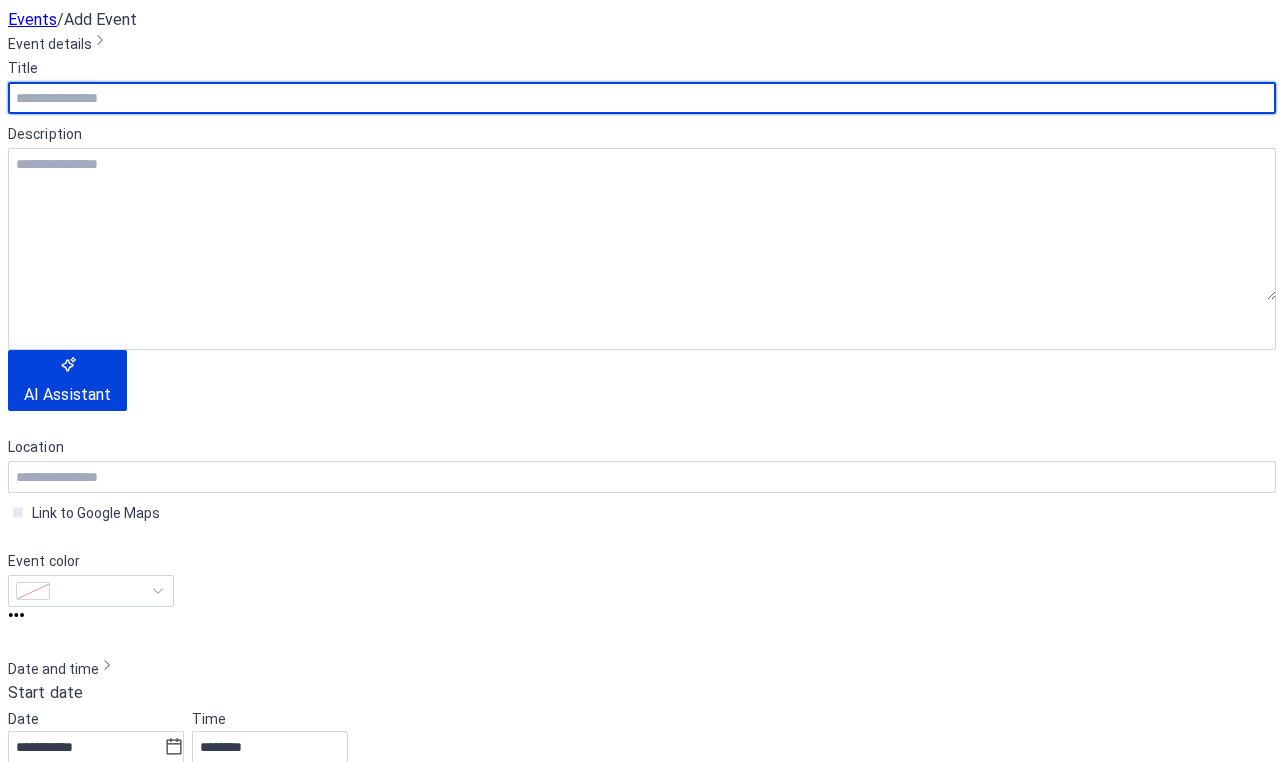scroll, scrollTop: 0, scrollLeft: 0, axis: both 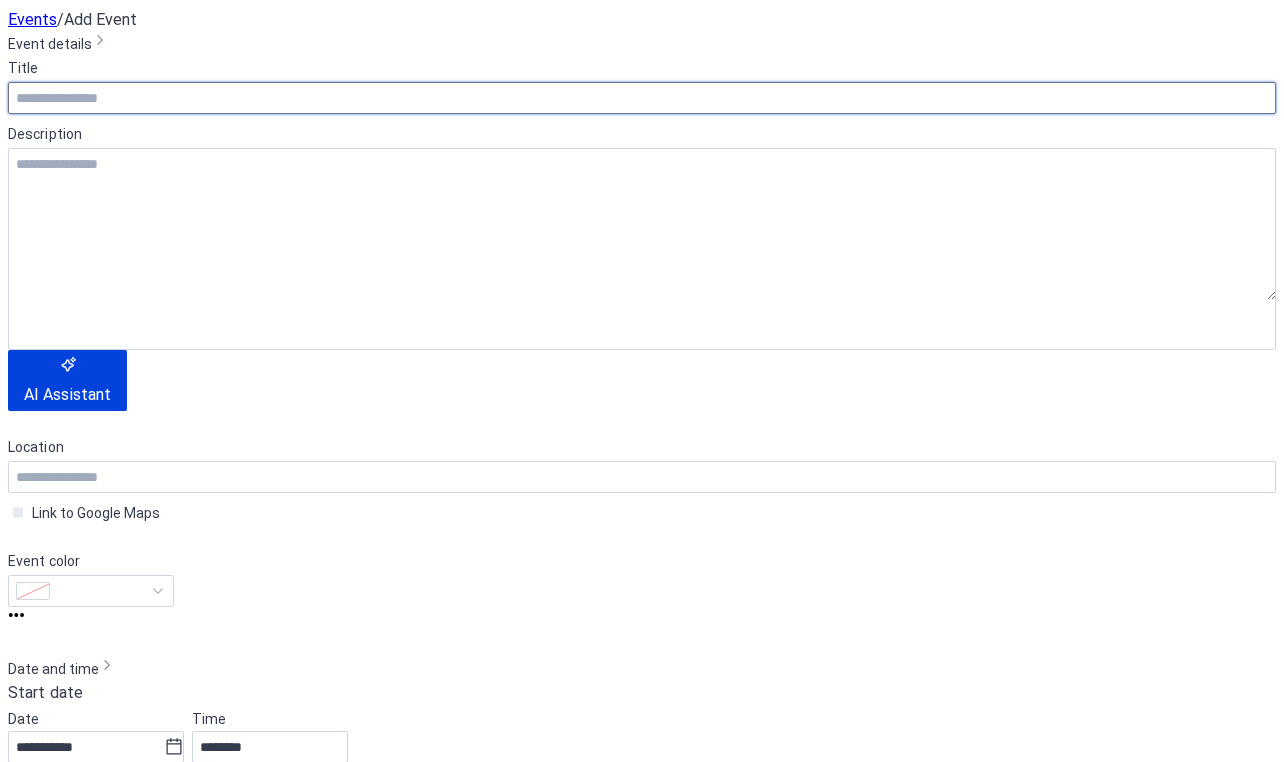 click at bounding box center [642, 98] 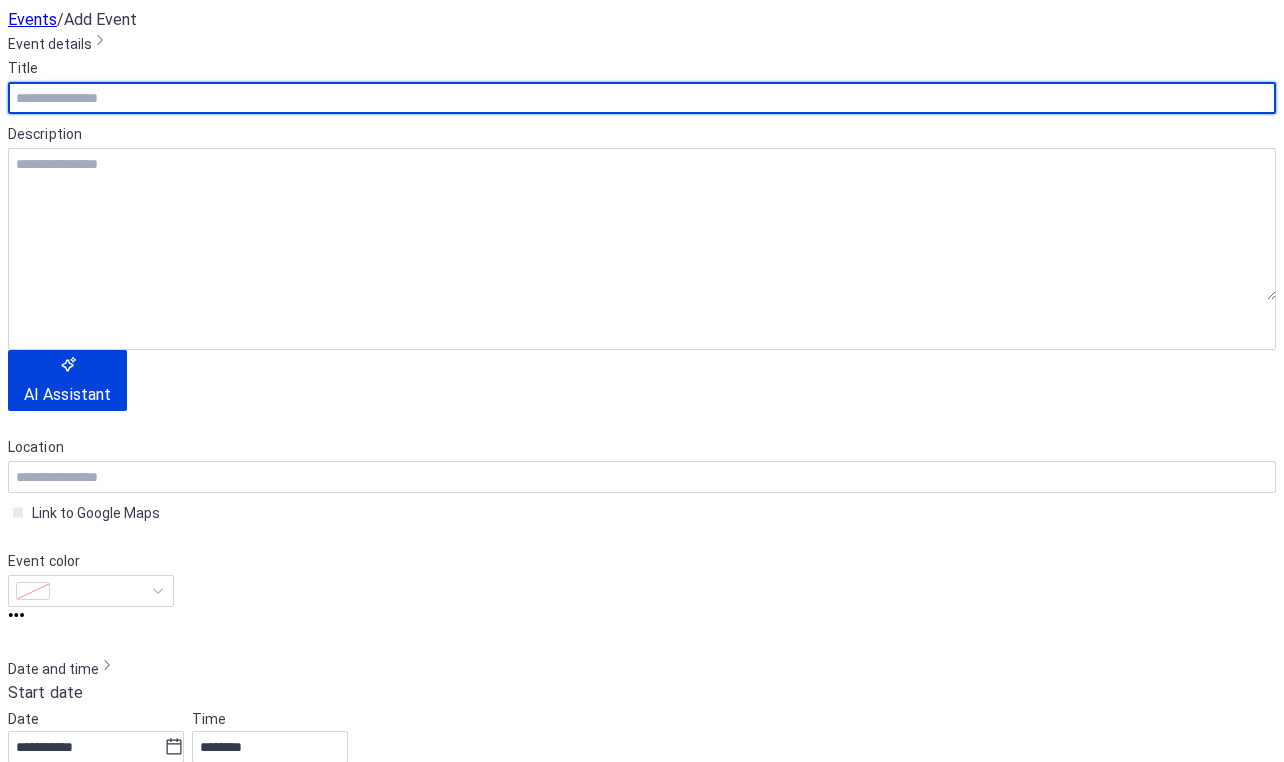 paste on "**********" 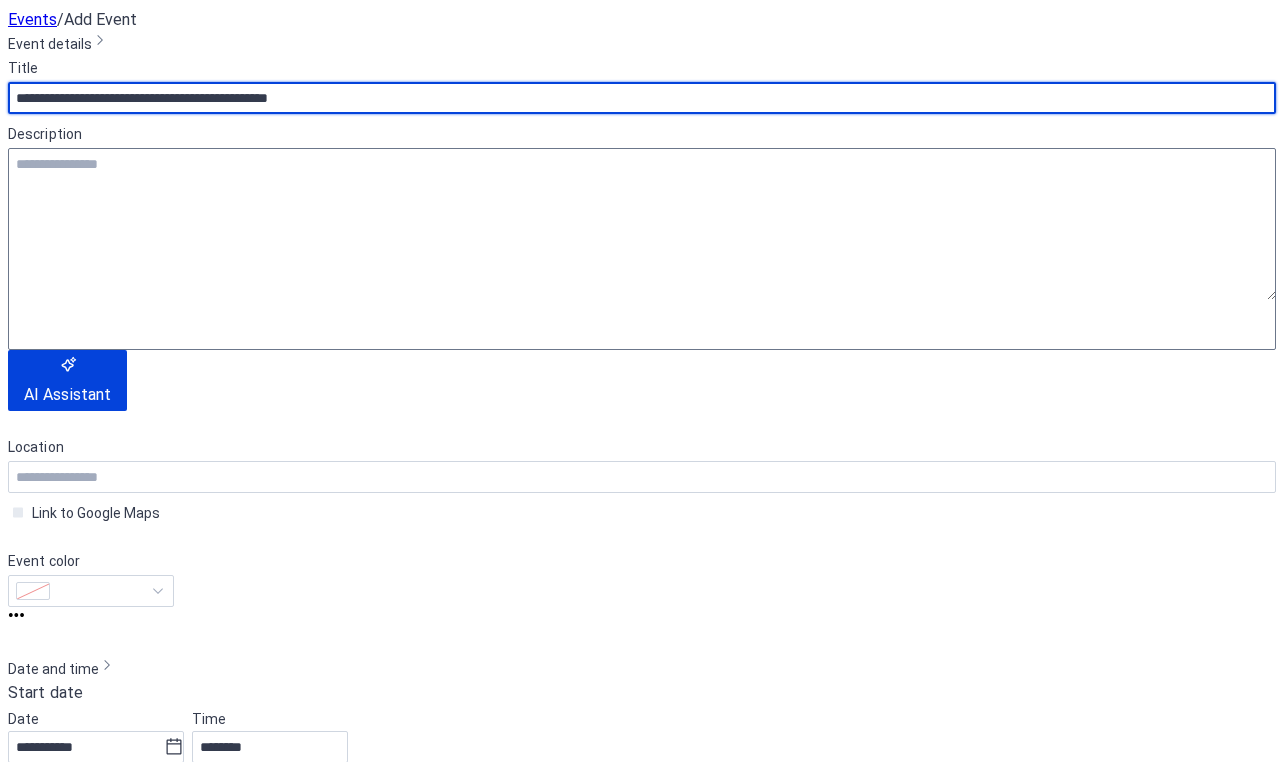 type on "**********" 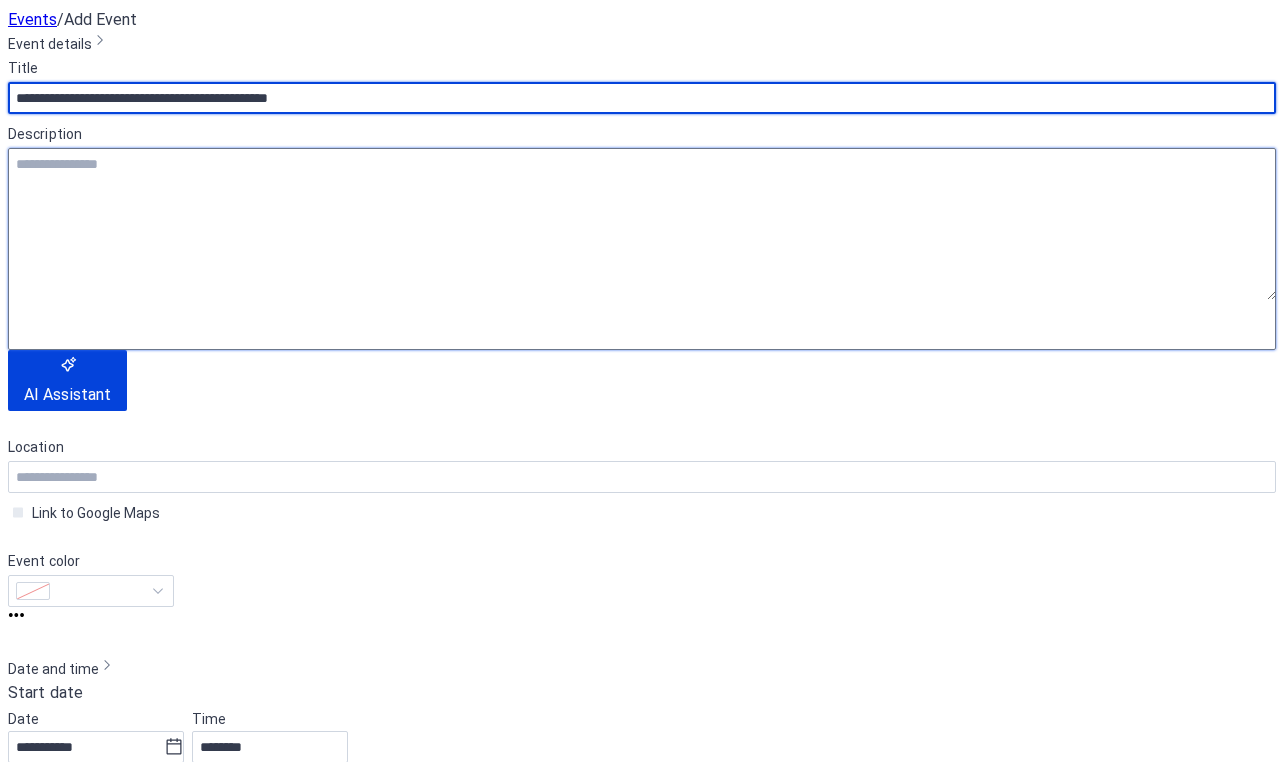 click at bounding box center (642, 224) 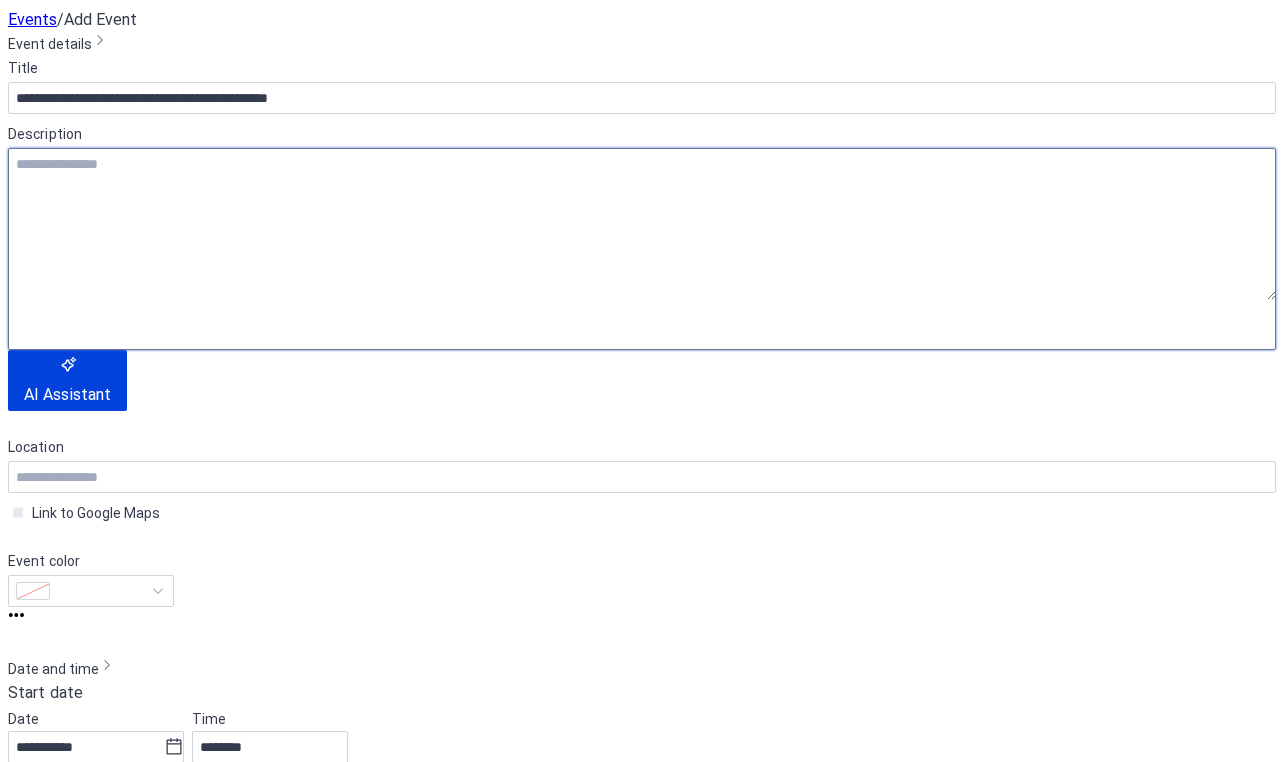 click at bounding box center [642, 224] 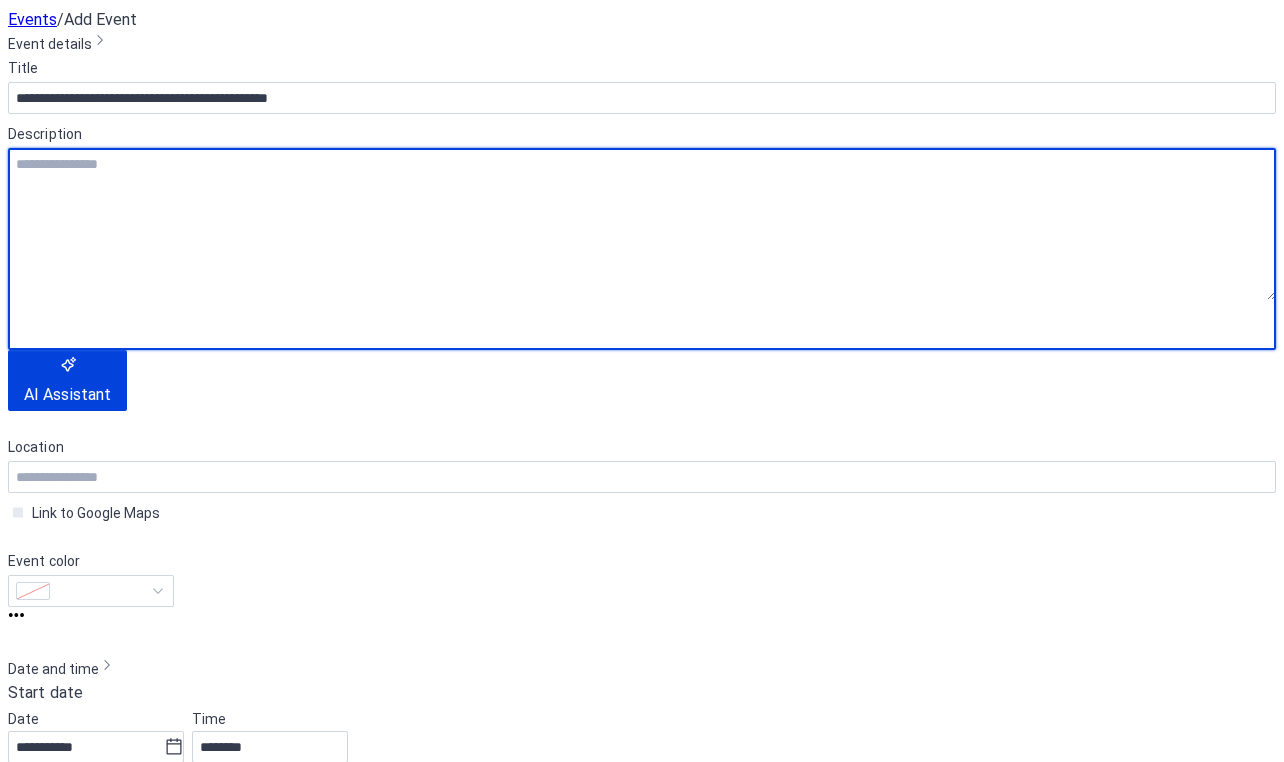 paste on "**********" 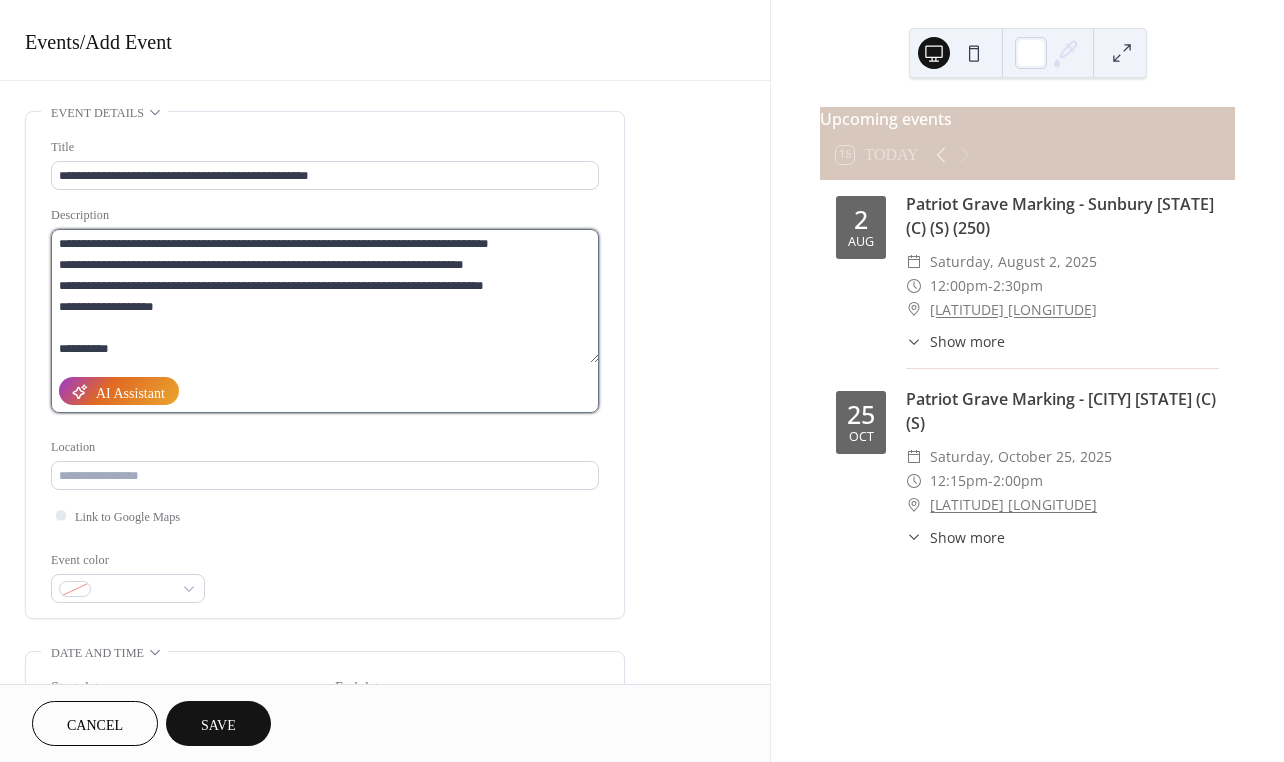 click on "**********" at bounding box center [325, 296] 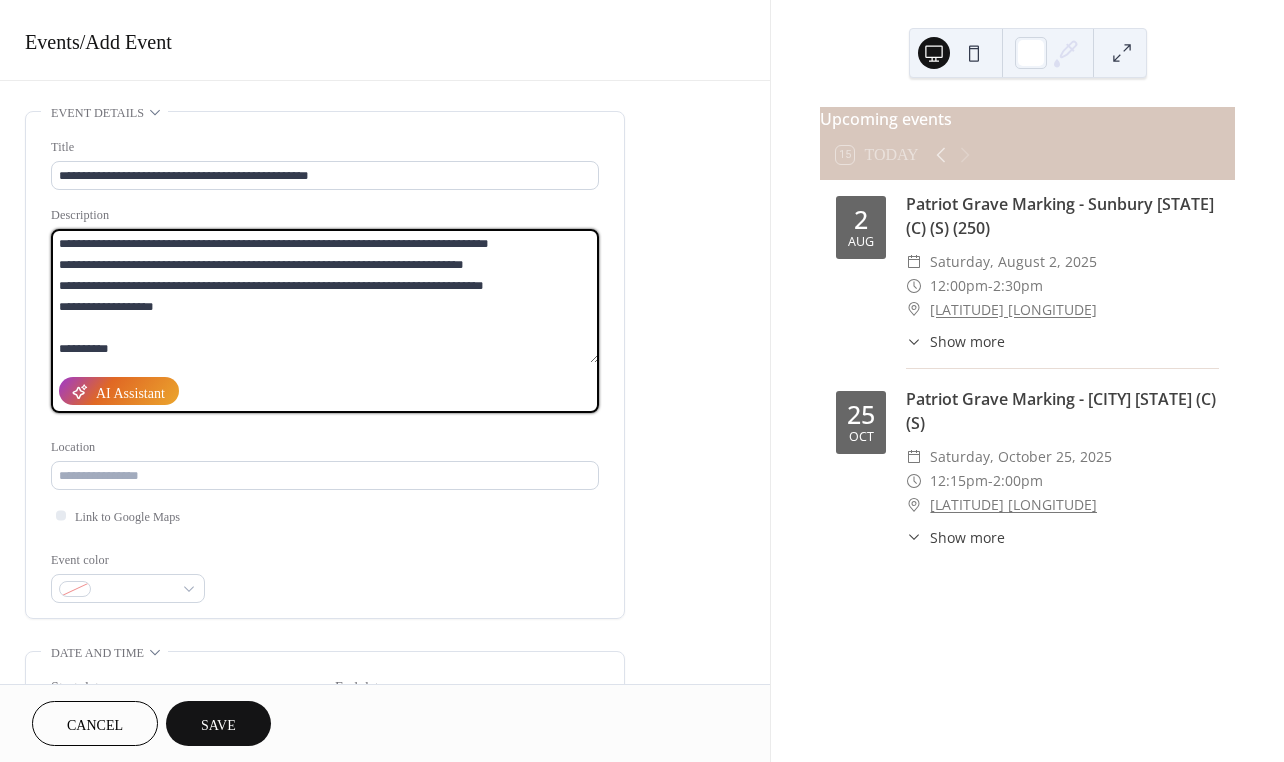 paste on "**********" 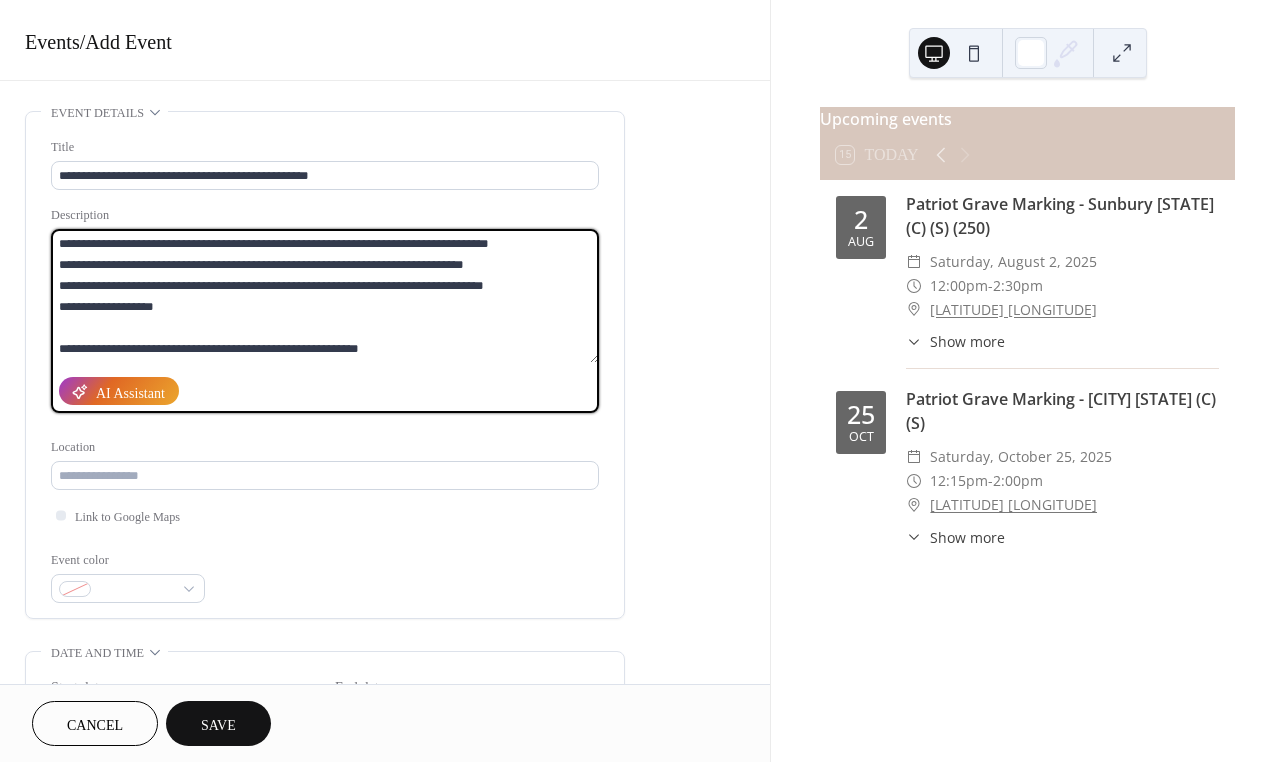click on "**********" at bounding box center (325, 296) 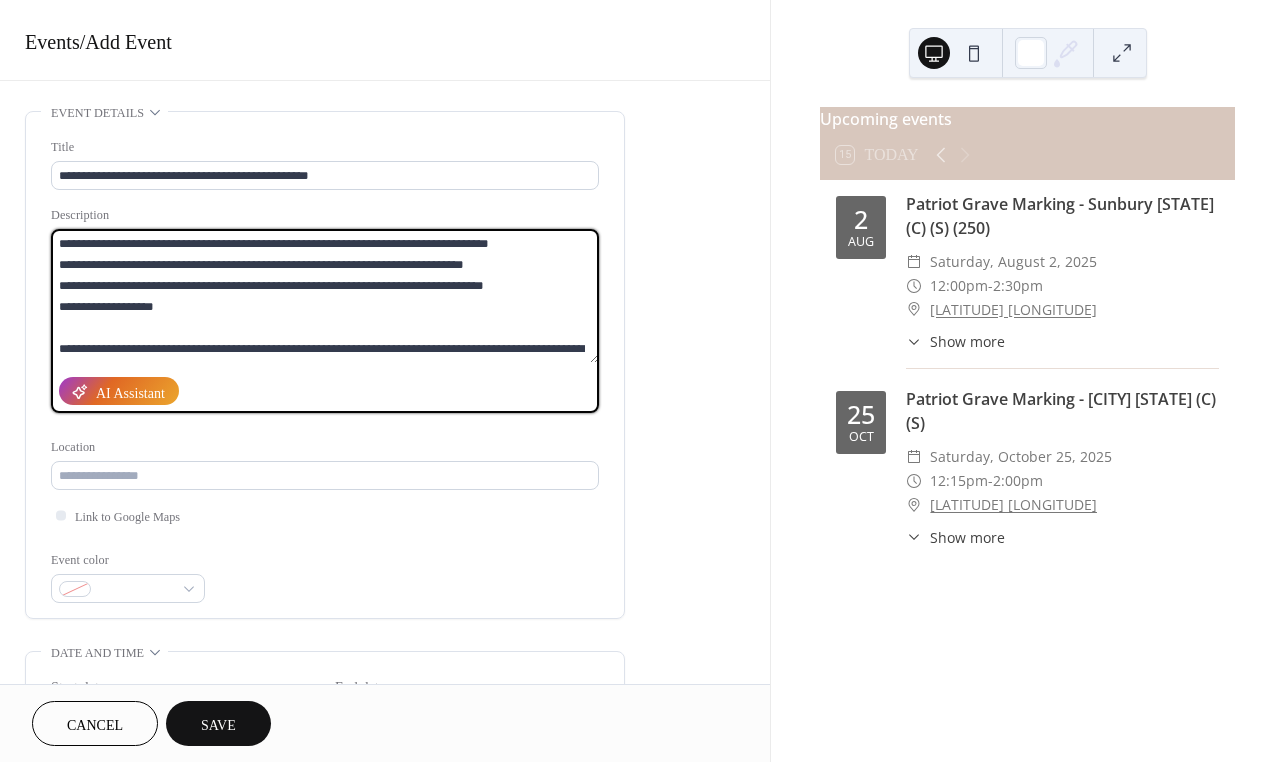 scroll, scrollTop: 18, scrollLeft: 0, axis: vertical 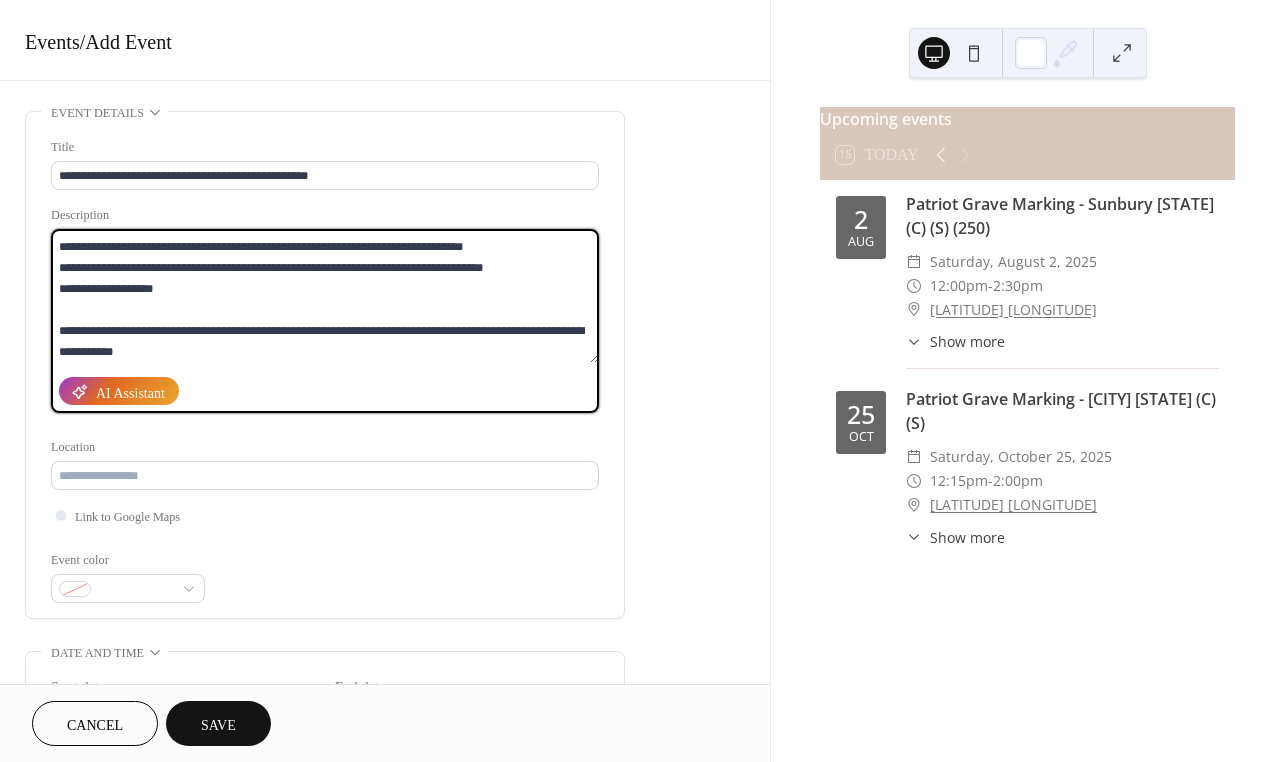click on "**********" at bounding box center (325, 296) 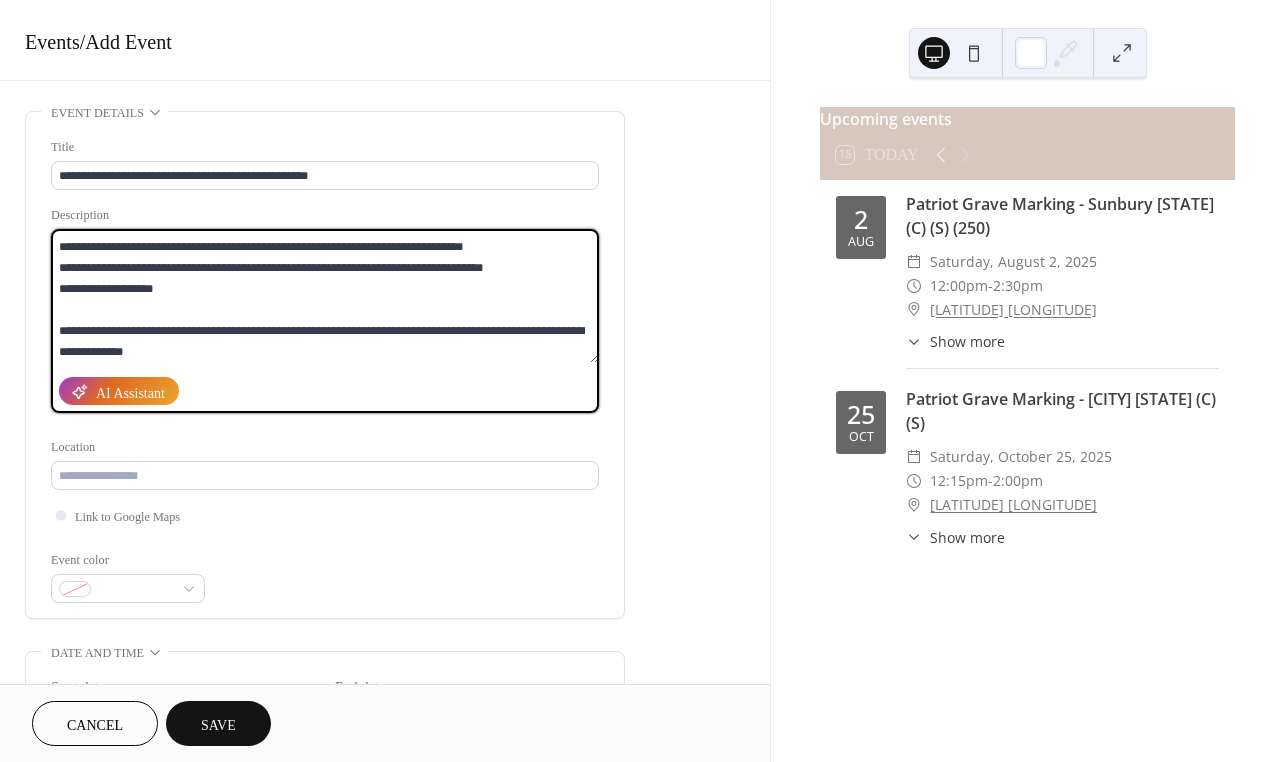 type on "**********" 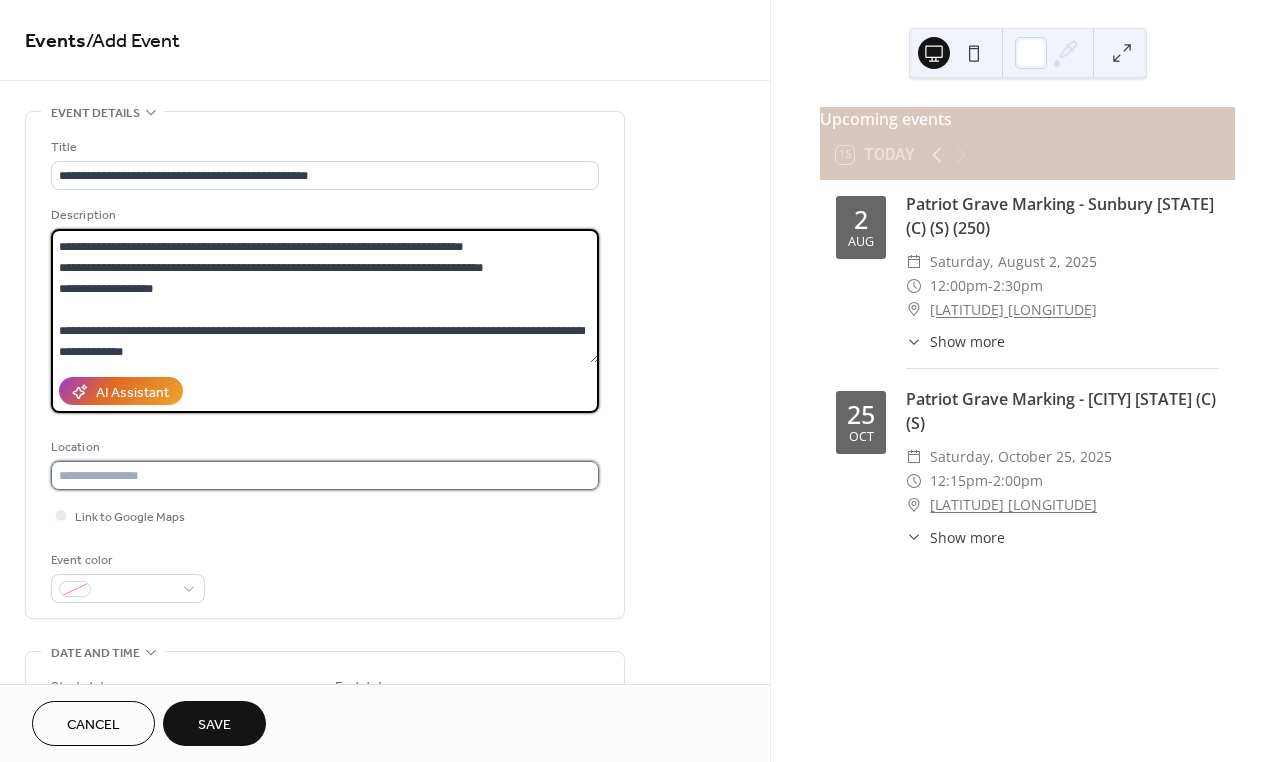click at bounding box center (325, 475) 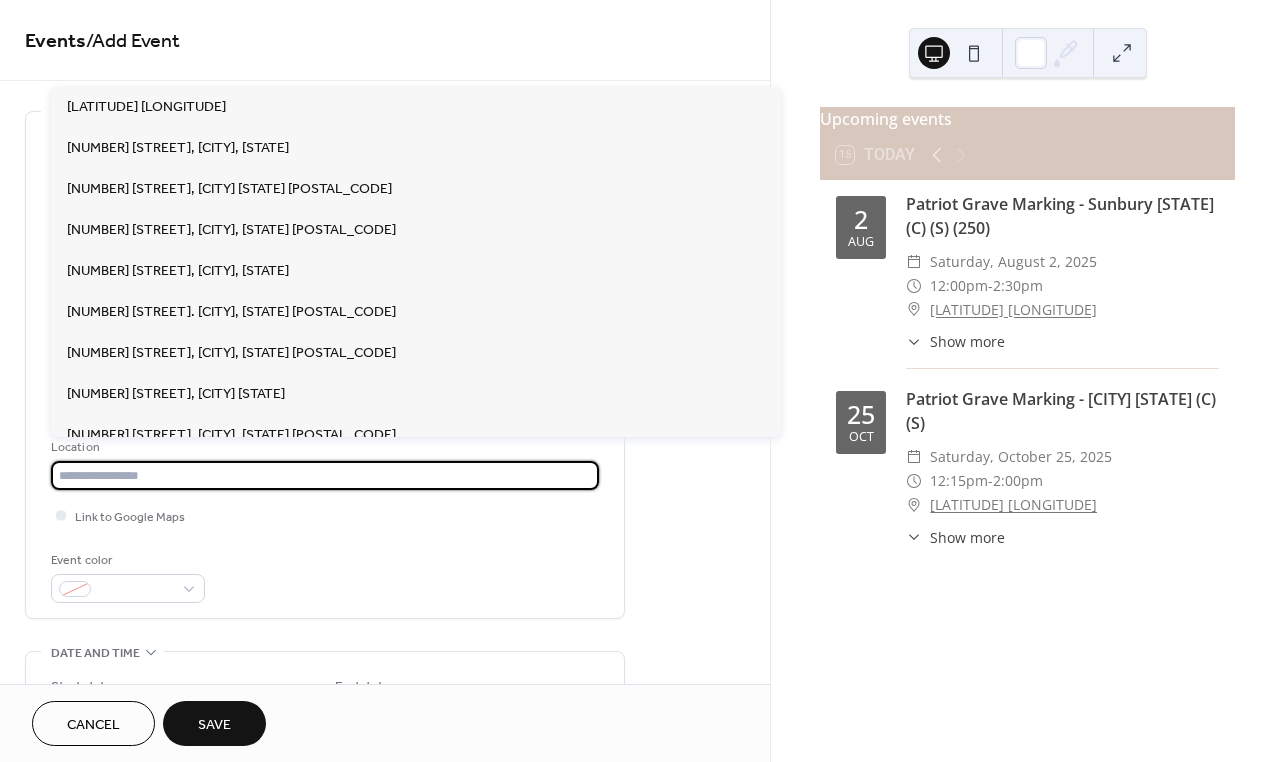 paste on "**********" 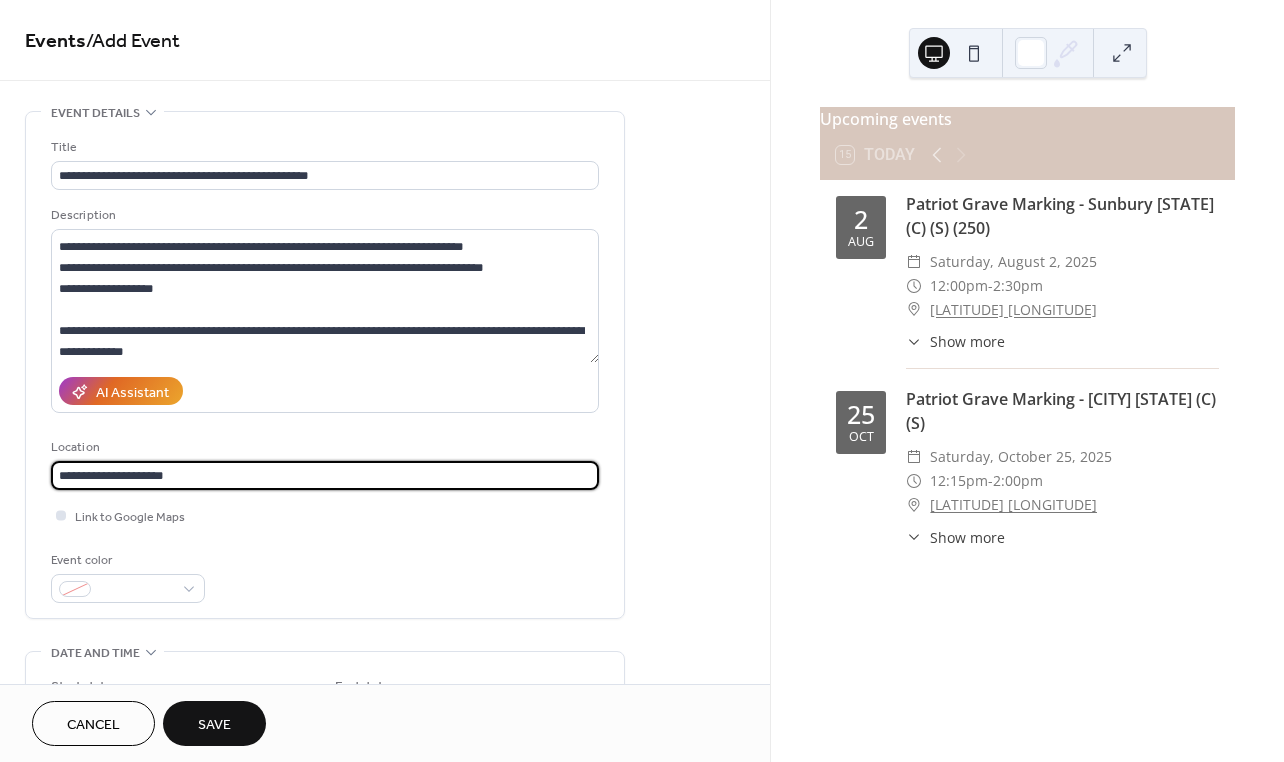 type on "**********" 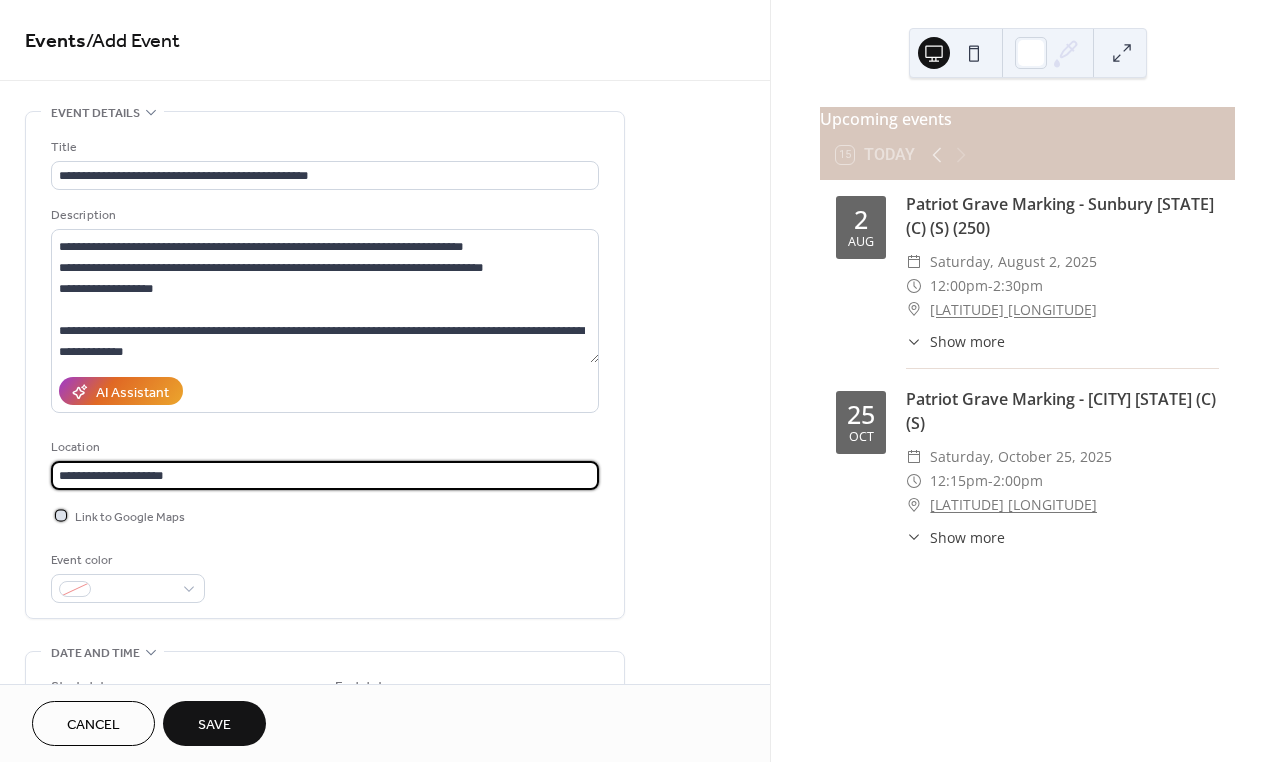 click at bounding box center [61, 515] 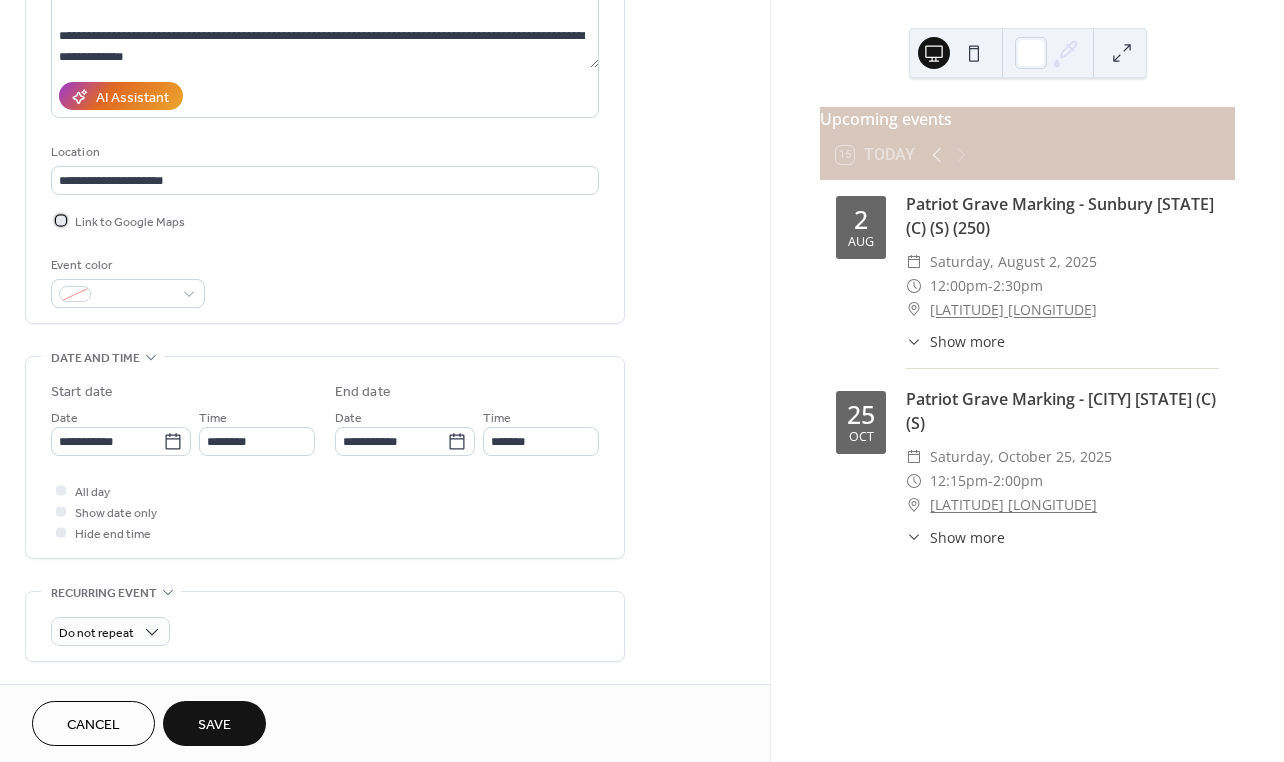 scroll, scrollTop: 300, scrollLeft: 0, axis: vertical 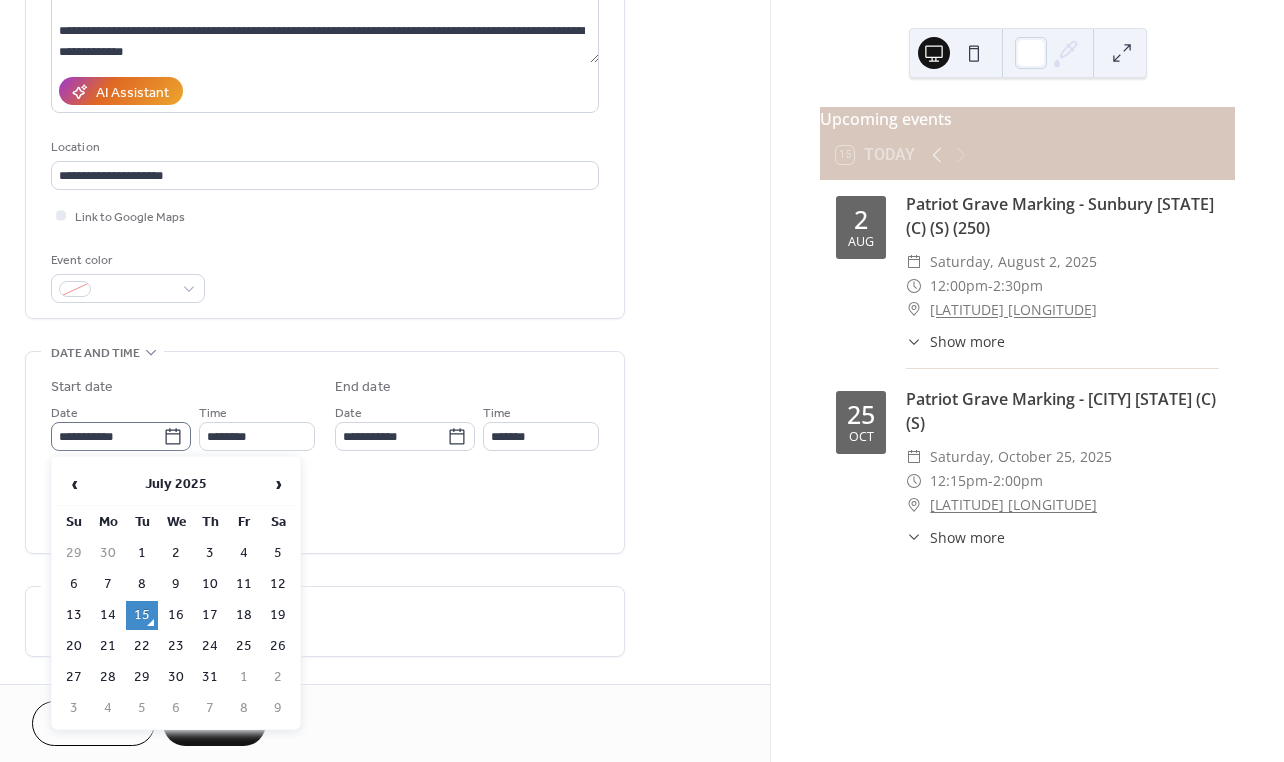click 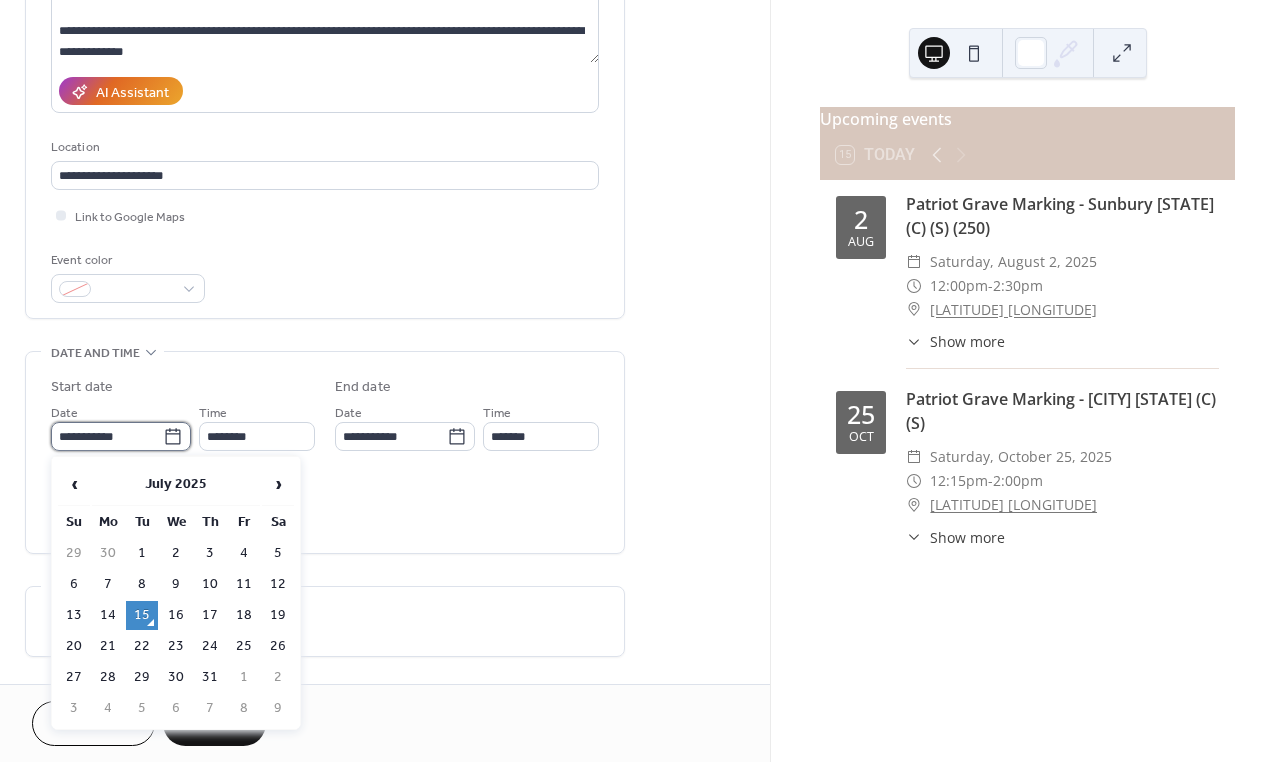 click on "**********" at bounding box center [107, 436] 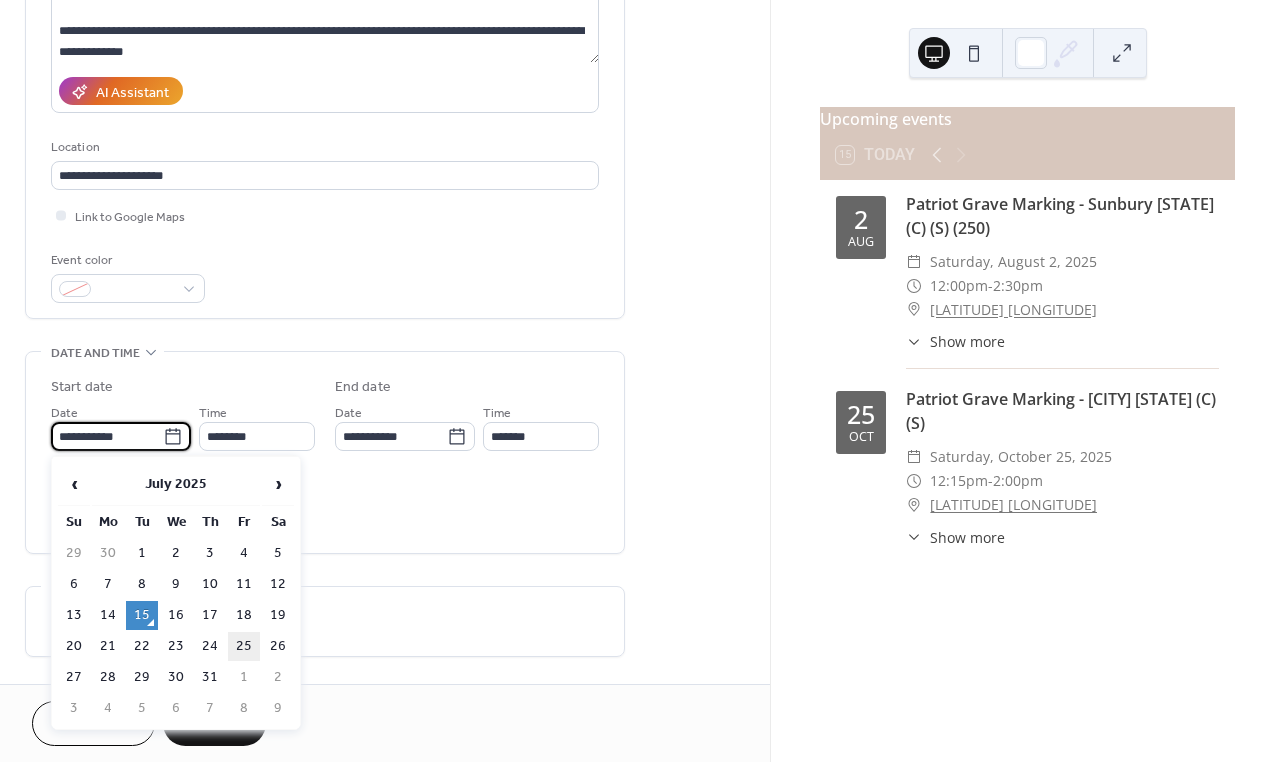 click on "25" at bounding box center [244, 646] 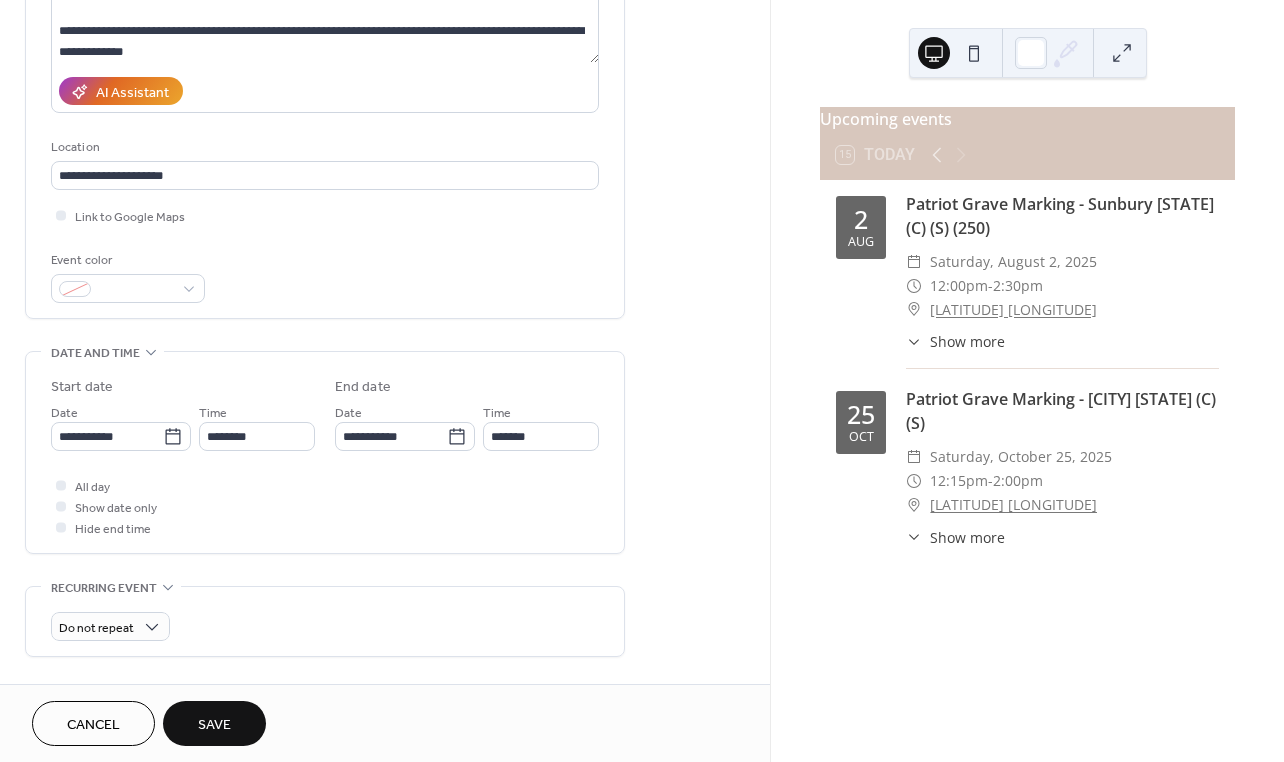 type on "**********" 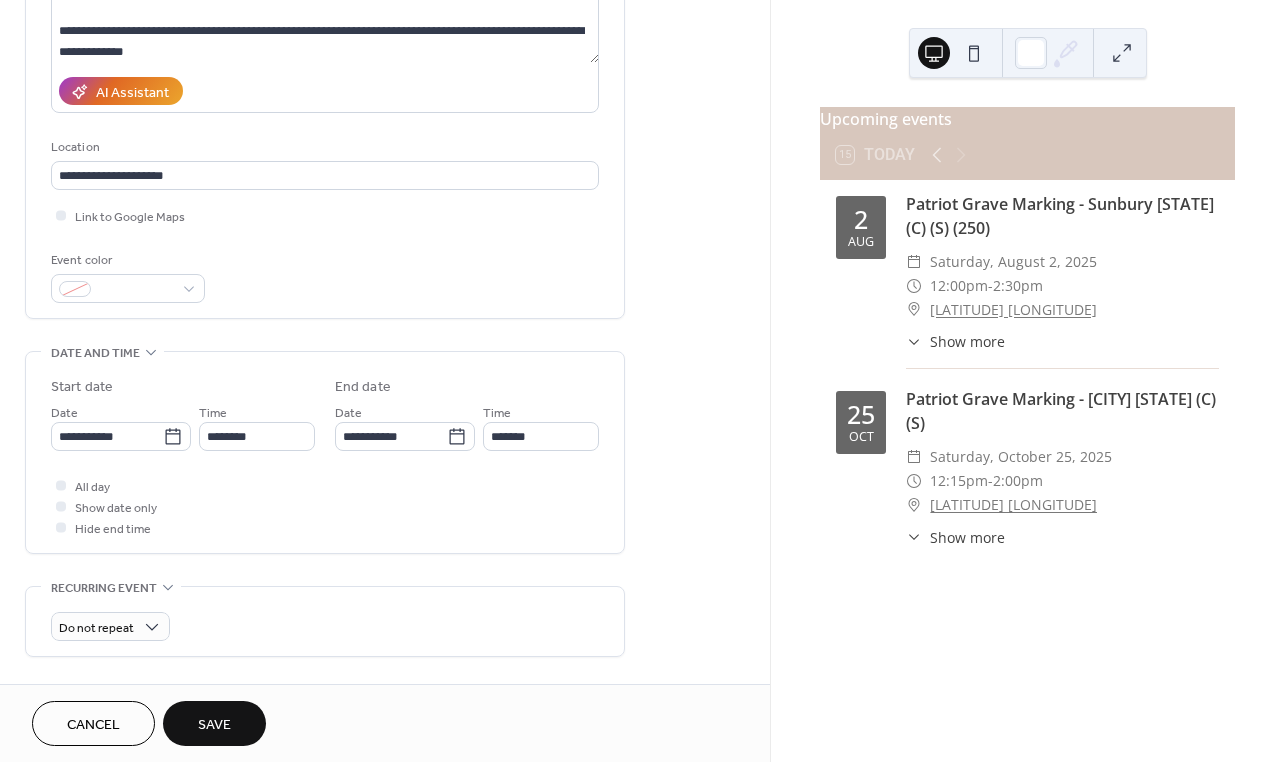 type on "**********" 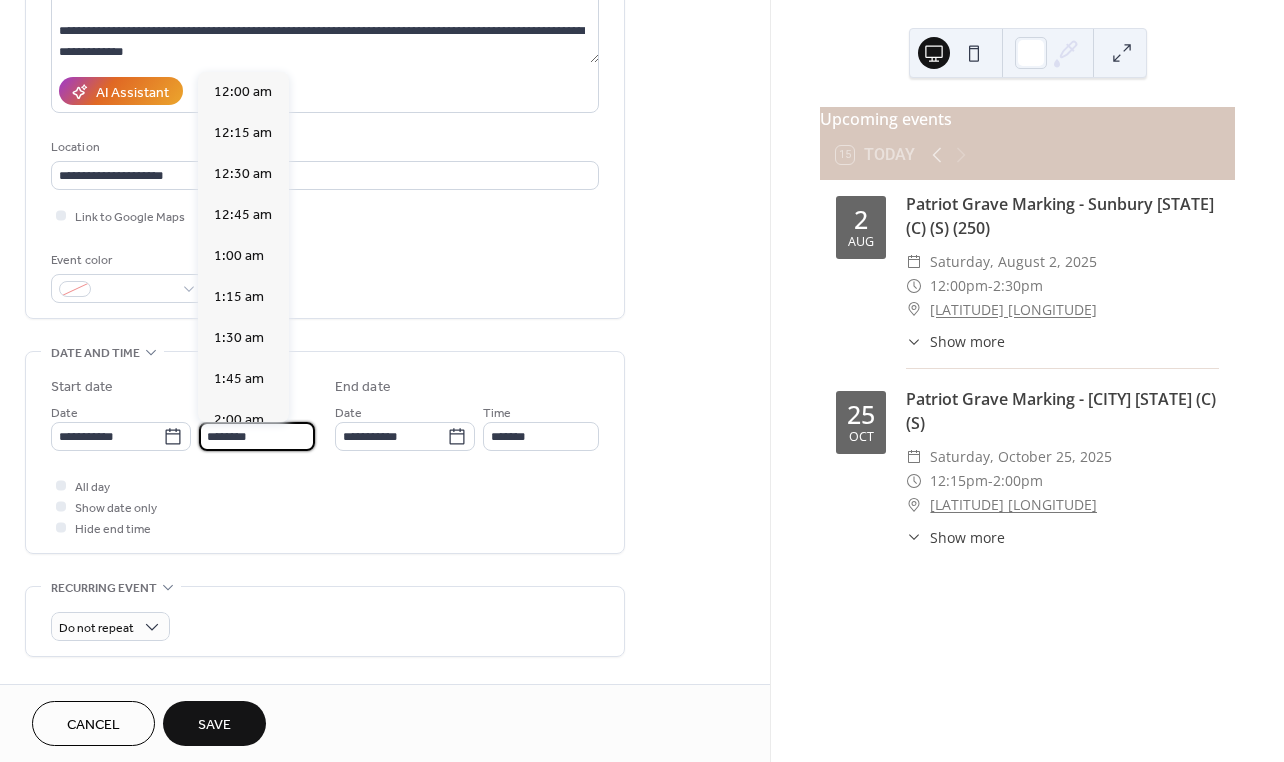 click on "********" at bounding box center (257, 436) 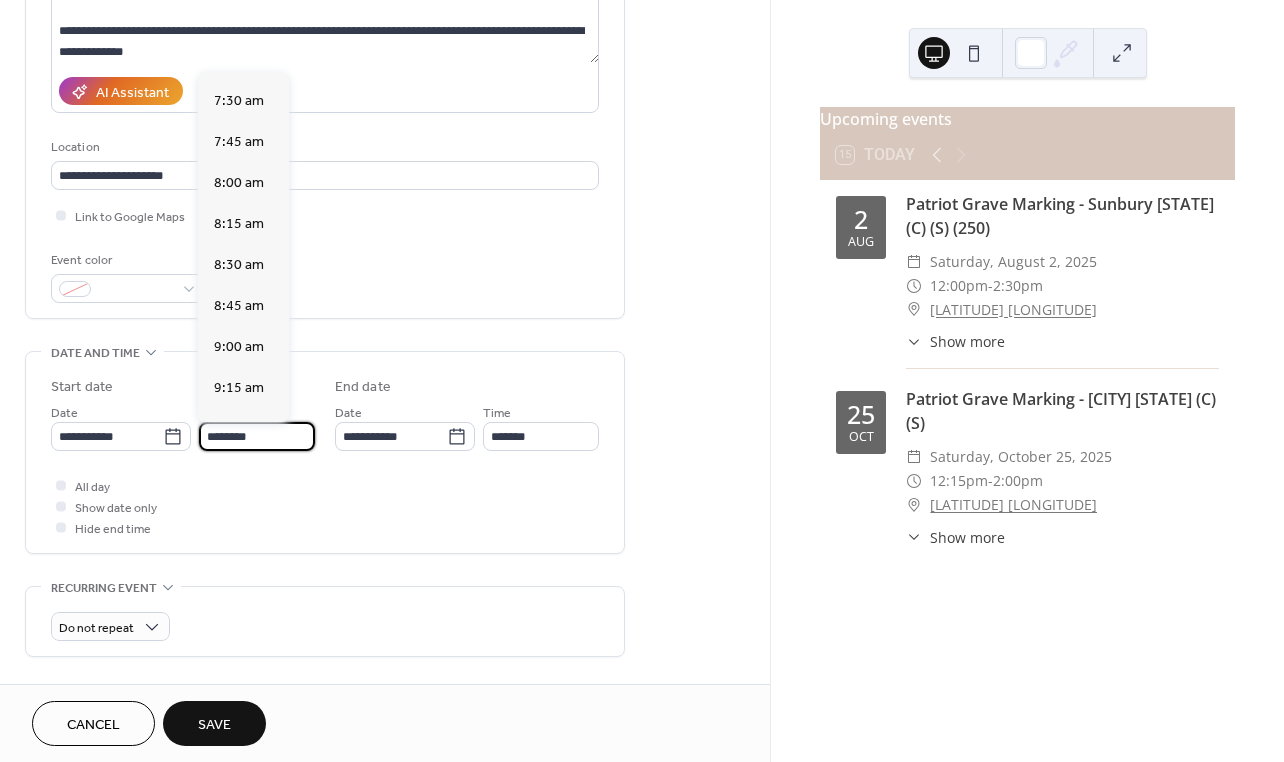 scroll, scrollTop: 1168, scrollLeft: 0, axis: vertical 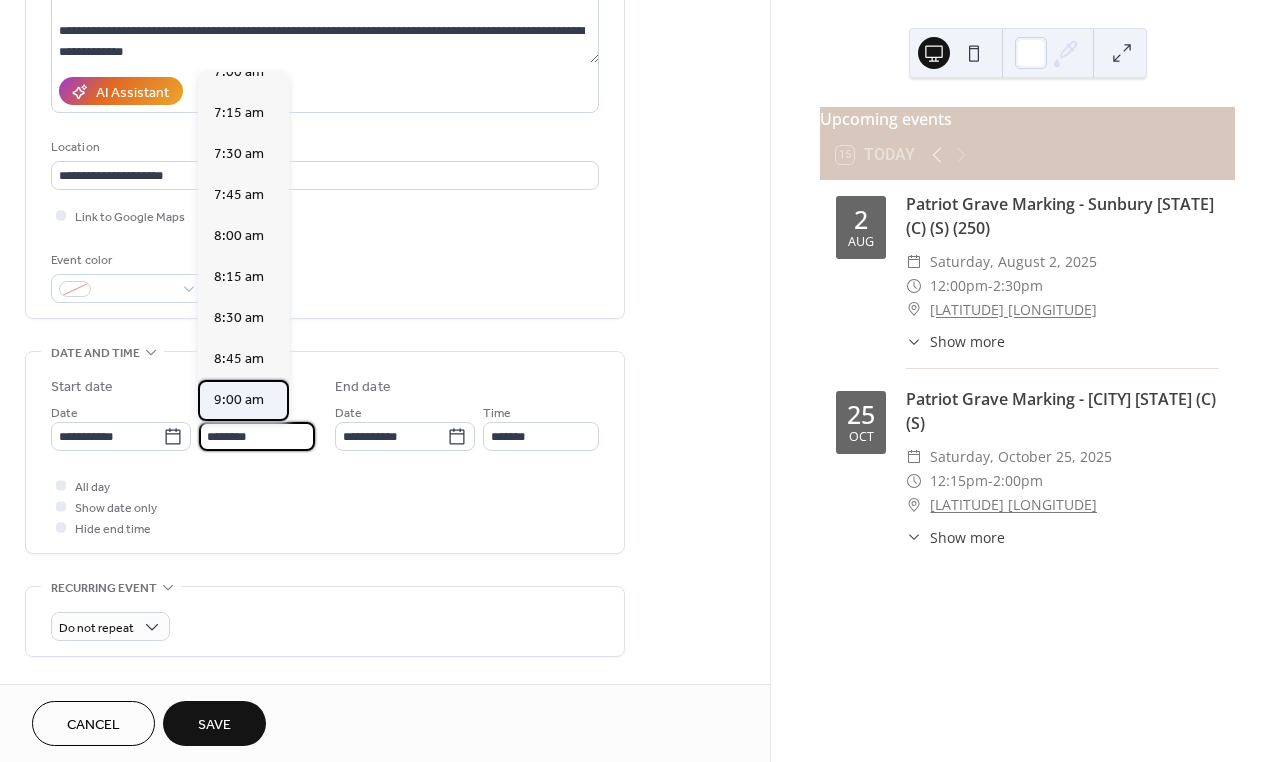 click on "9:00 am" at bounding box center (239, 400) 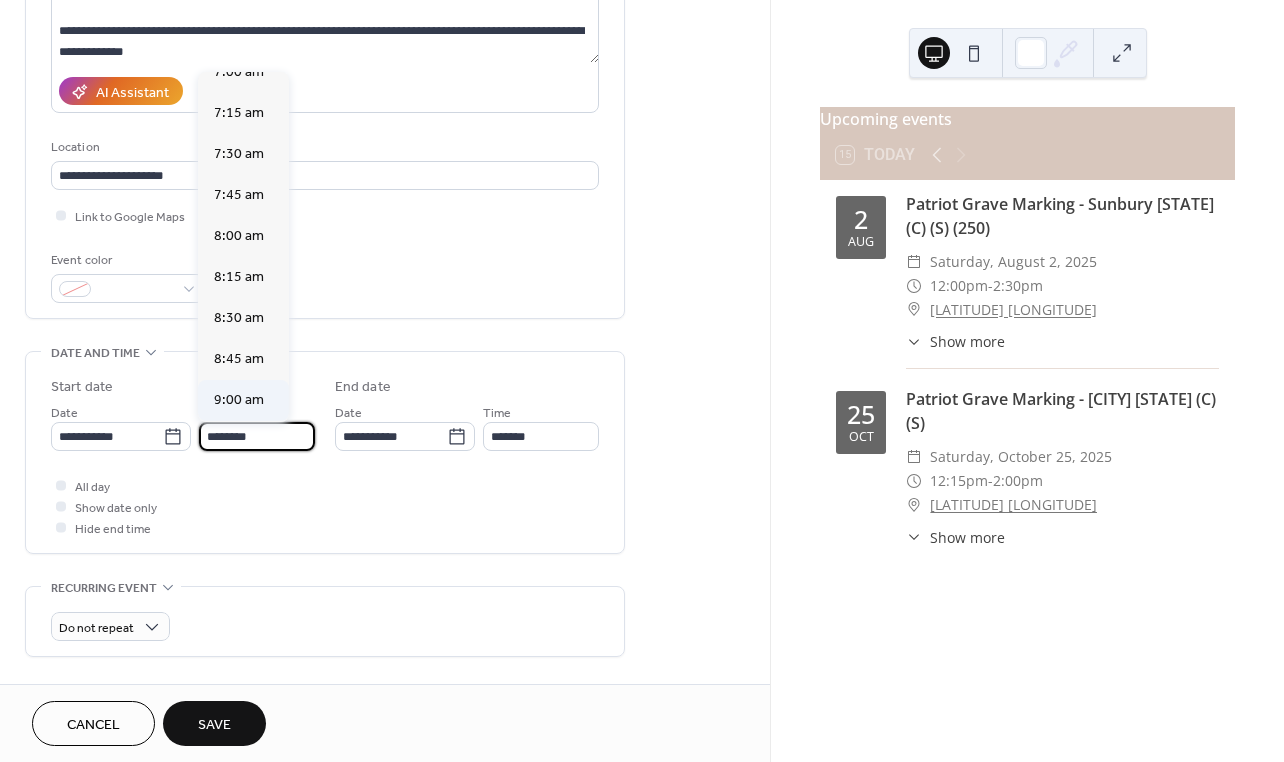 type on "*******" 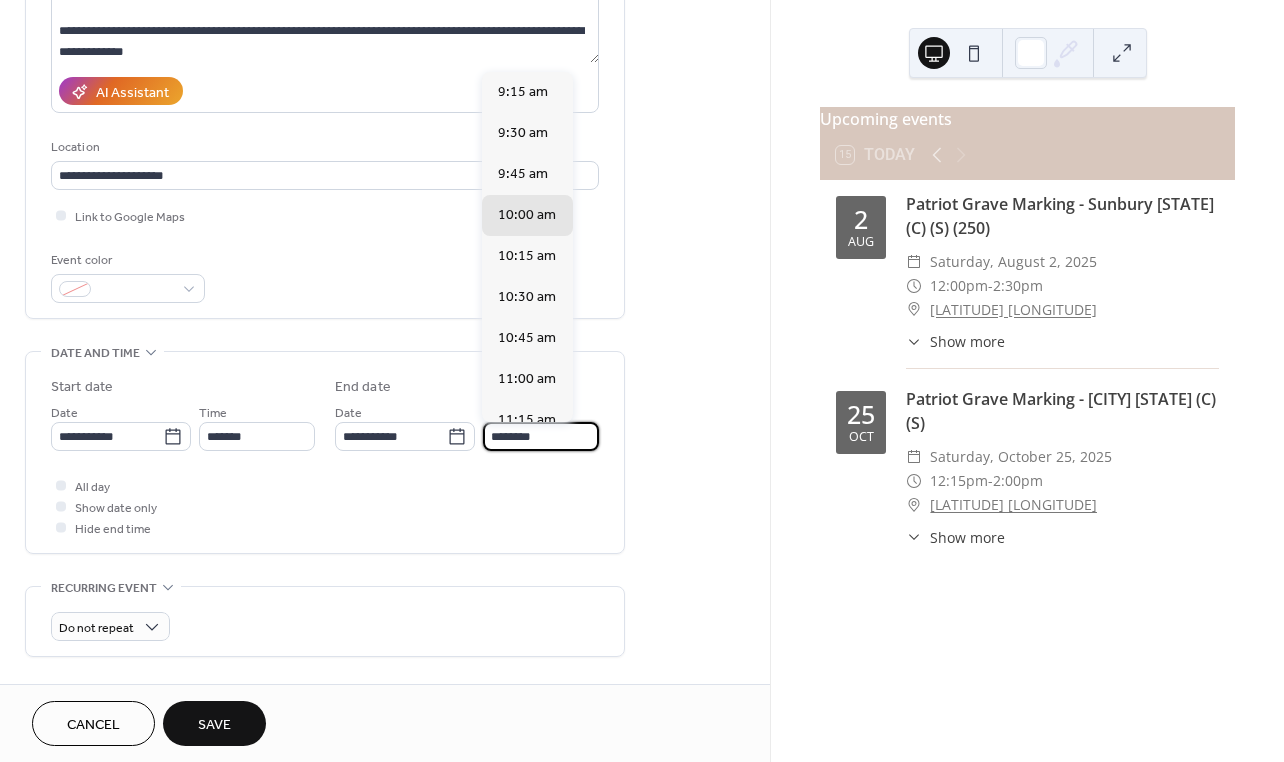 click on "********" at bounding box center [541, 436] 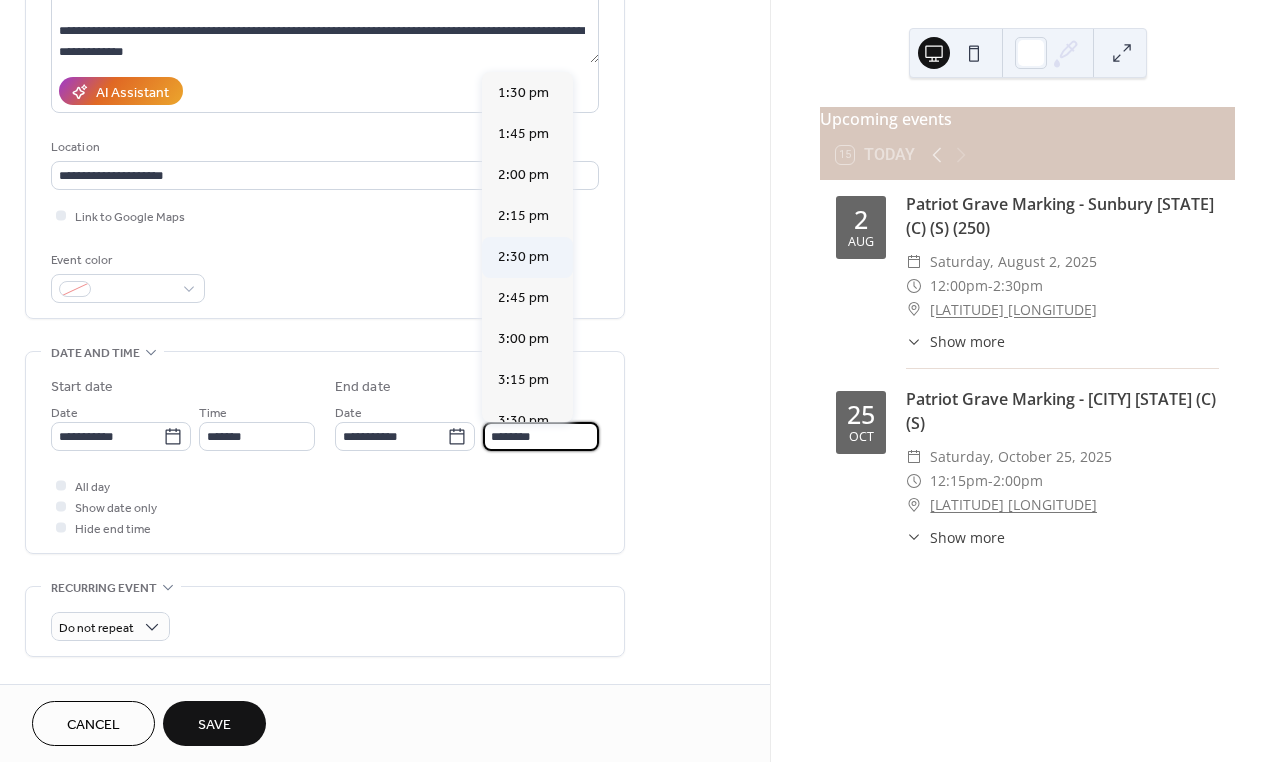scroll, scrollTop: 700, scrollLeft: 0, axis: vertical 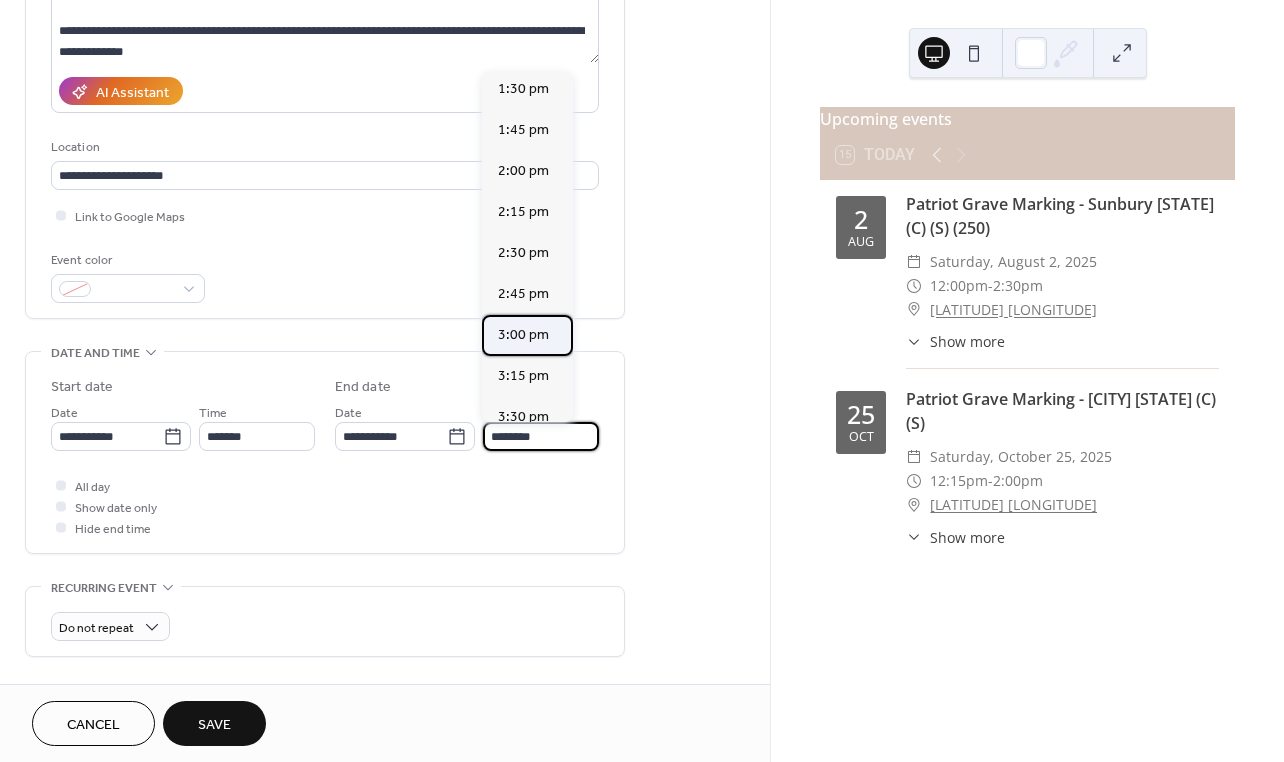 click on "3:00 pm" at bounding box center [523, 335] 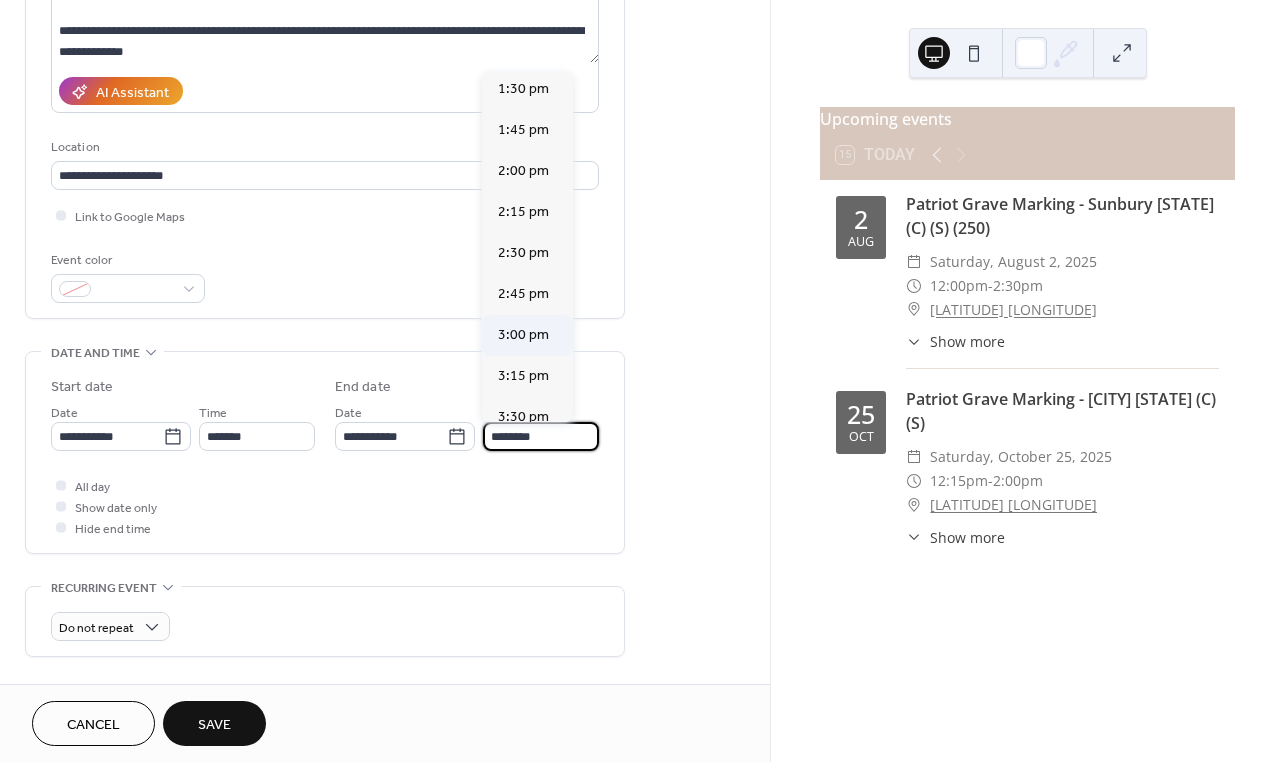 type on "*******" 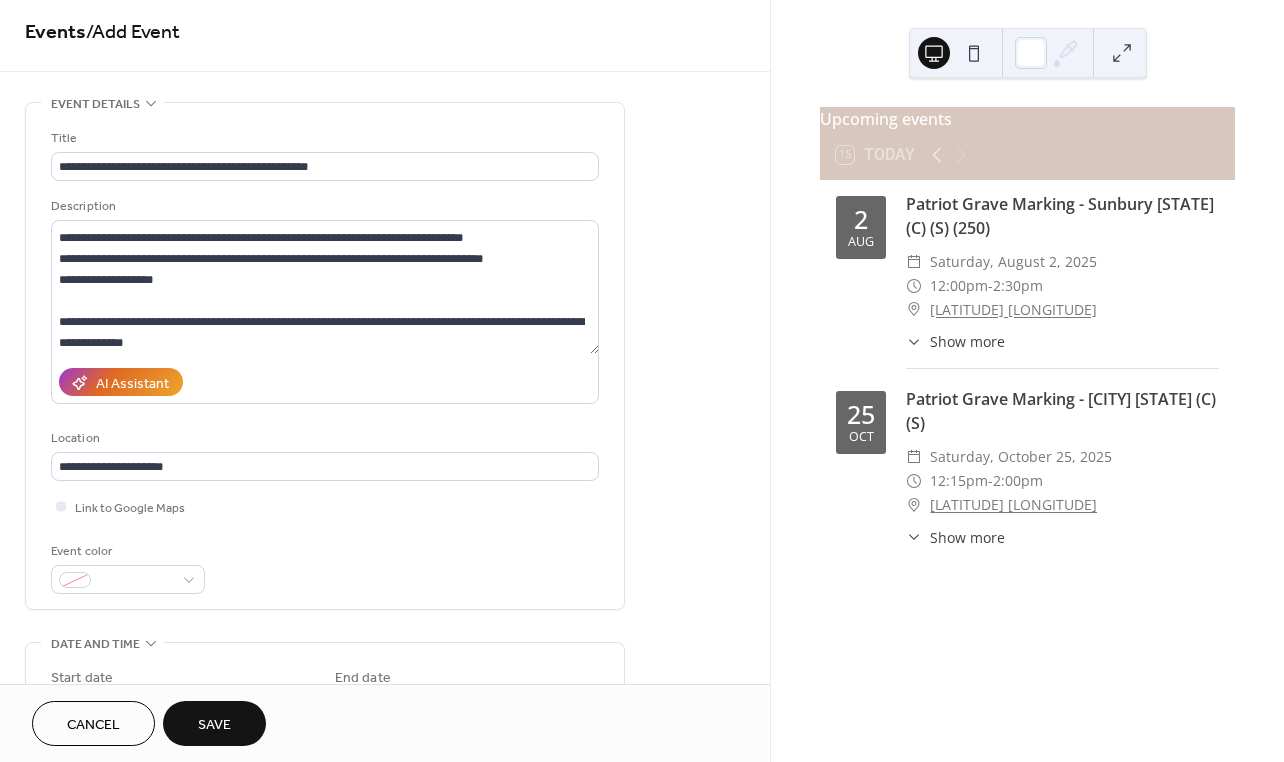 scroll, scrollTop: 0, scrollLeft: 0, axis: both 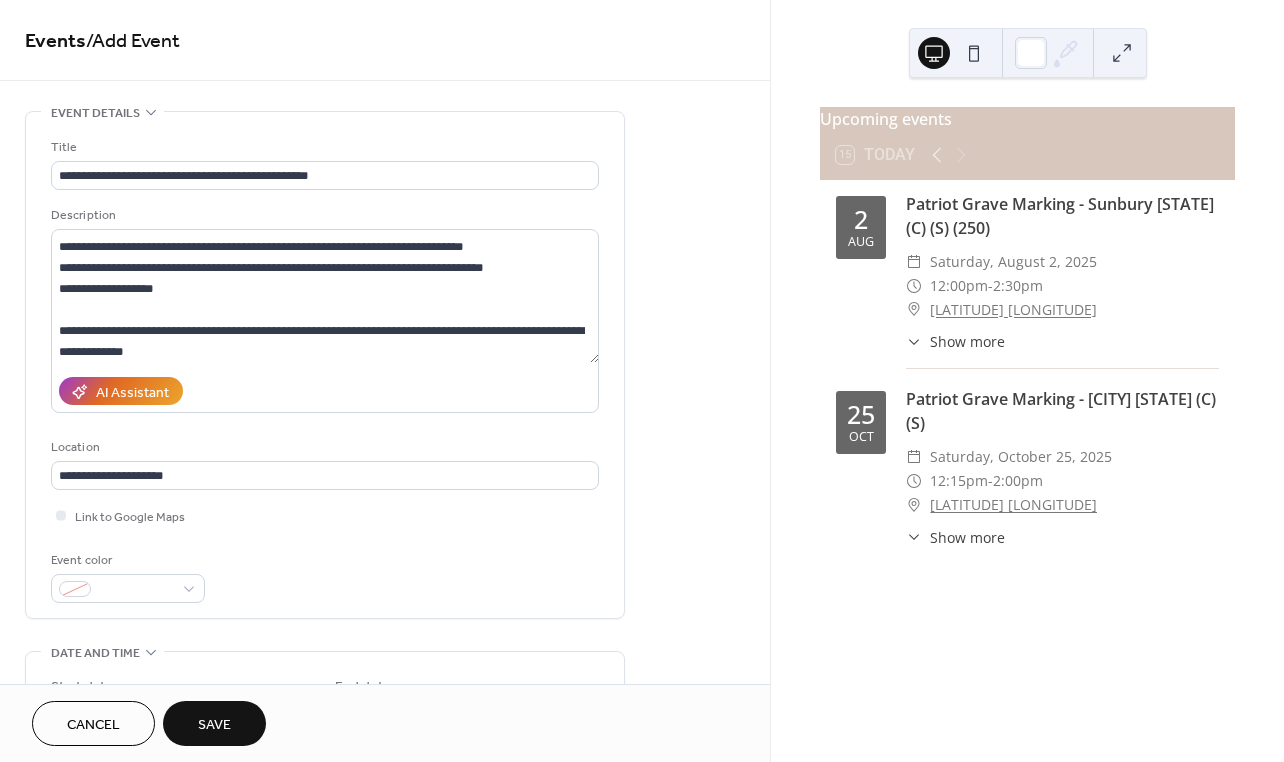 click on "Save" at bounding box center [214, 725] 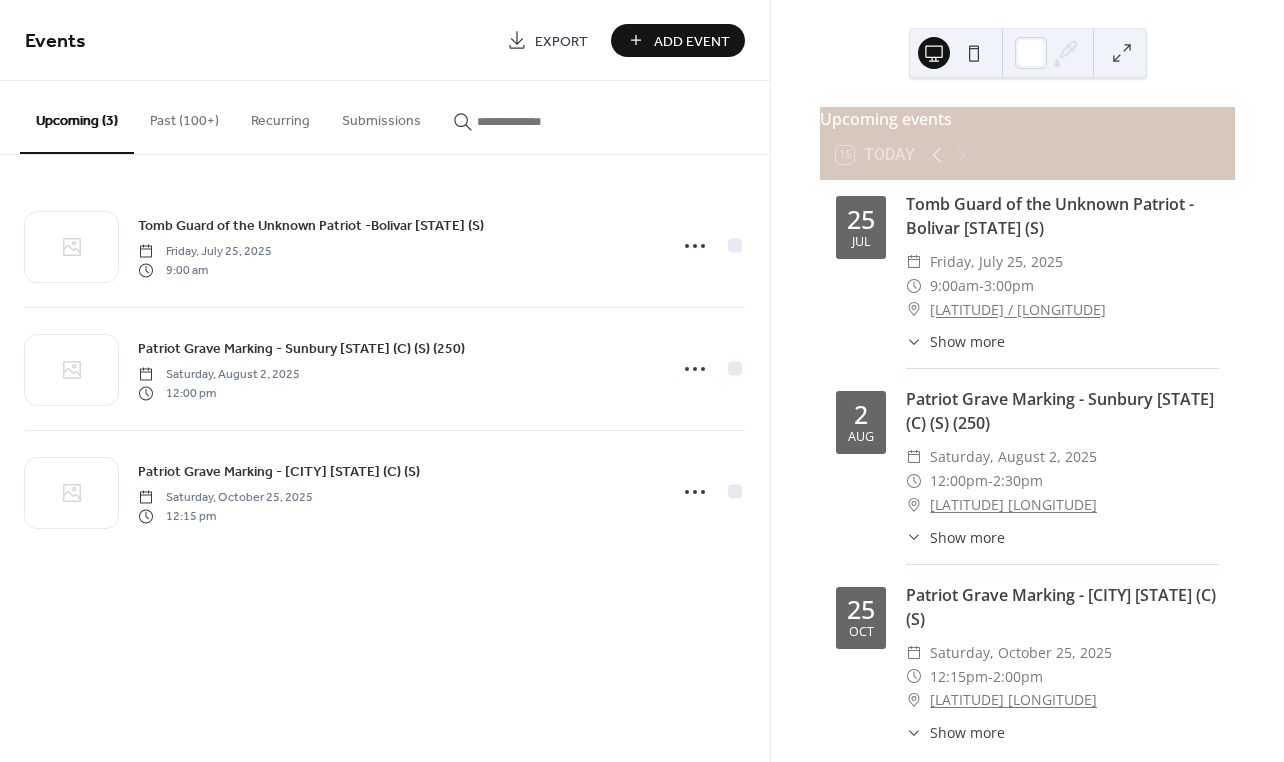 click on "Show more" at bounding box center (967, 341) 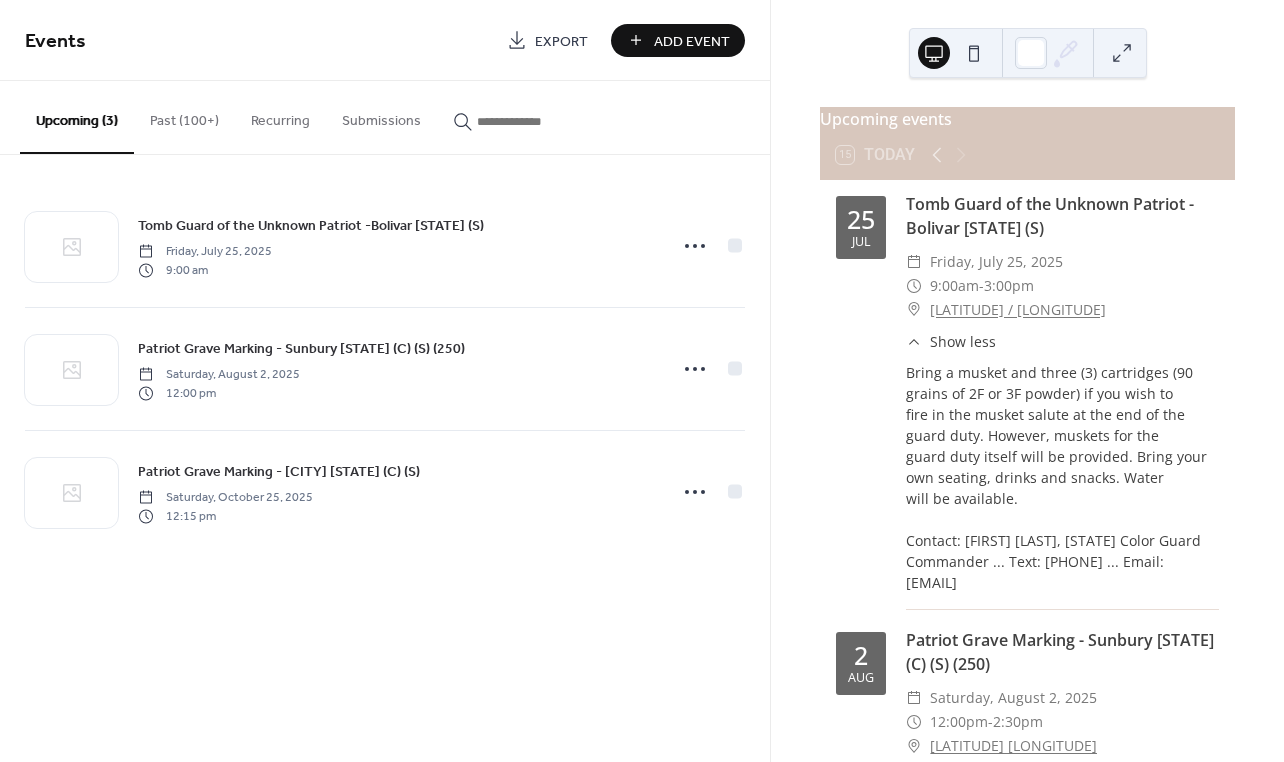 click on "Show less" at bounding box center [963, 341] 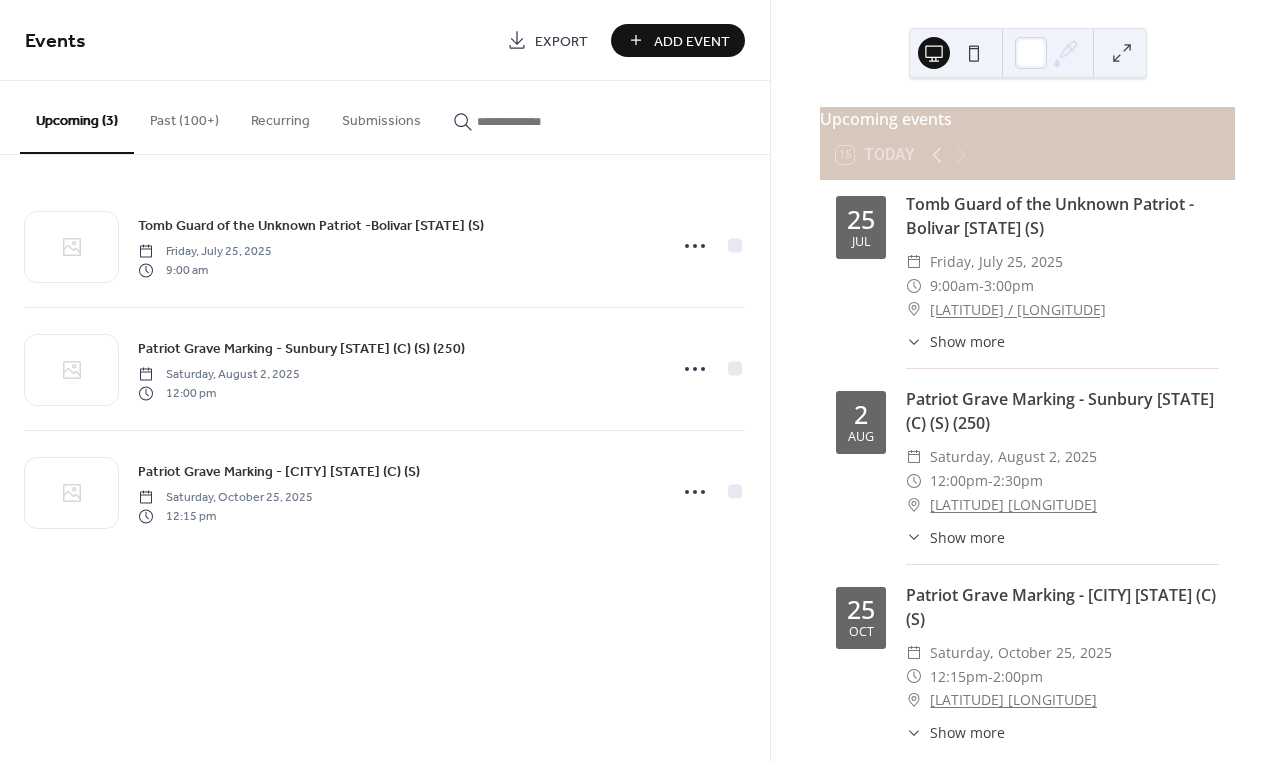 click on "40.63740 / -81.45606" at bounding box center [1018, 310] 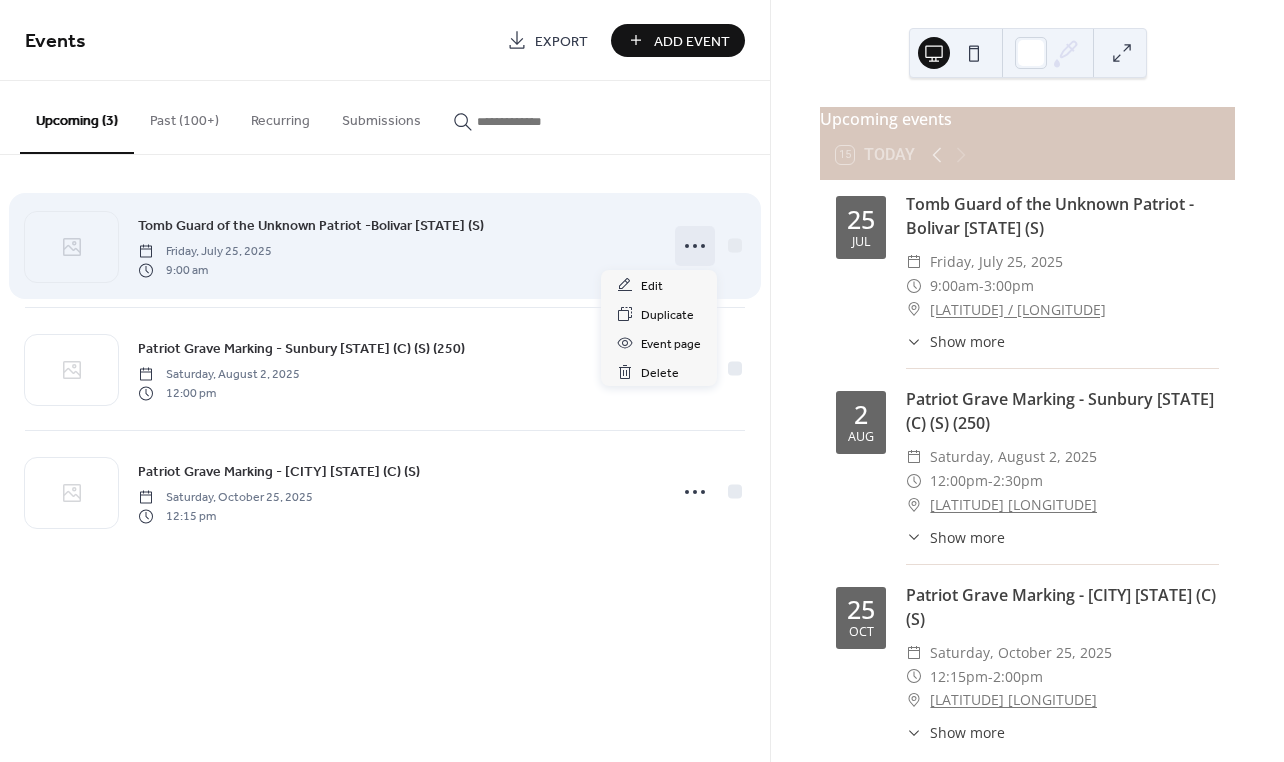 click 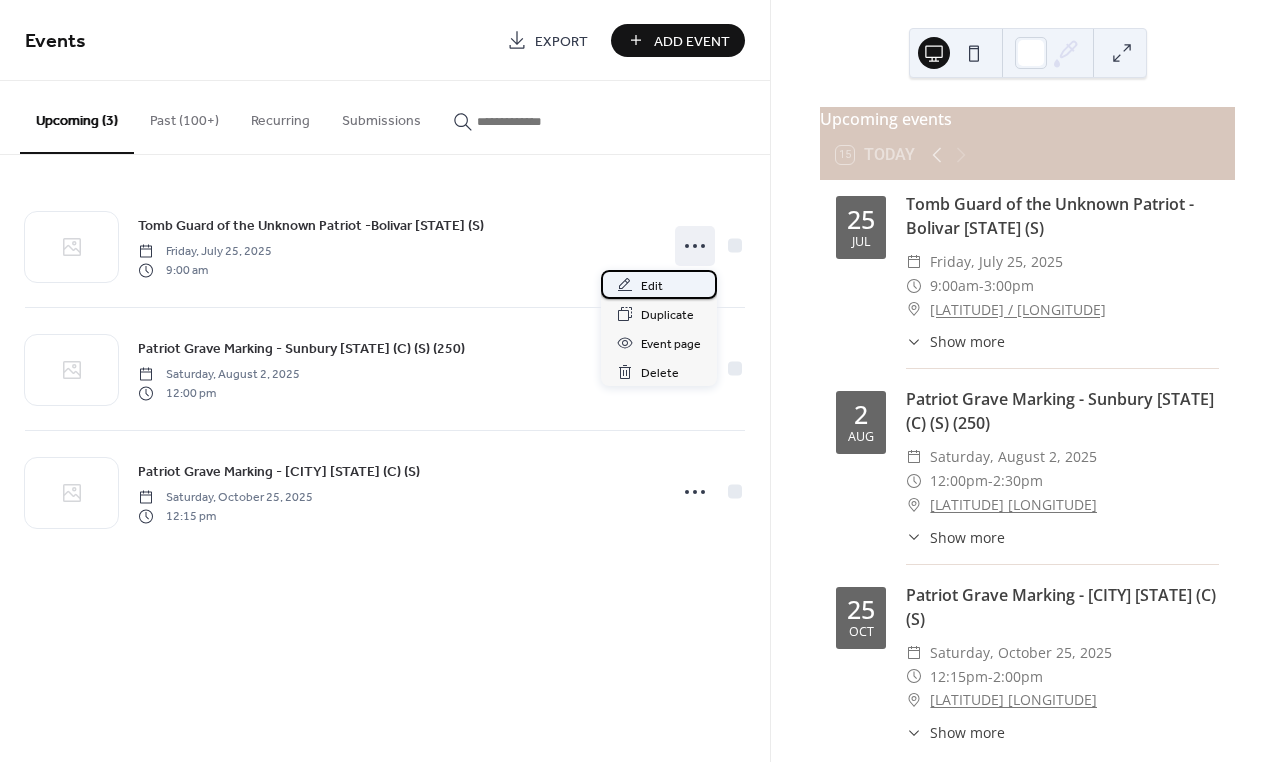 click on "Edit" at bounding box center (652, 286) 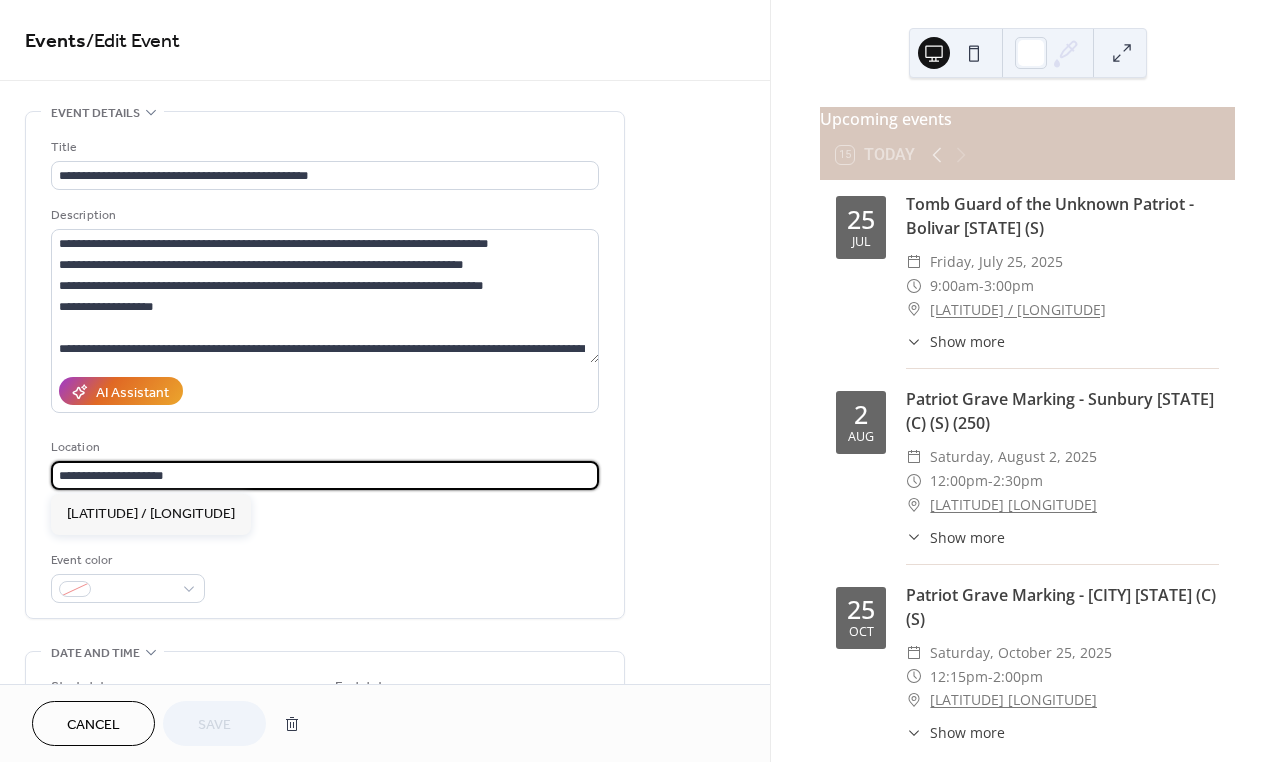 click on "**********" at bounding box center (325, 475) 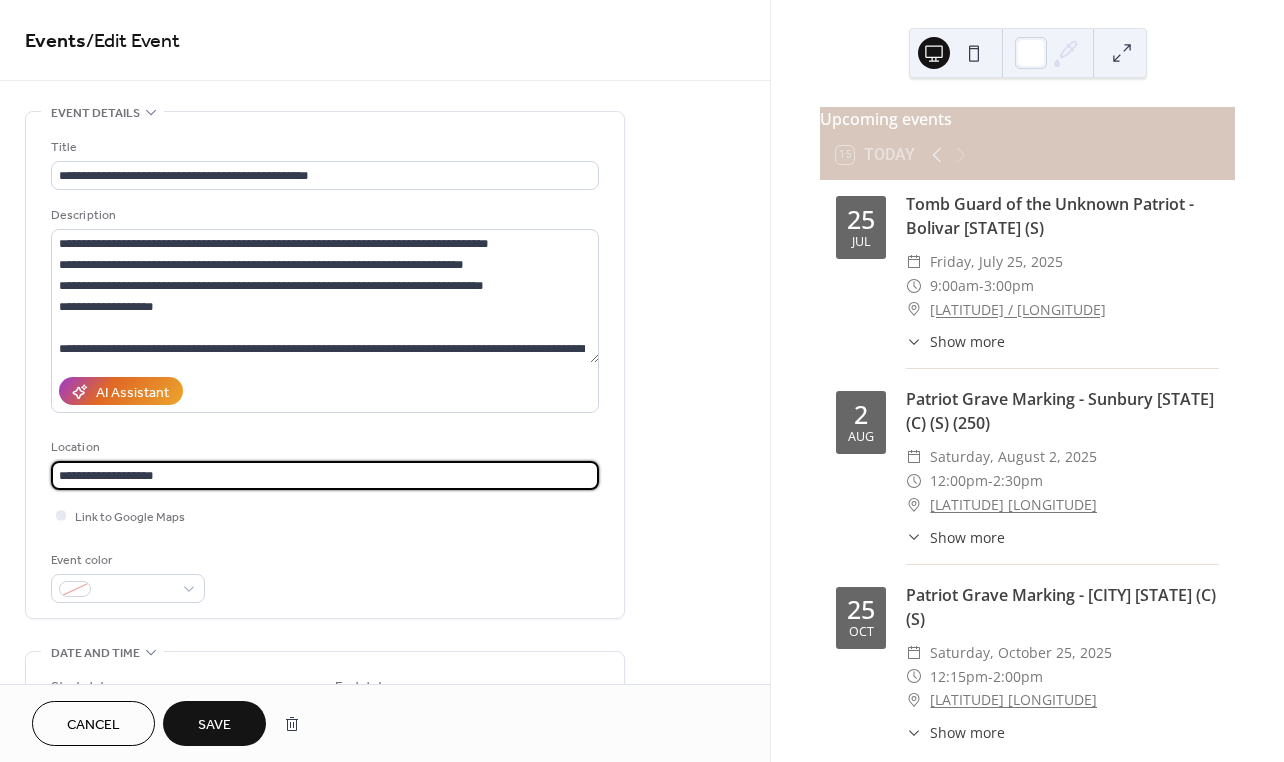 type on "**********" 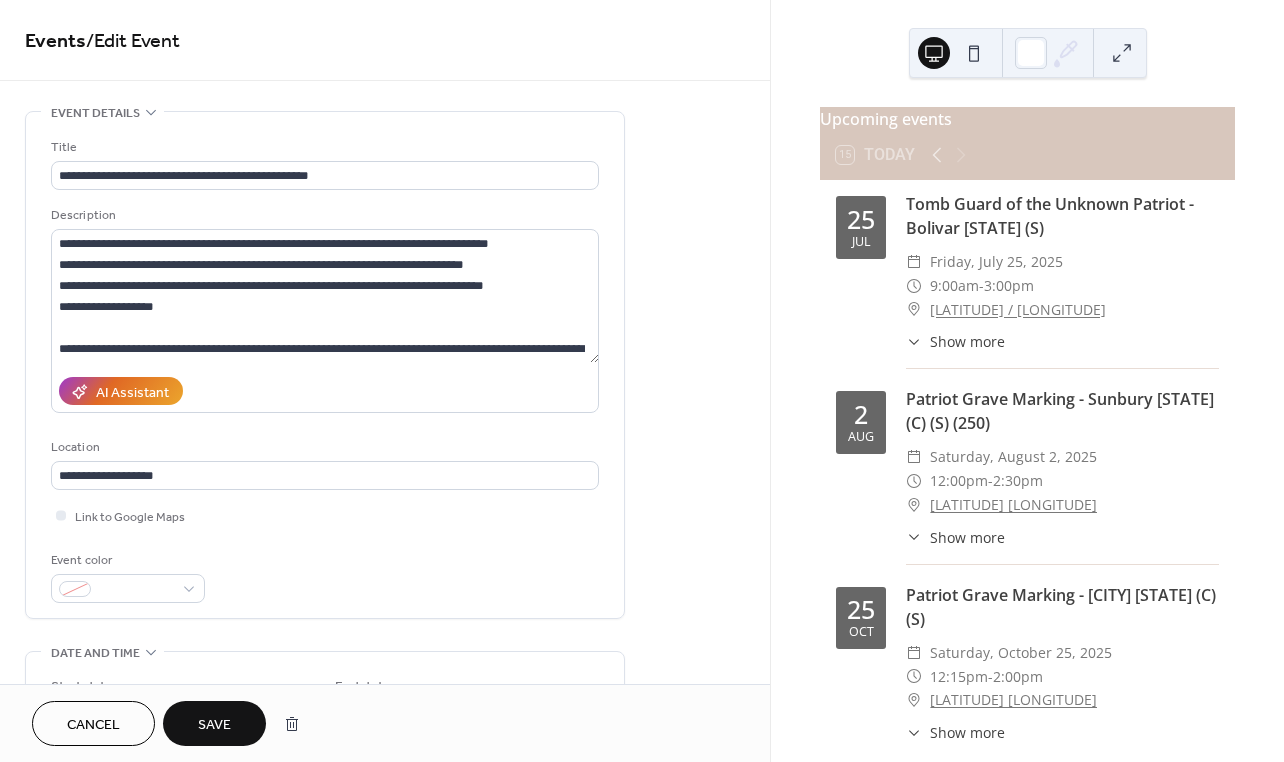 click on "Save" at bounding box center (214, 725) 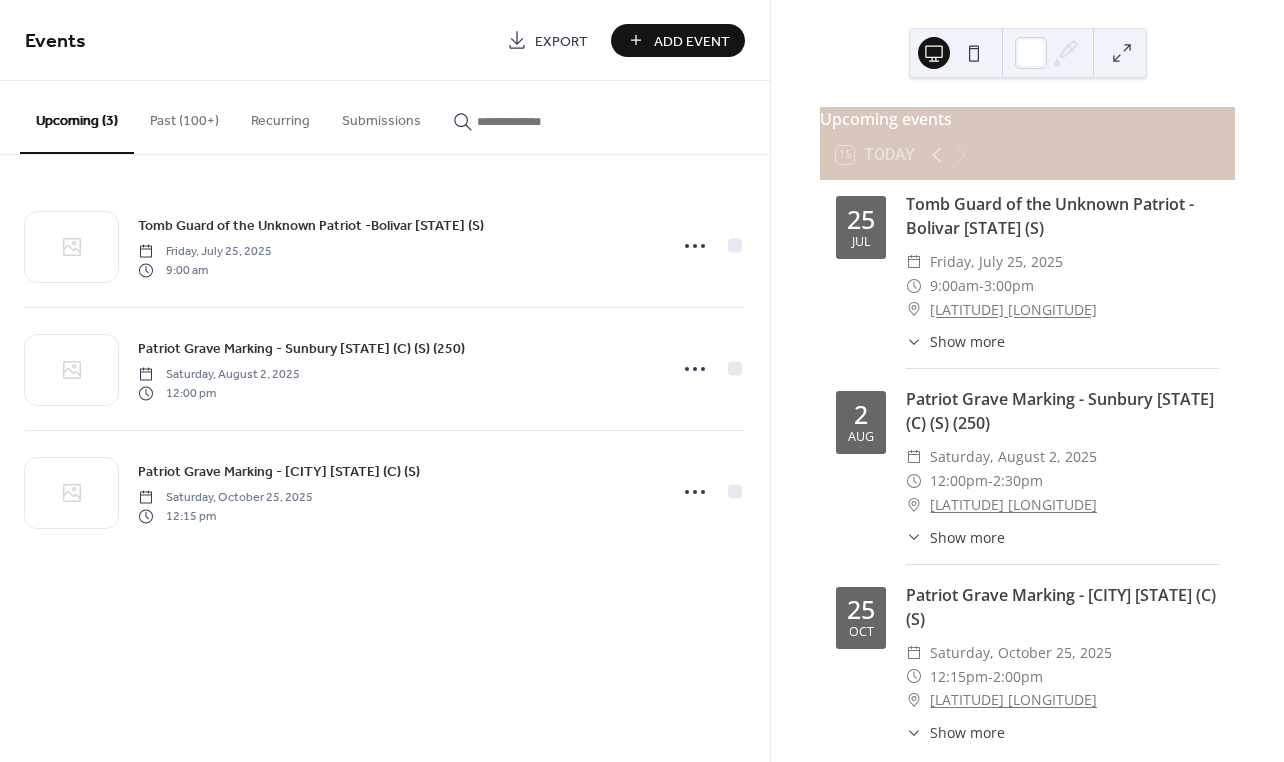 click on "​ Friday, July 25, 2025" at bounding box center [1062, 262] 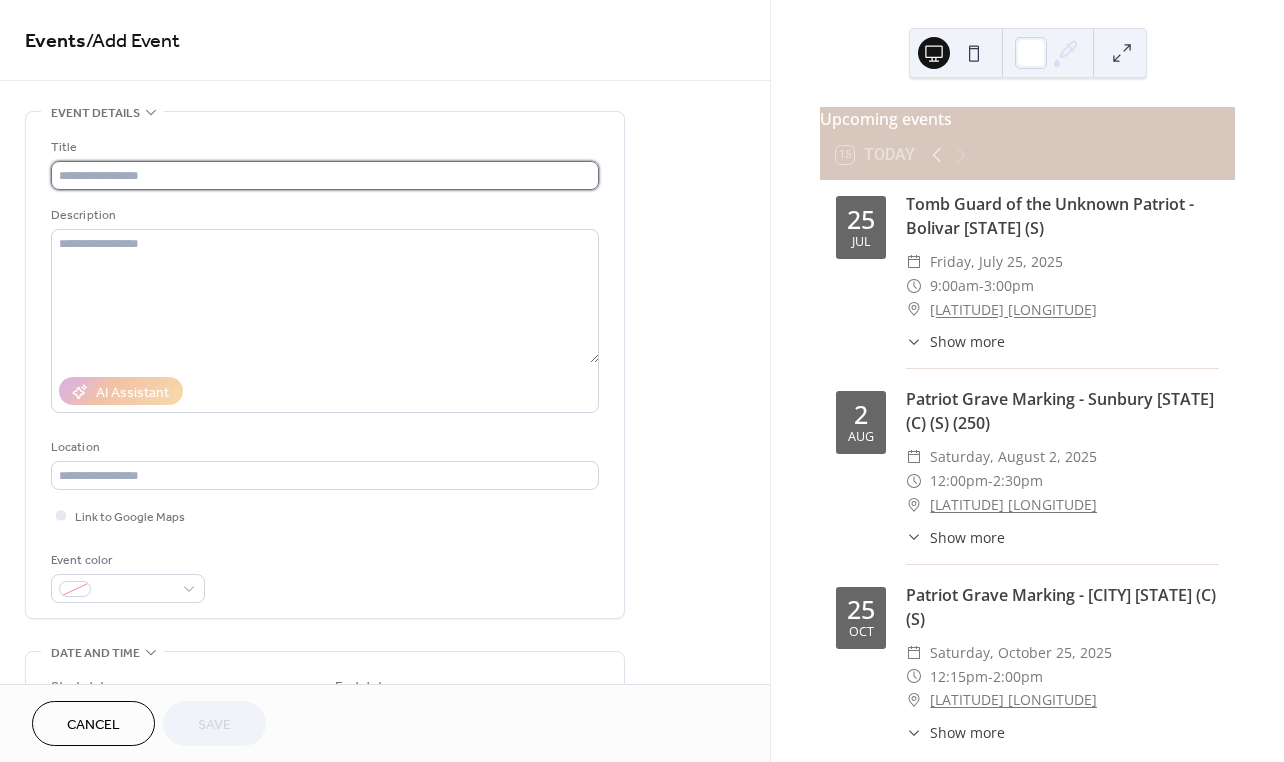 click at bounding box center (325, 175) 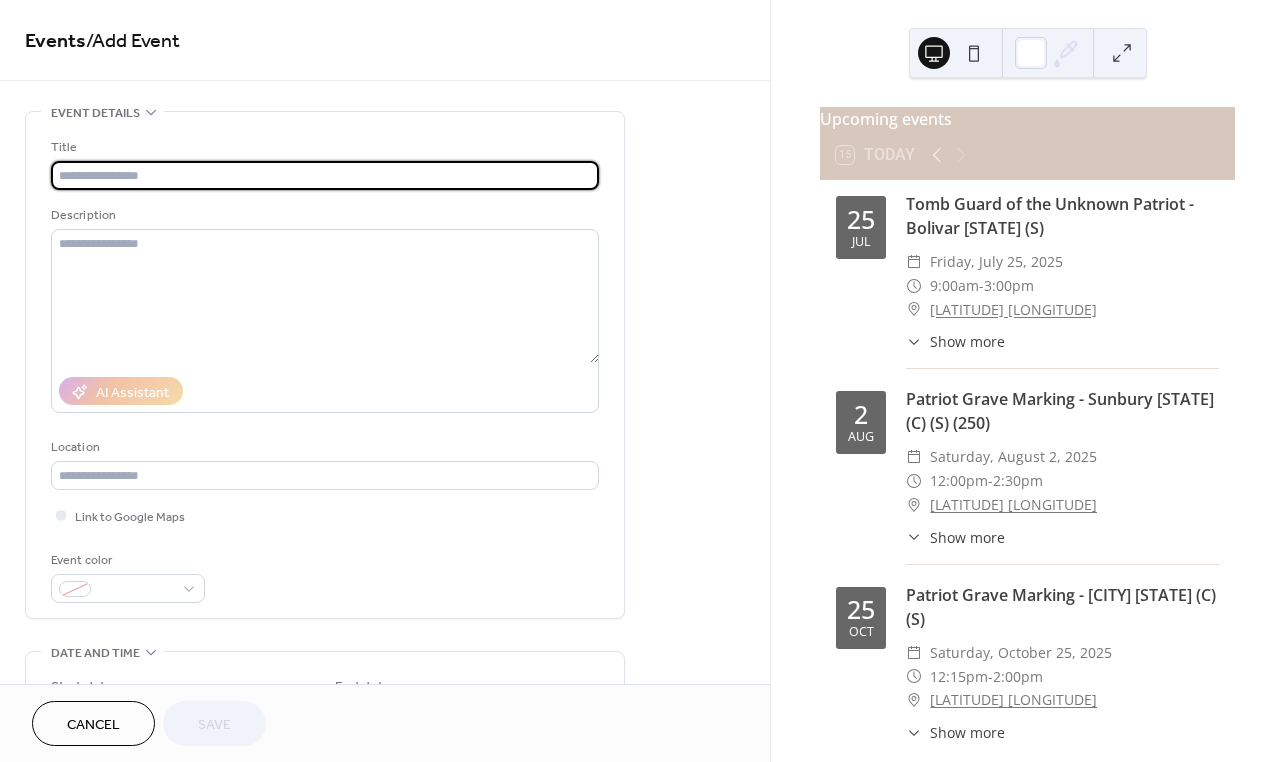 paste on "**********" 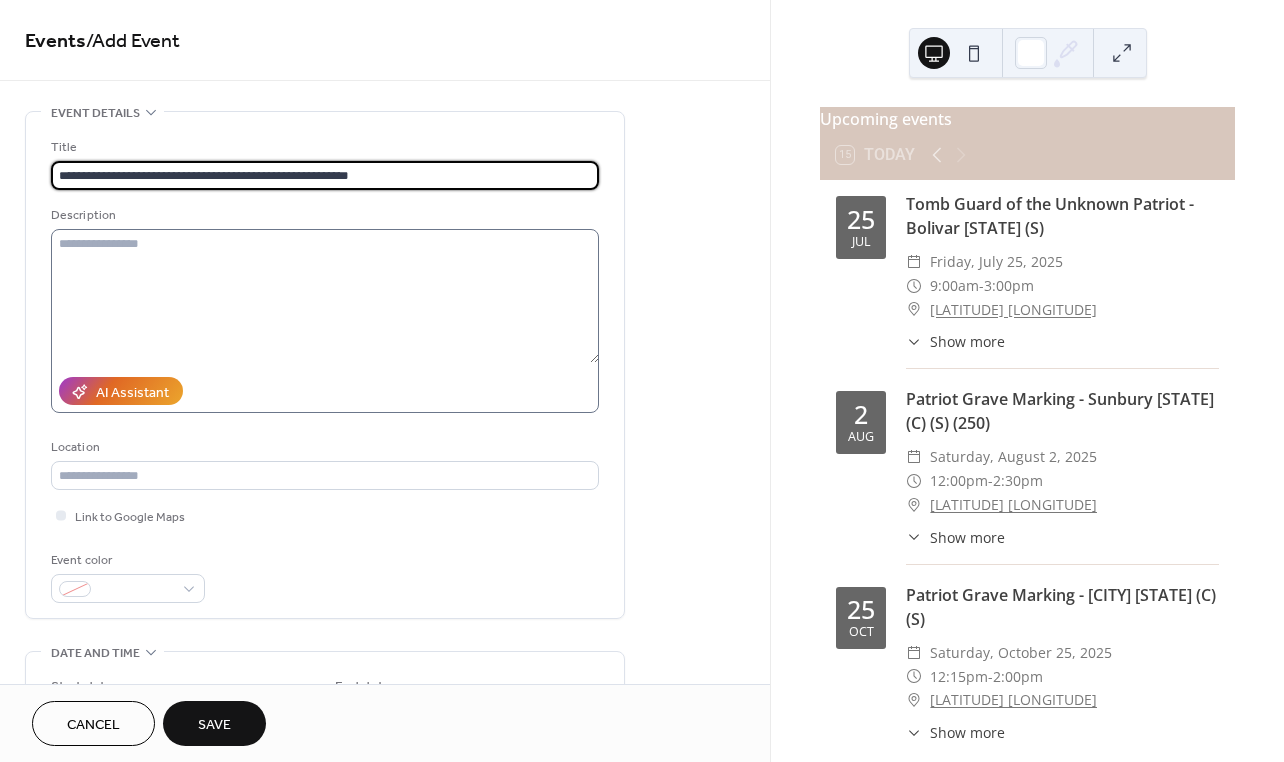 type on "**********" 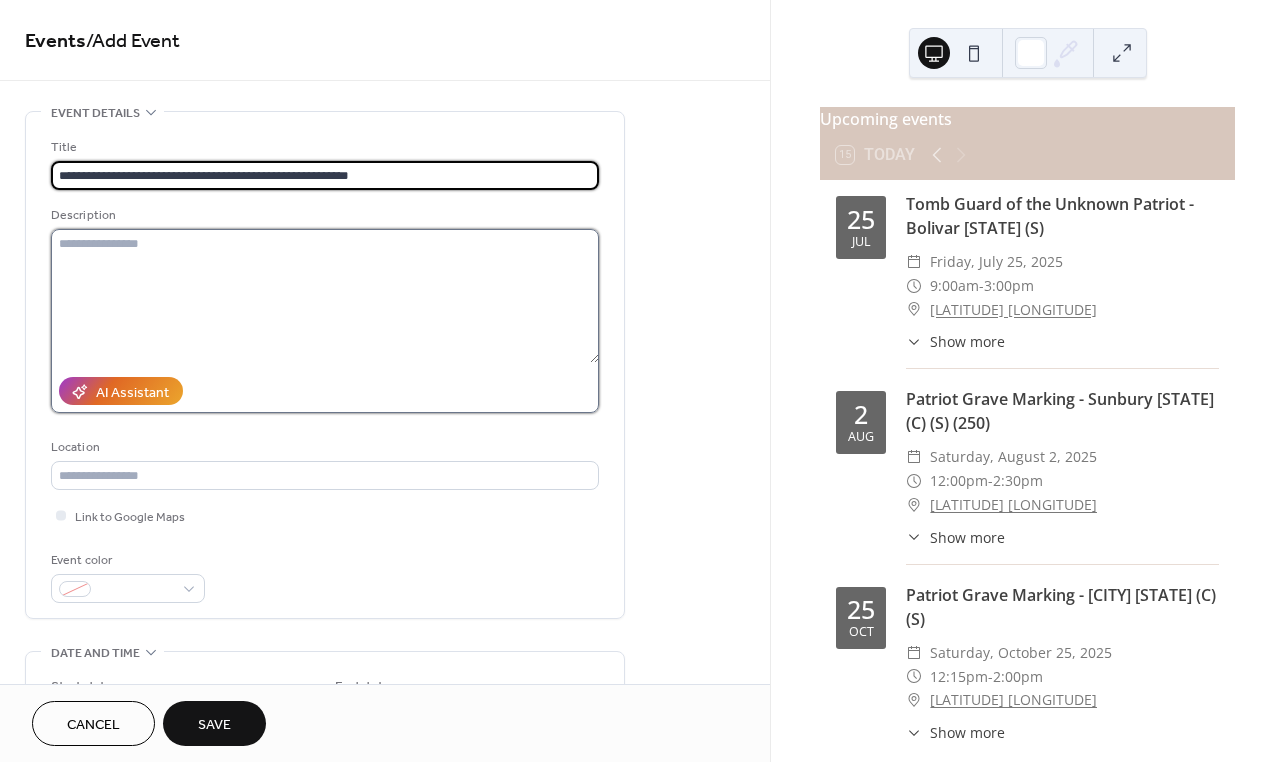click at bounding box center [325, 296] 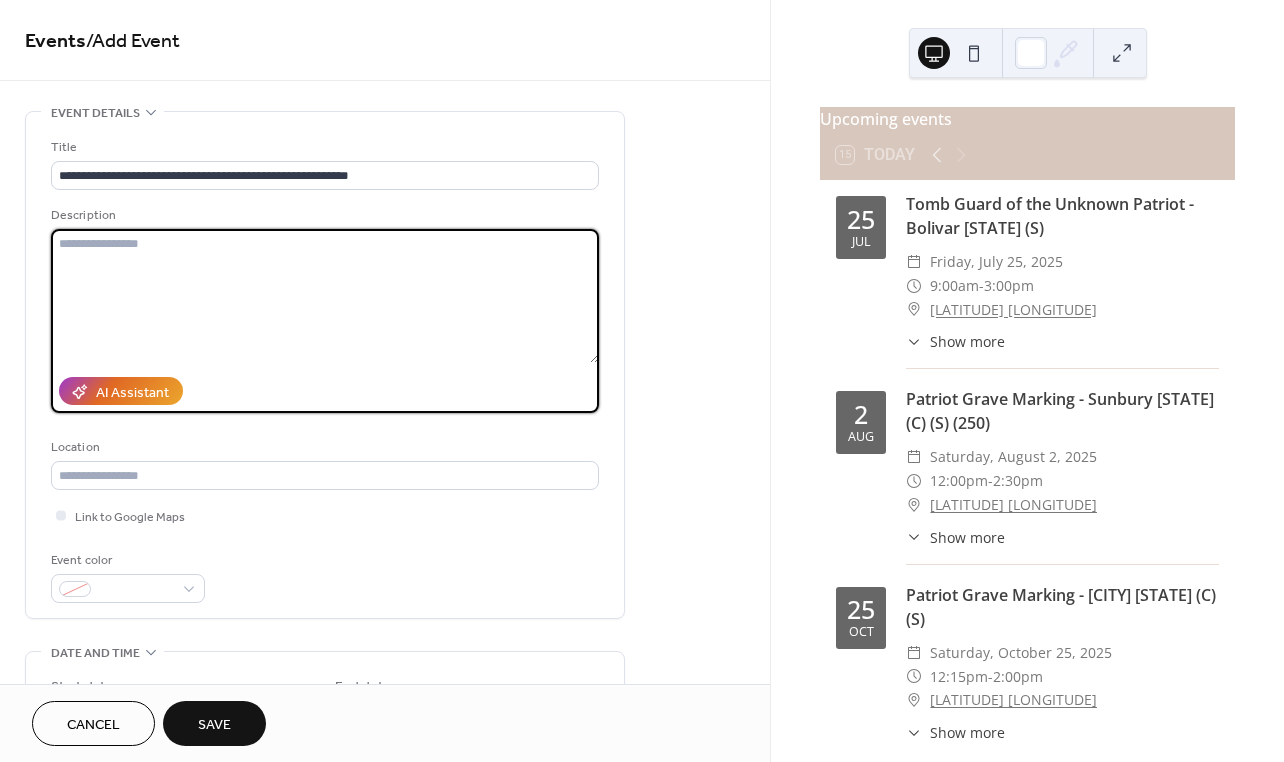 click at bounding box center [325, 296] 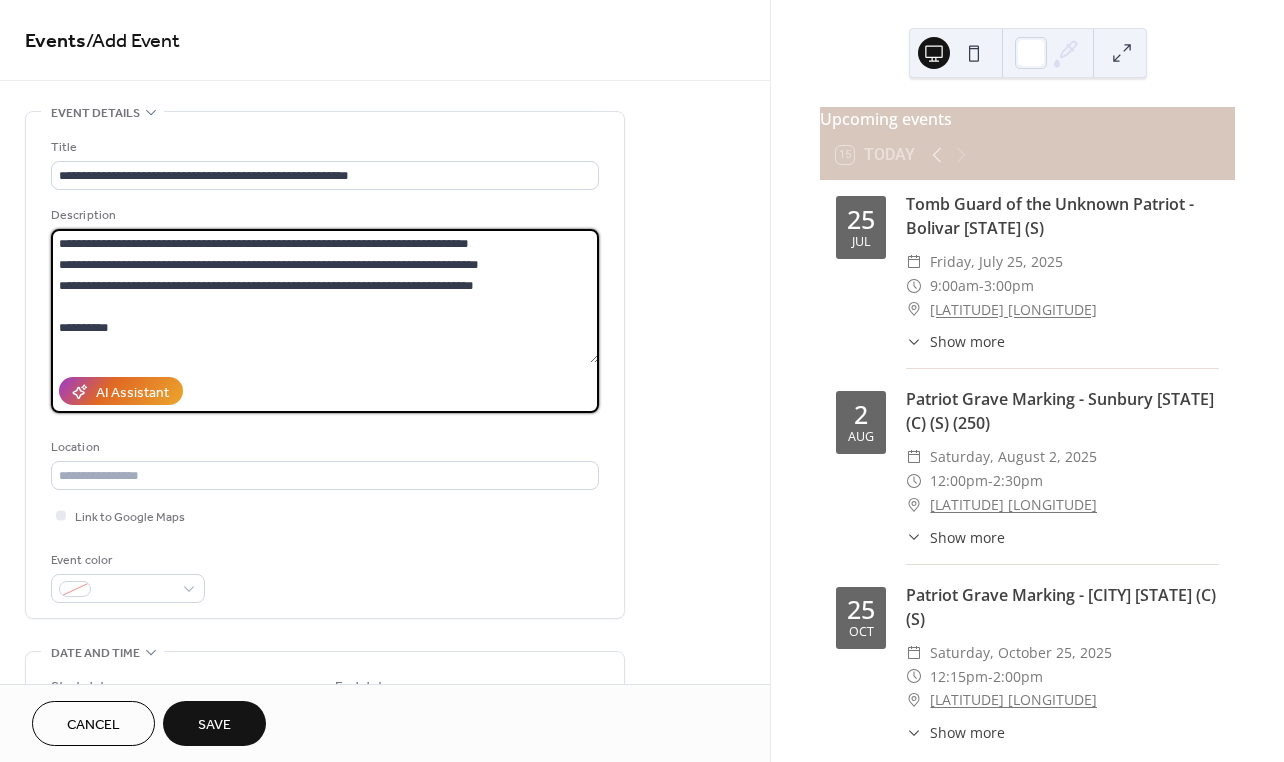 click on "**********" at bounding box center [325, 296] 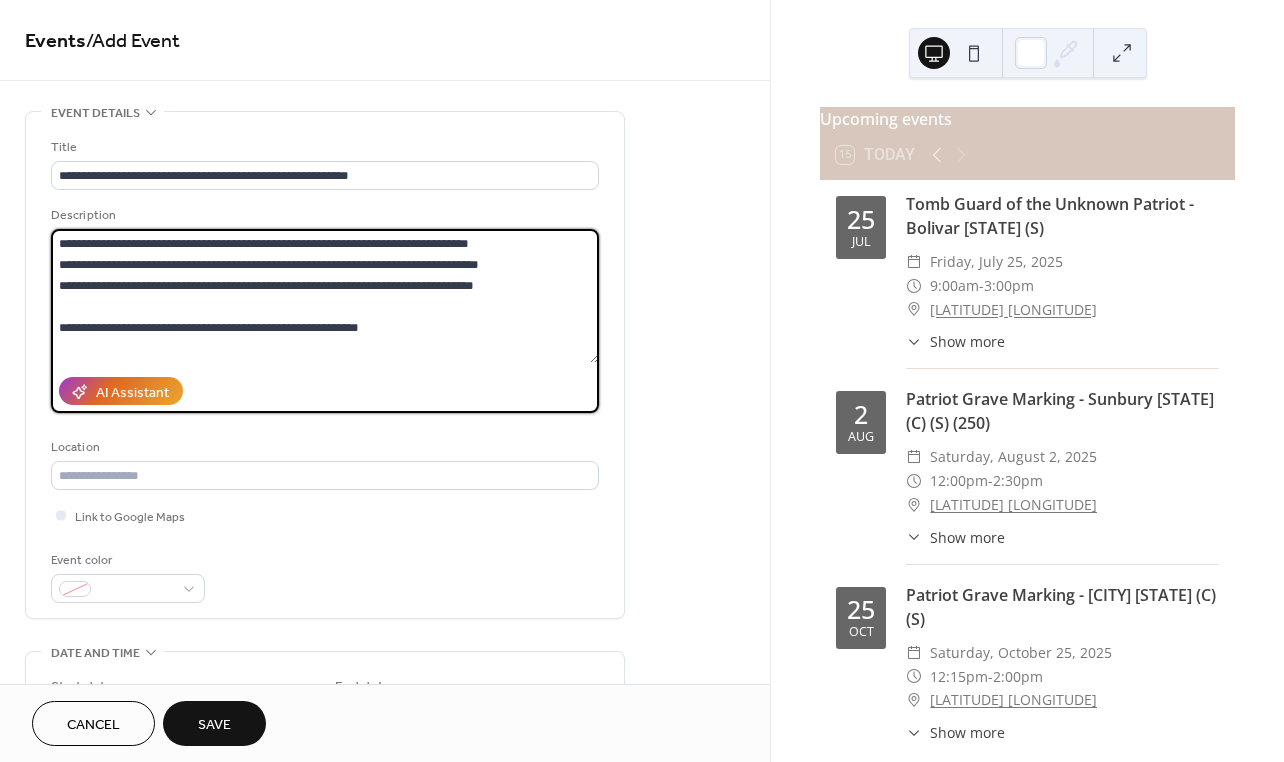click on "**********" at bounding box center (325, 296) 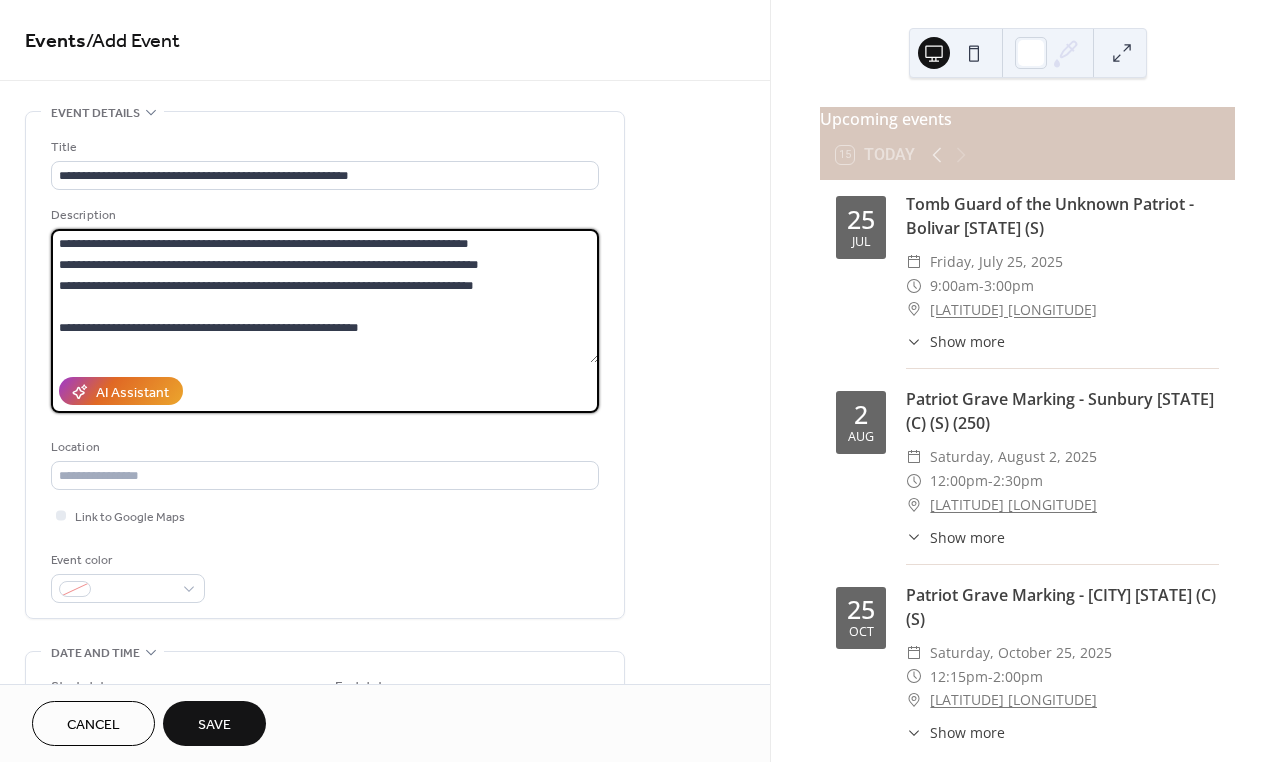 paste on "**********" 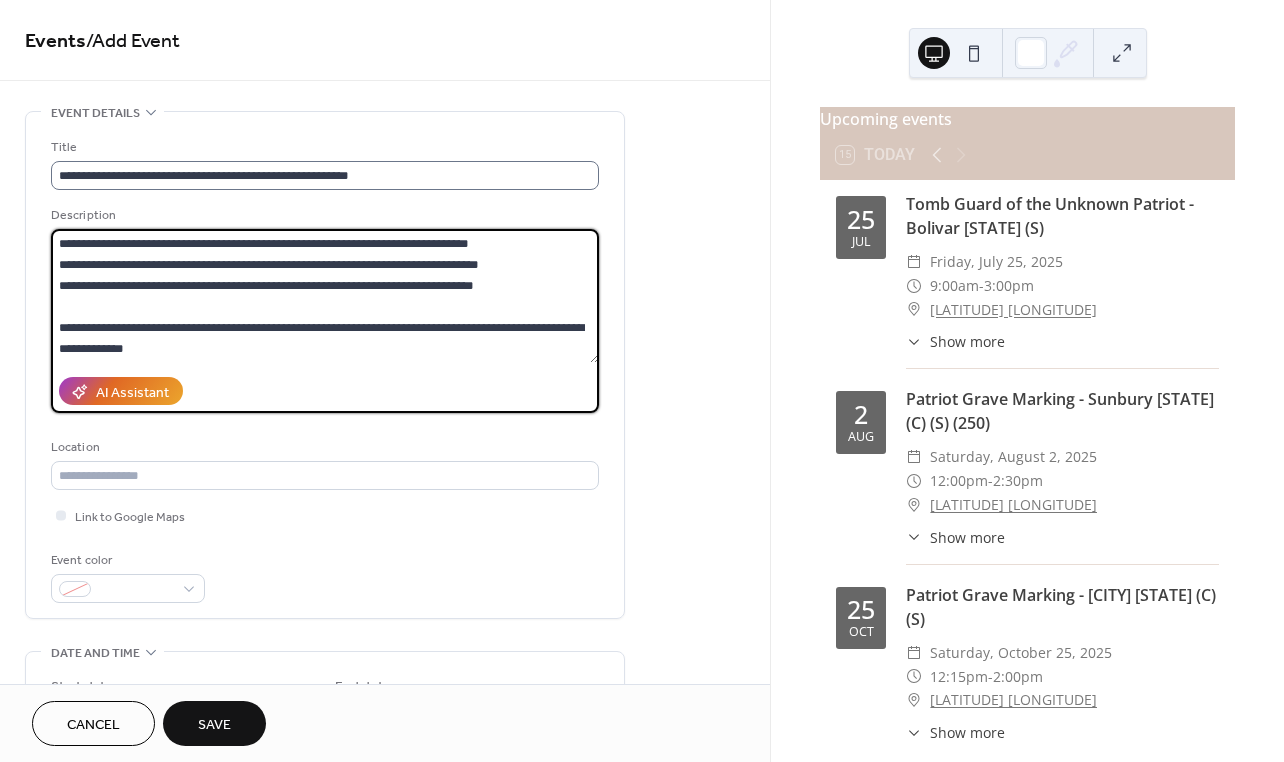 type on "**********" 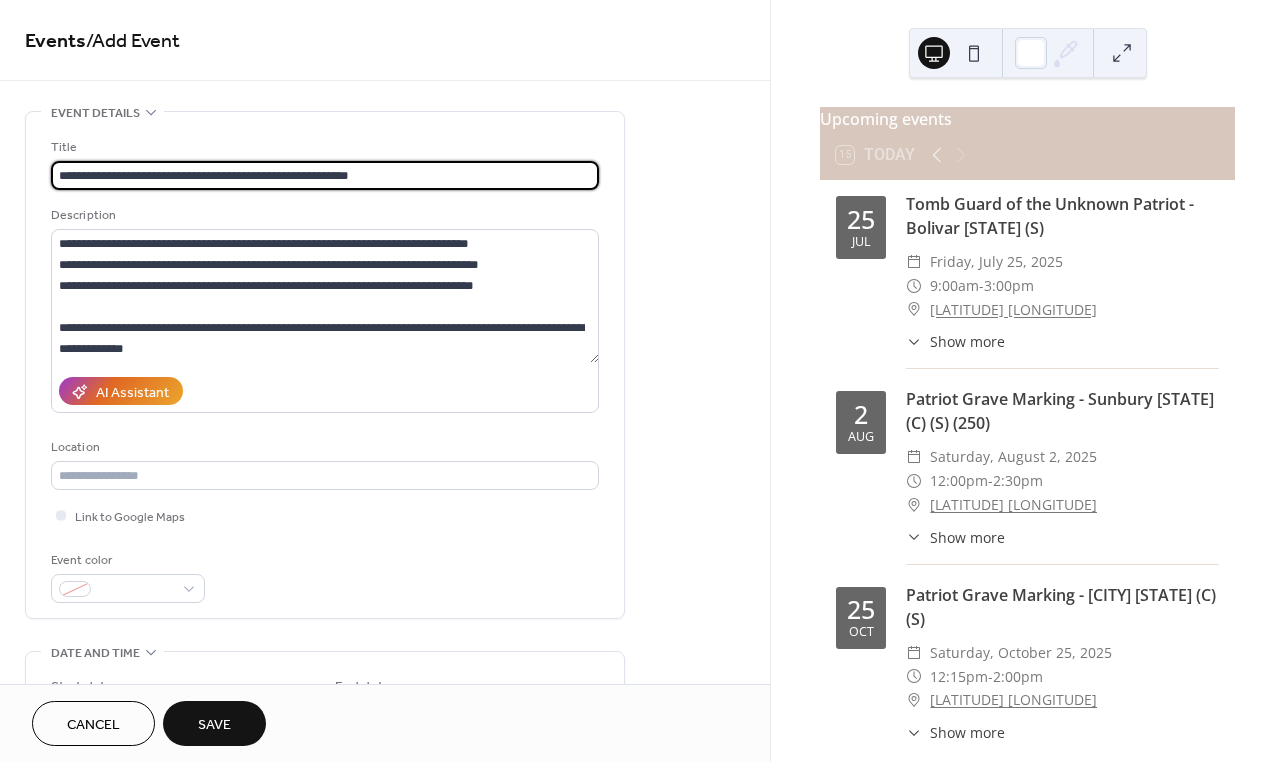 click on "**********" at bounding box center (325, 175) 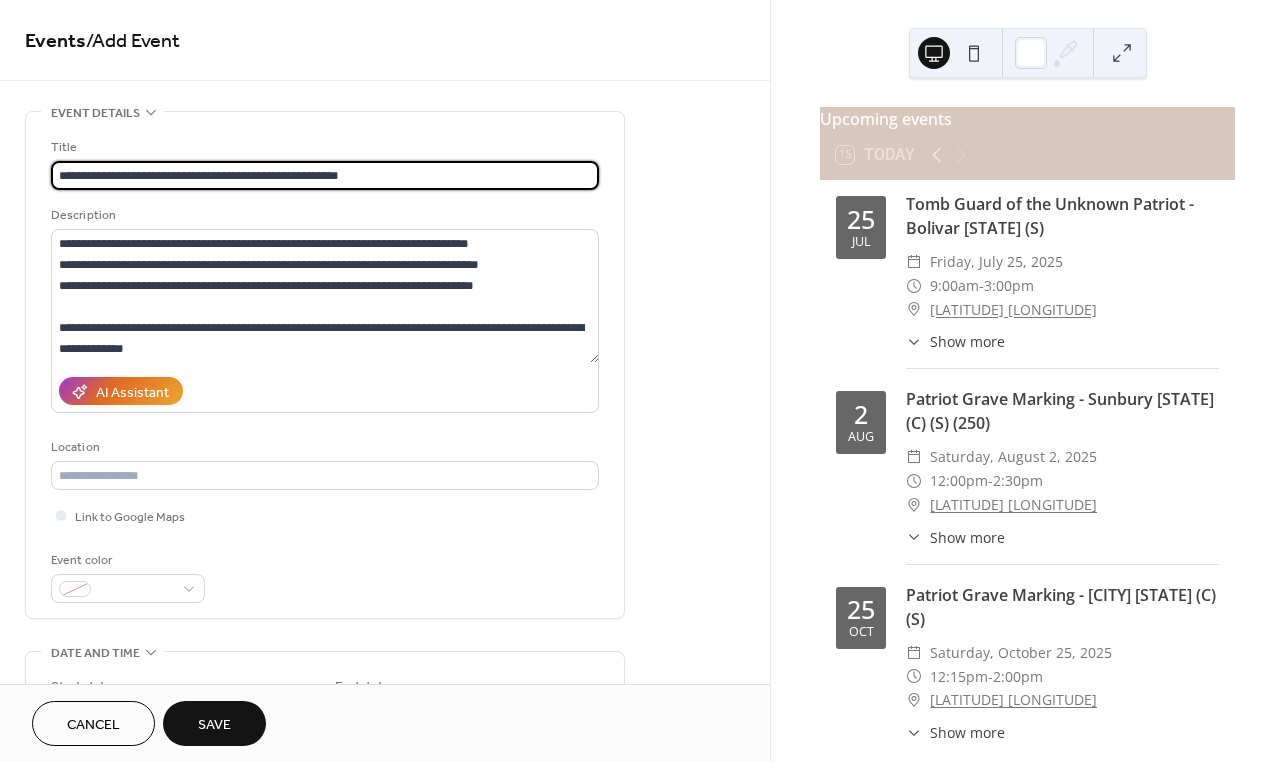 type on "**********" 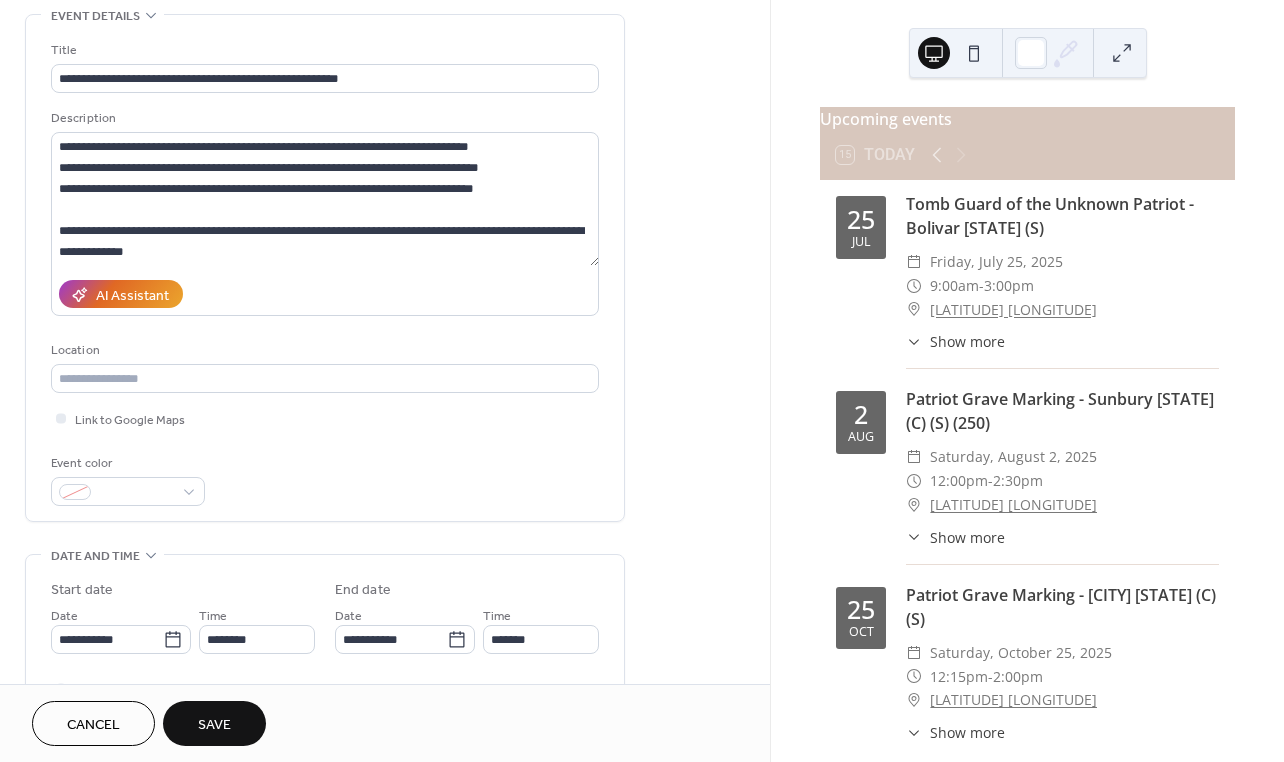 scroll, scrollTop: 100, scrollLeft: 0, axis: vertical 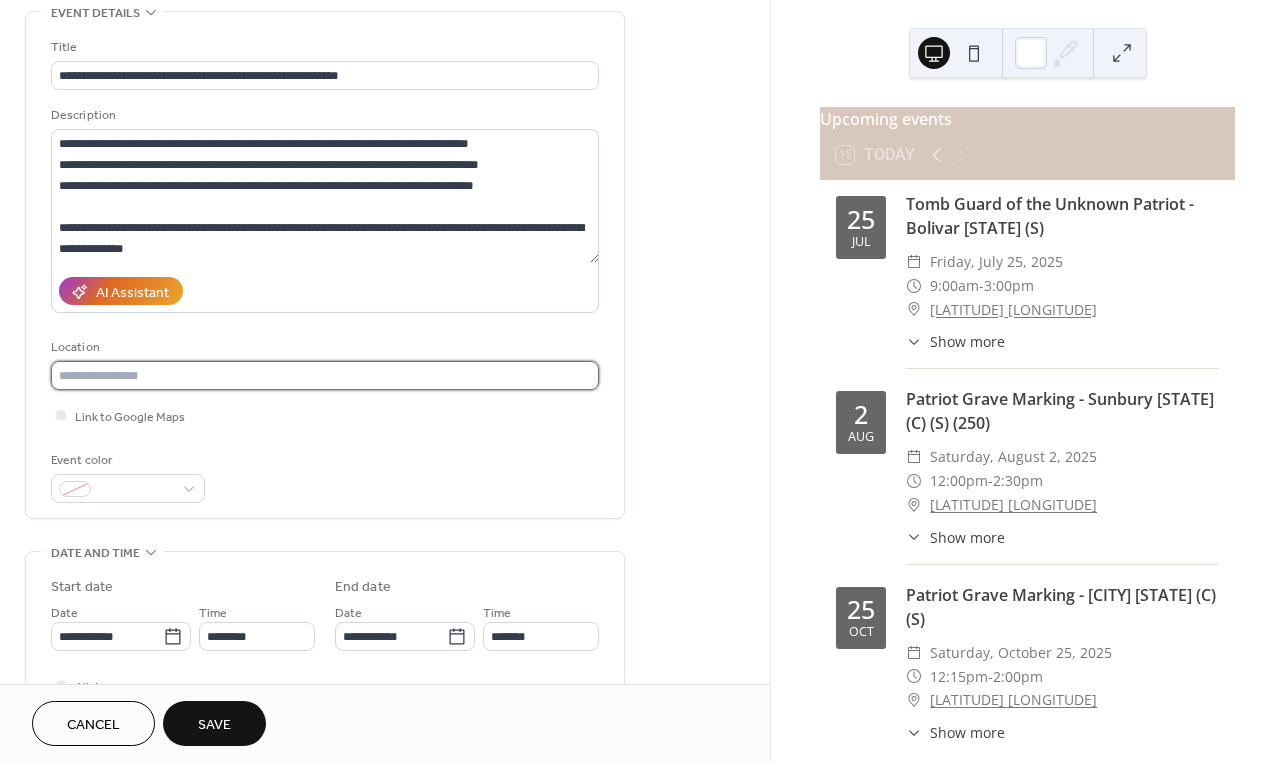 click at bounding box center (325, 375) 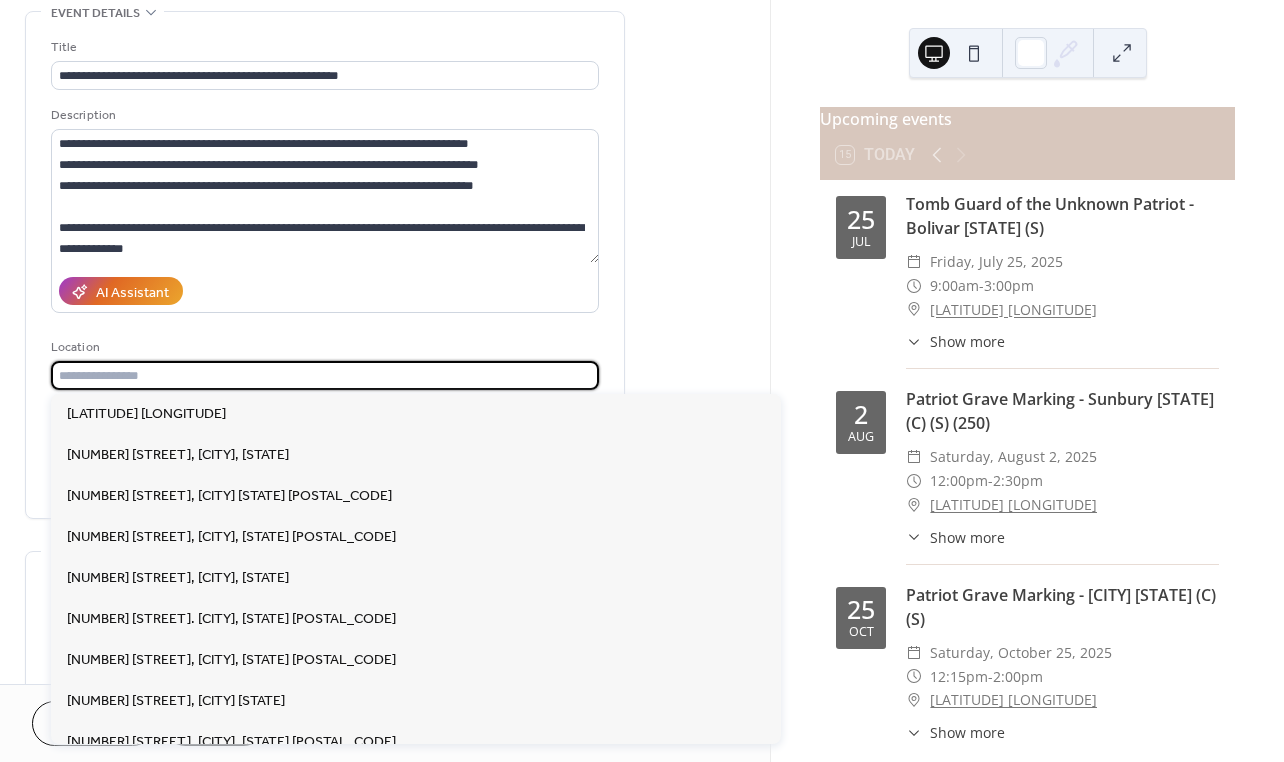 paste on "**********" 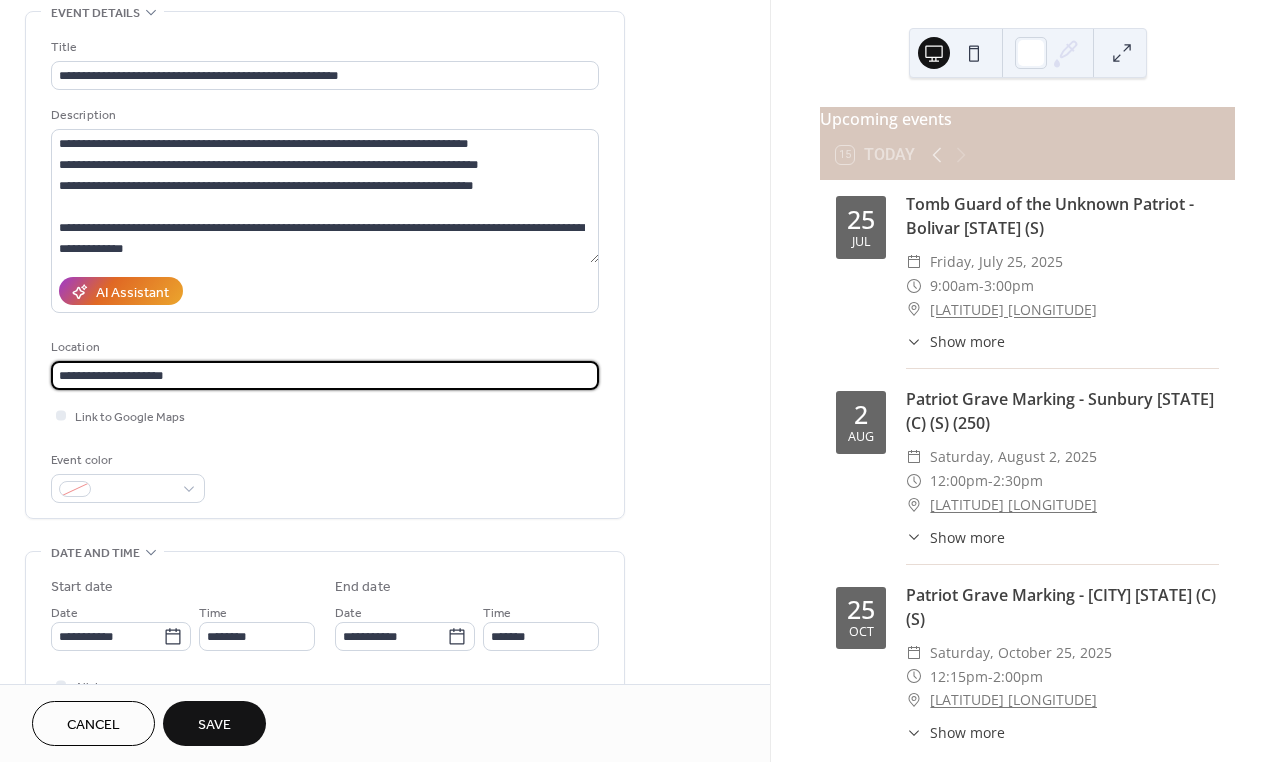 drag, startPoint x: 115, startPoint y: 372, endPoint x: 218, endPoint y: 418, distance: 112.805145 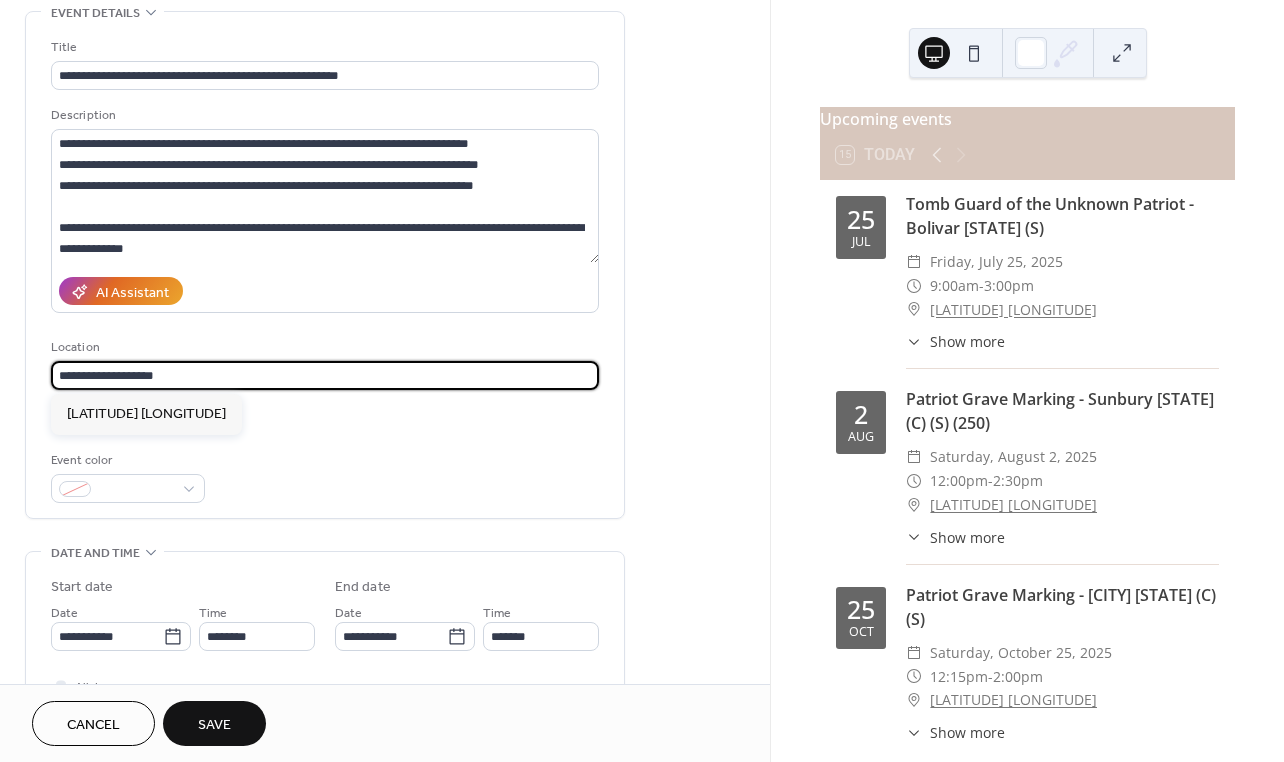 type on "**********" 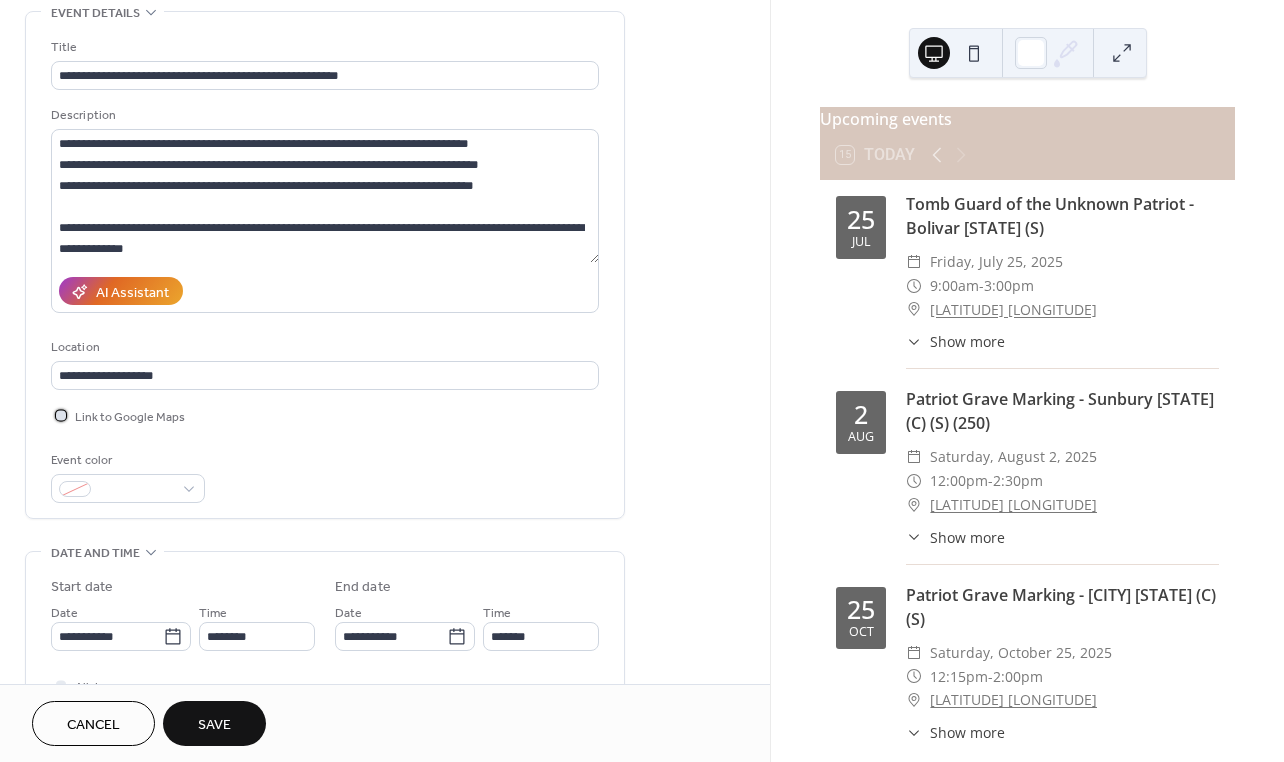 click at bounding box center (61, 415) 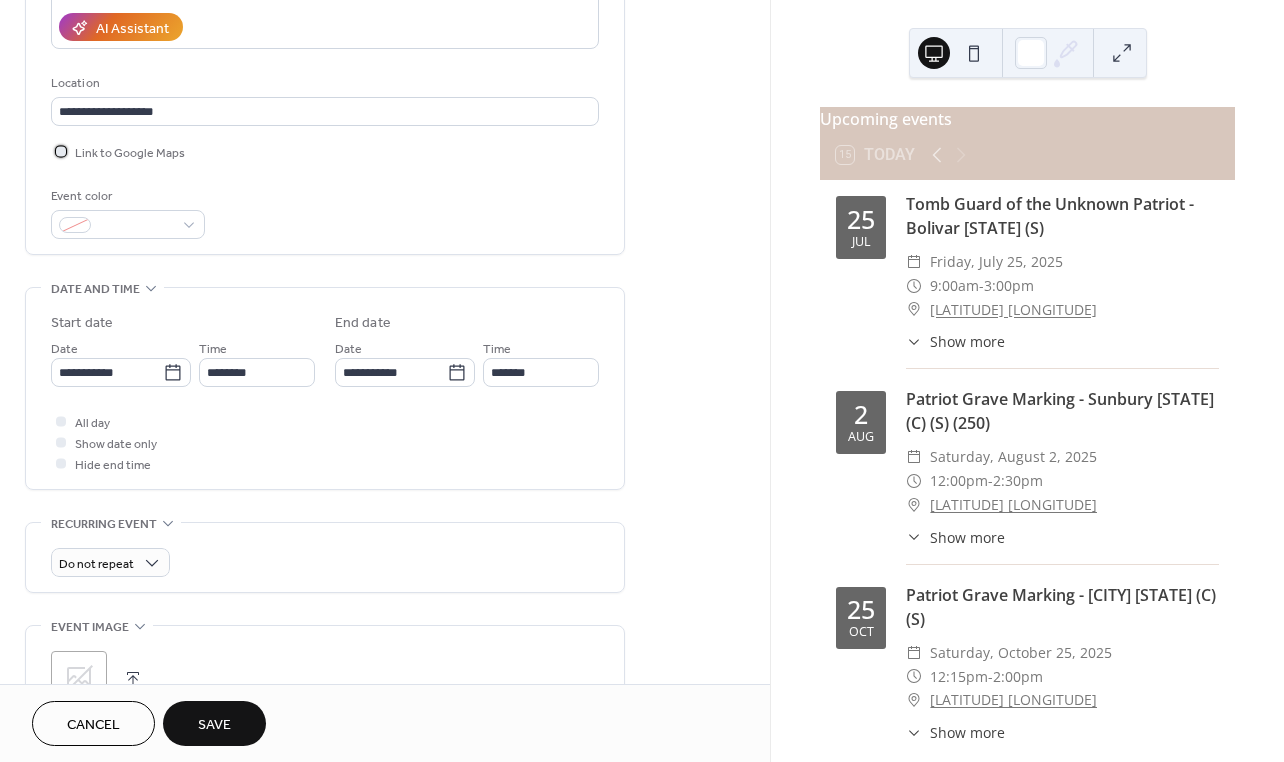 scroll, scrollTop: 400, scrollLeft: 0, axis: vertical 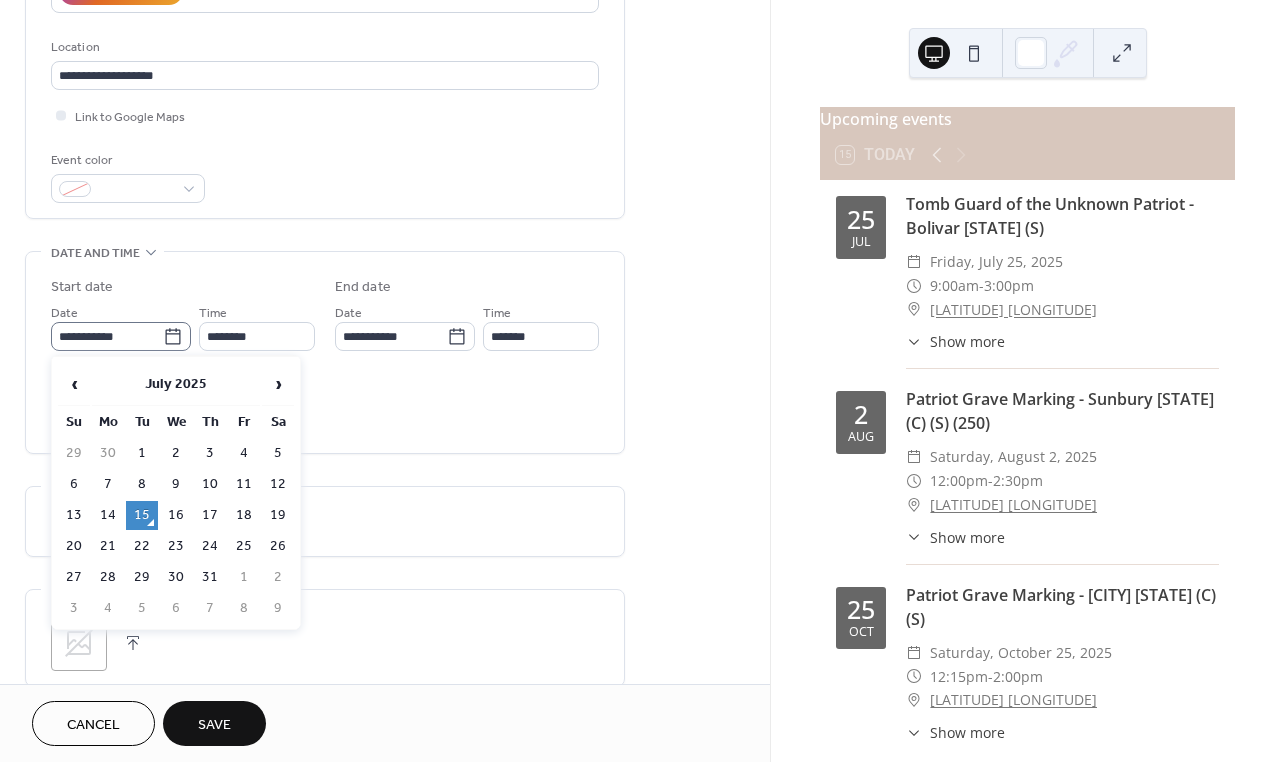 click 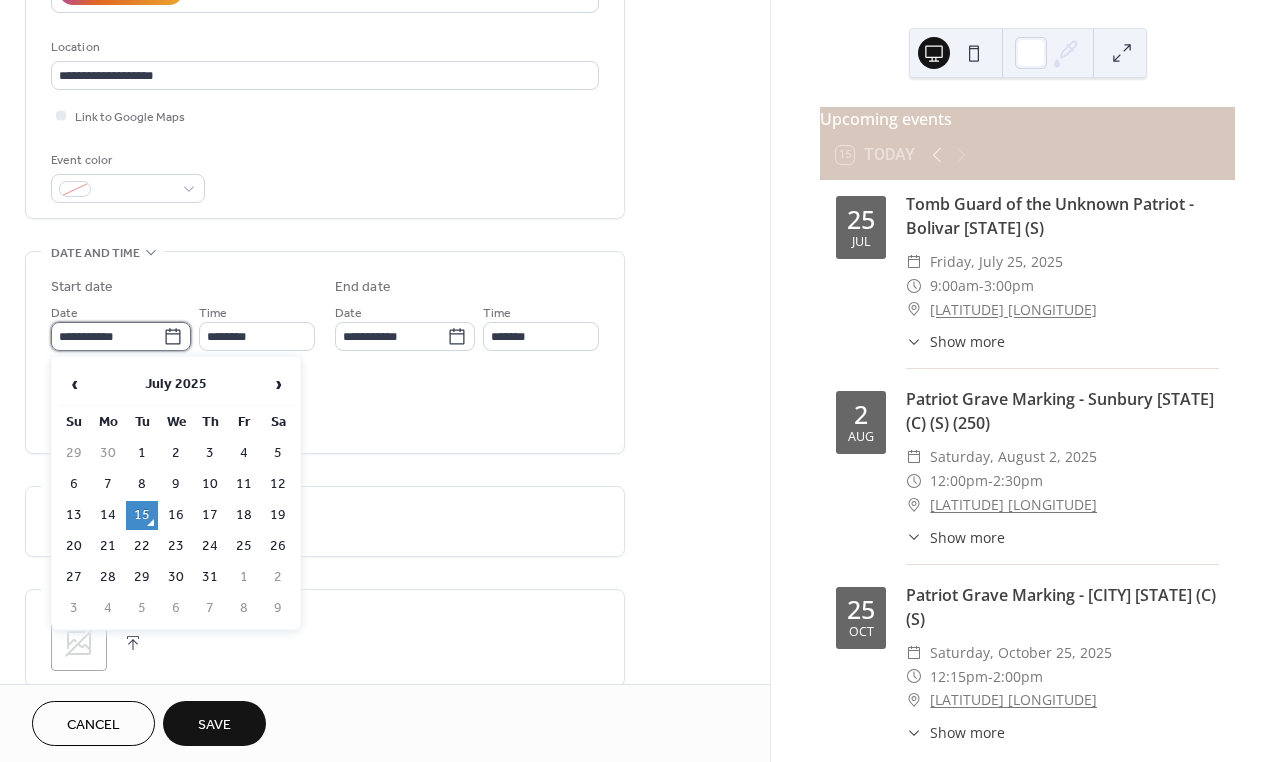 click on "**********" at bounding box center (107, 336) 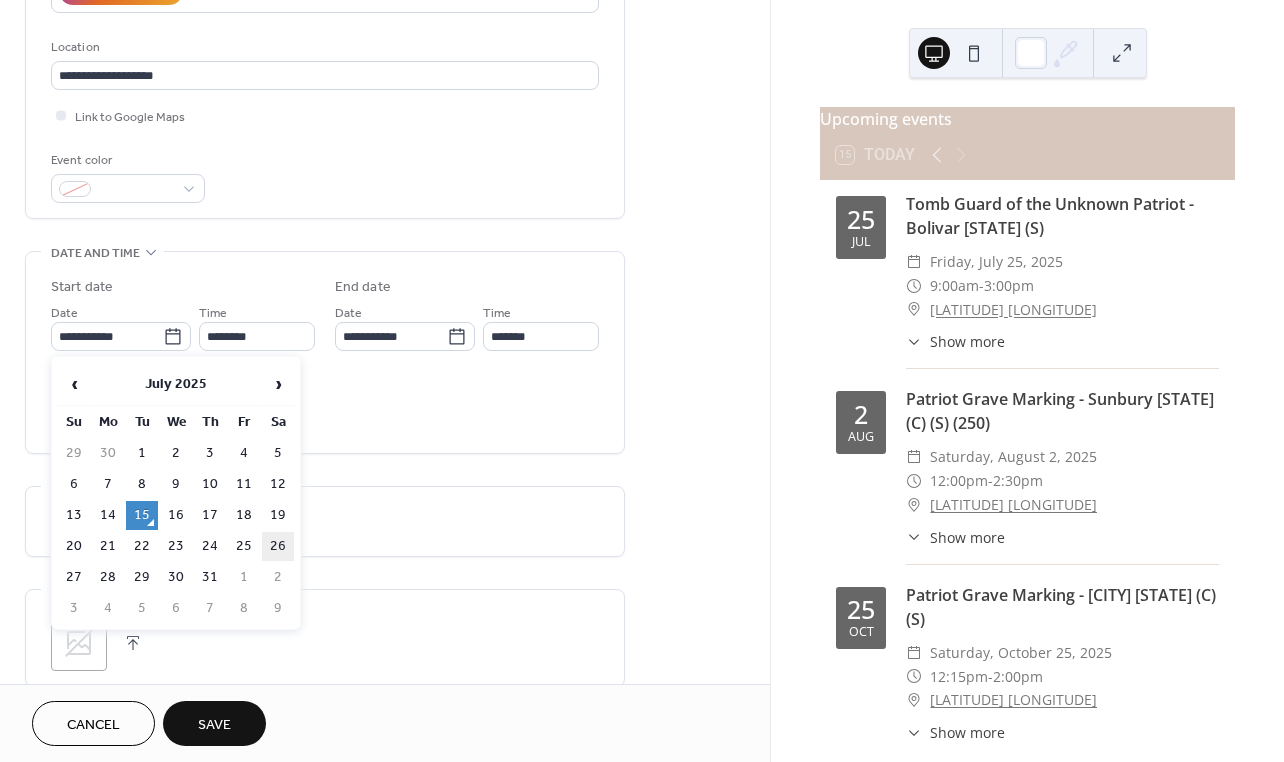click on "26" at bounding box center [278, 546] 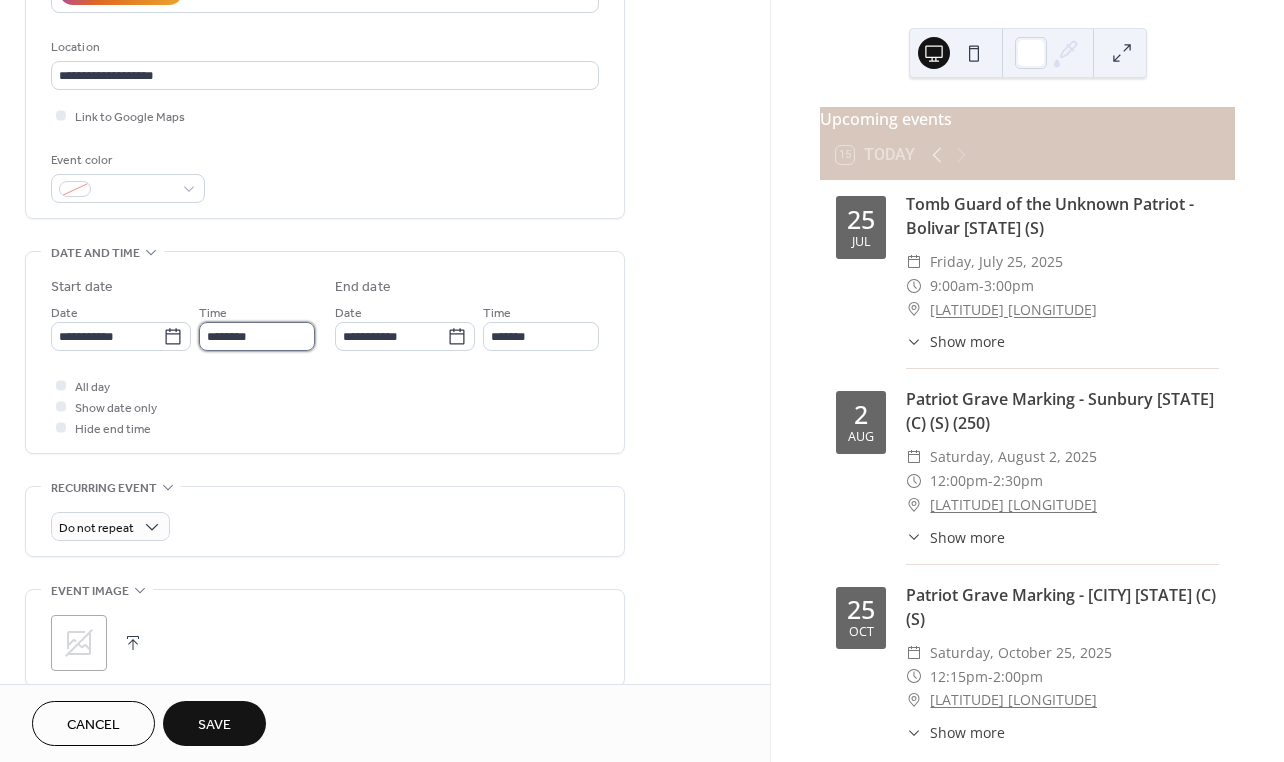 click on "********" at bounding box center (257, 336) 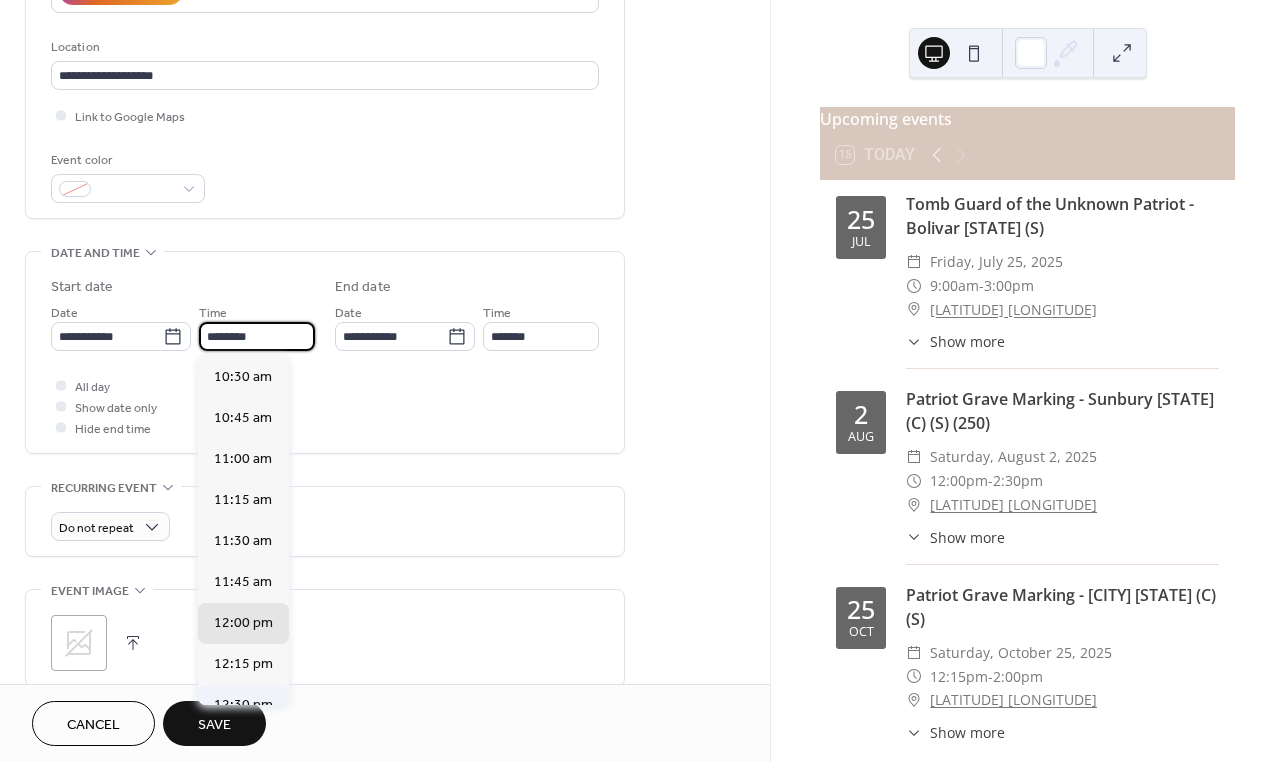 scroll, scrollTop: 1668, scrollLeft: 0, axis: vertical 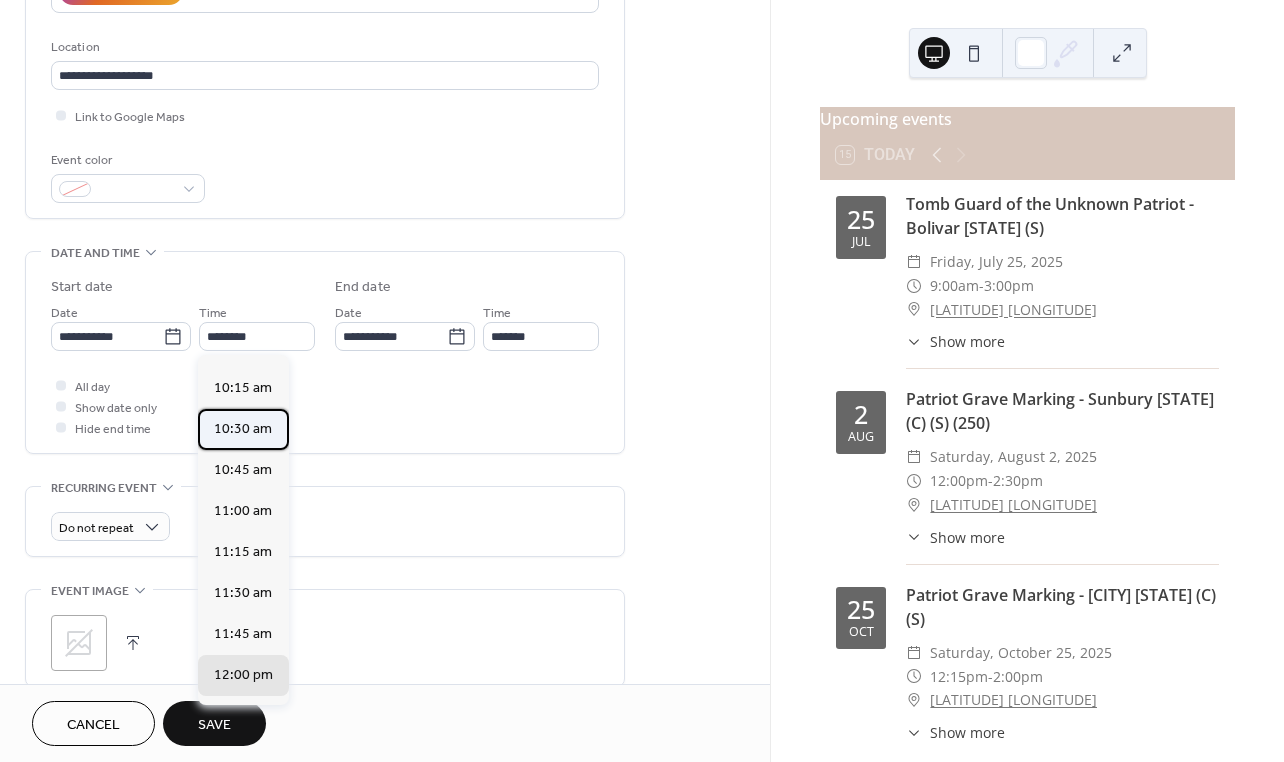 click on "10:30 am" at bounding box center [243, 429] 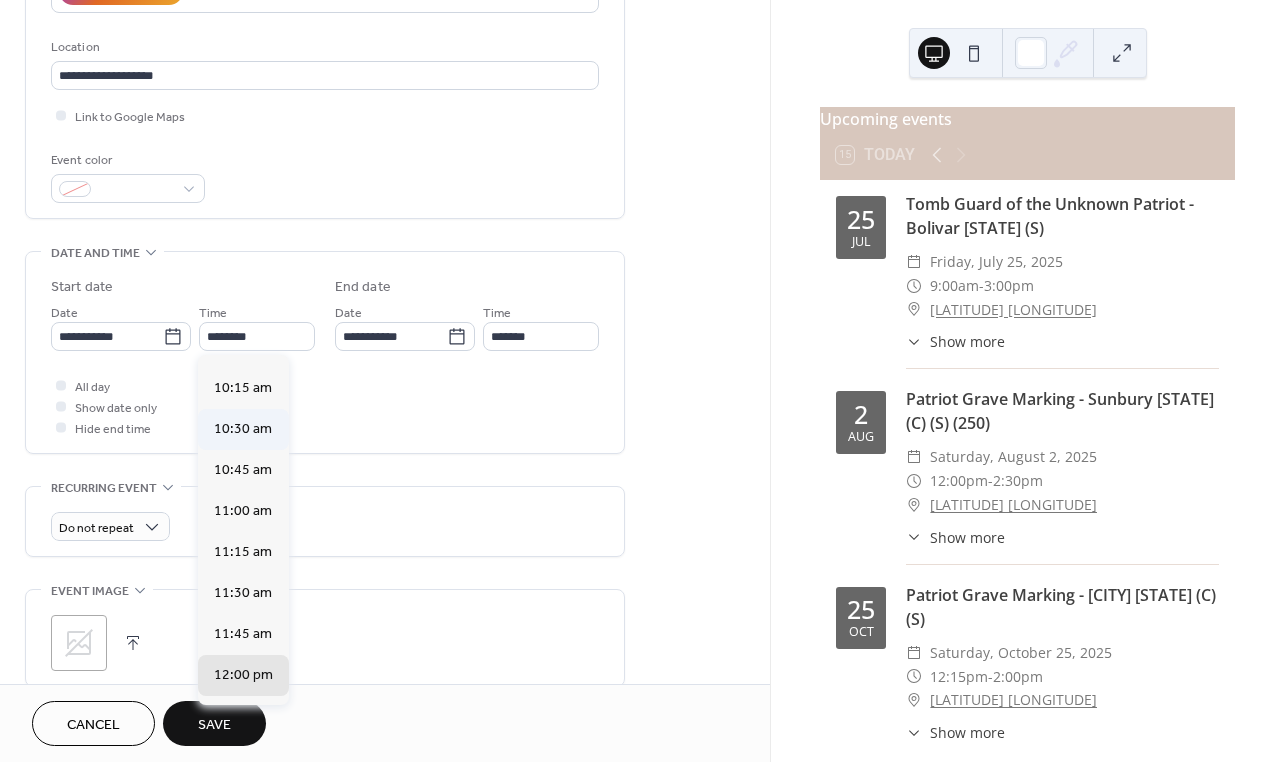 type on "********" 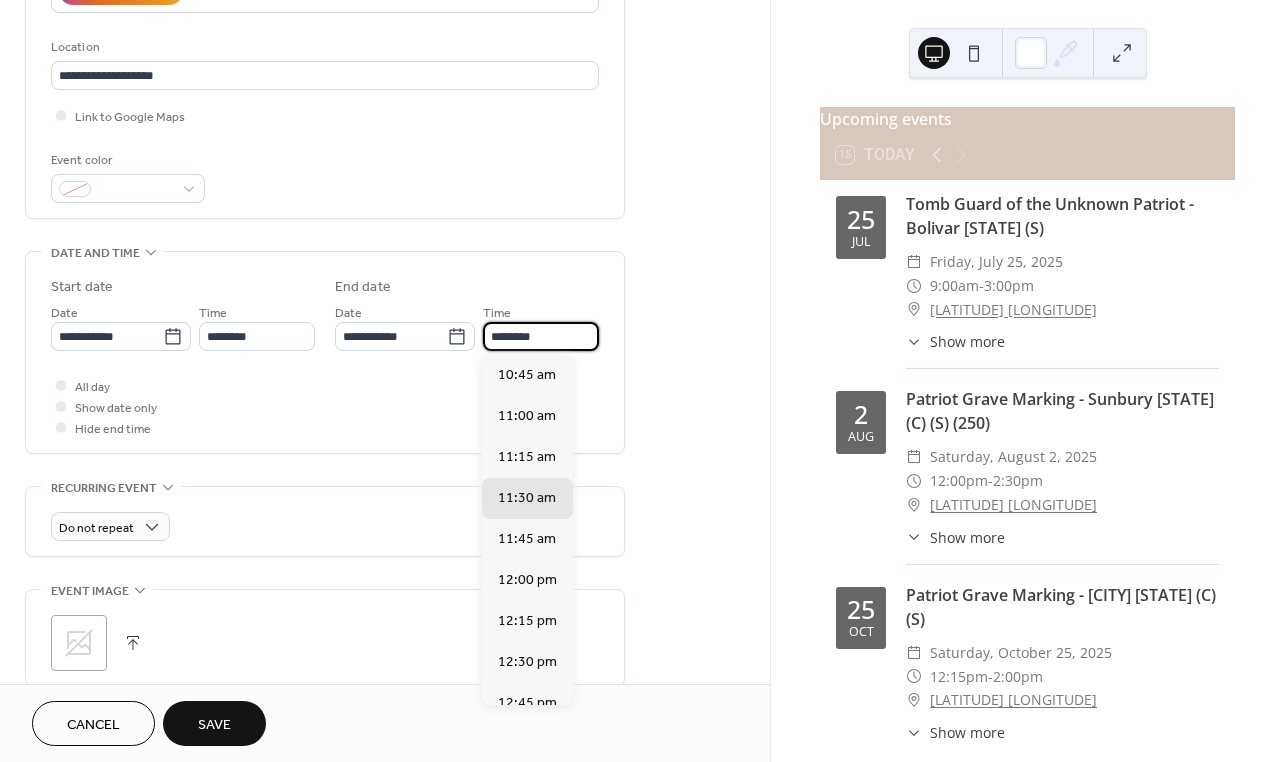 click on "********" at bounding box center (541, 336) 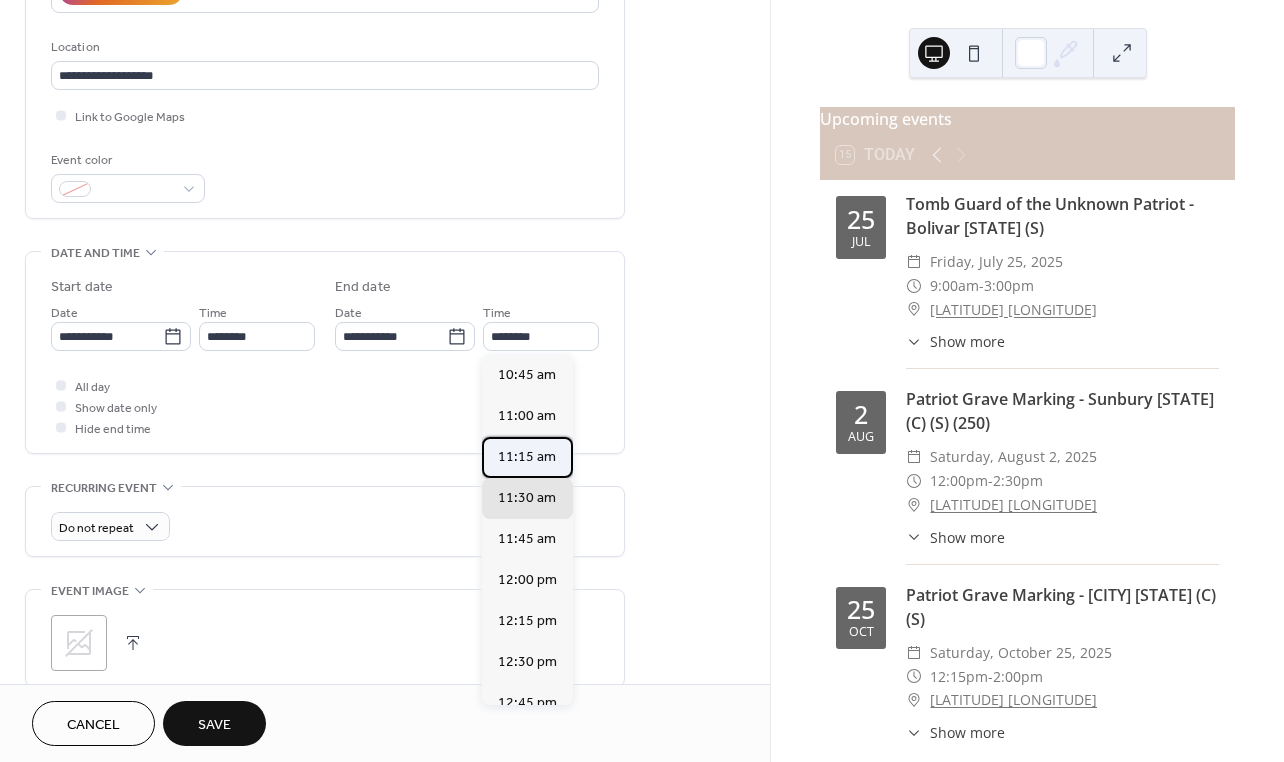 click on "11:15 am" at bounding box center (527, 457) 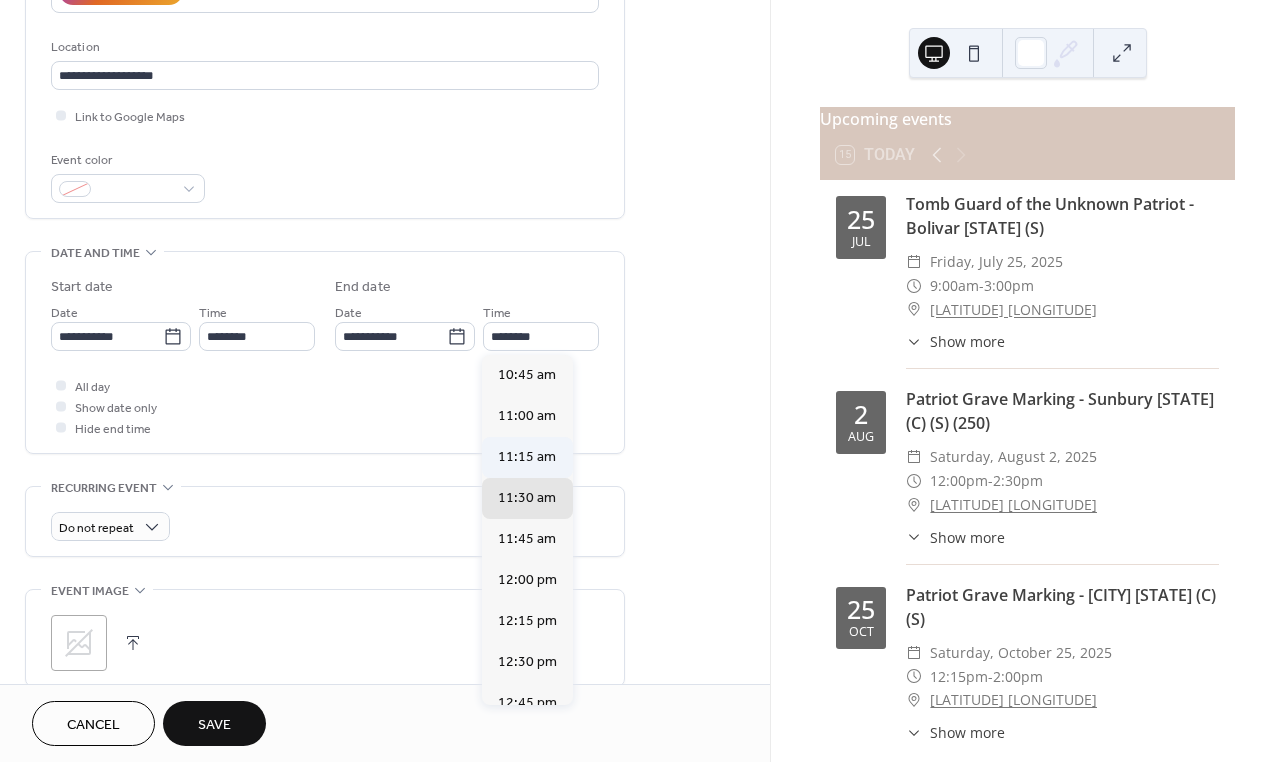 type on "********" 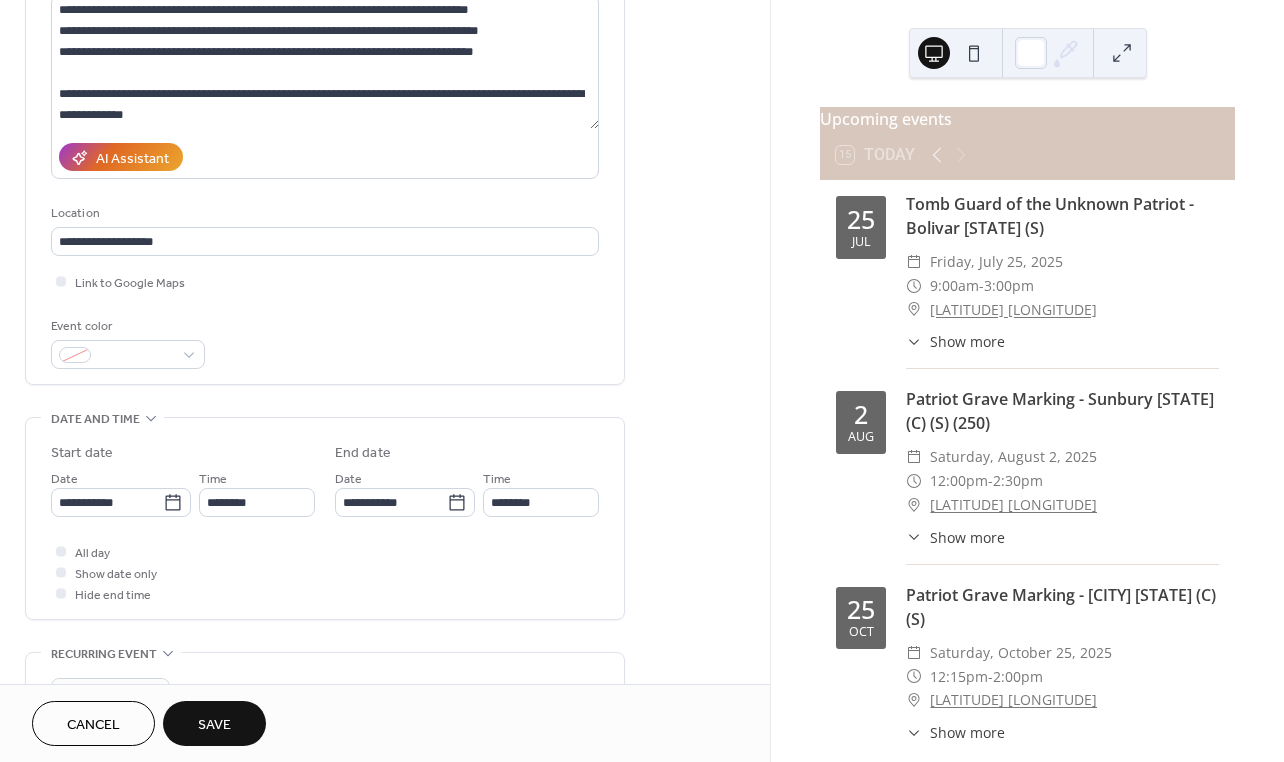 scroll, scrollTop: 200, scrollLeft: 0, axis: vertical 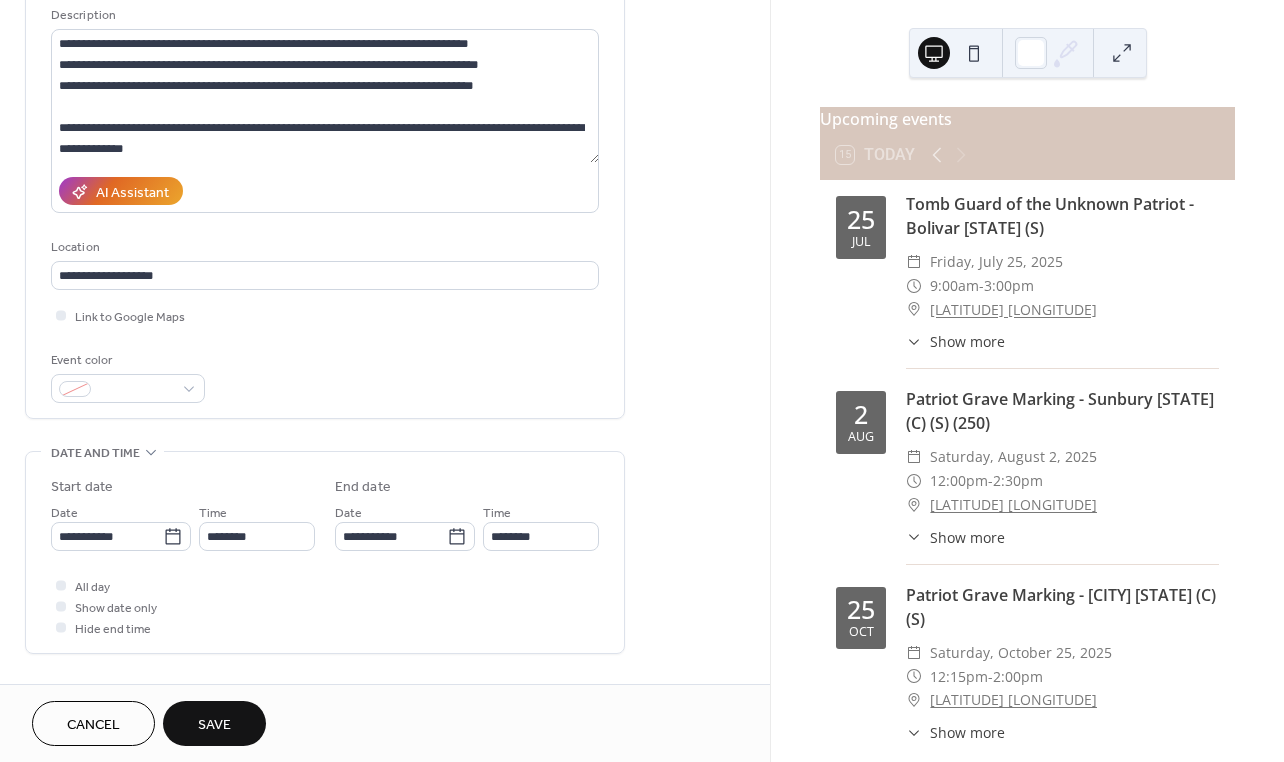 click on "Save" at bounding box center (214, 725) 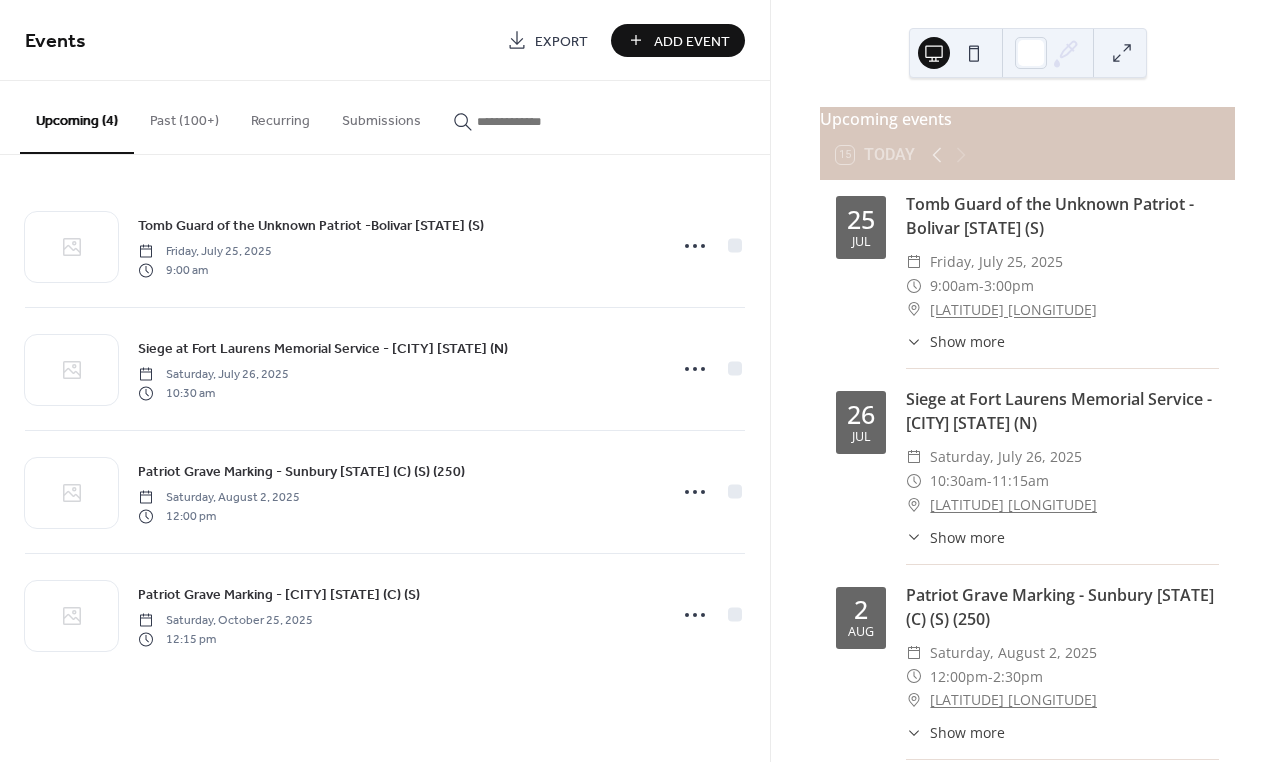 click on "Show more" at bounding box center [967, 537] 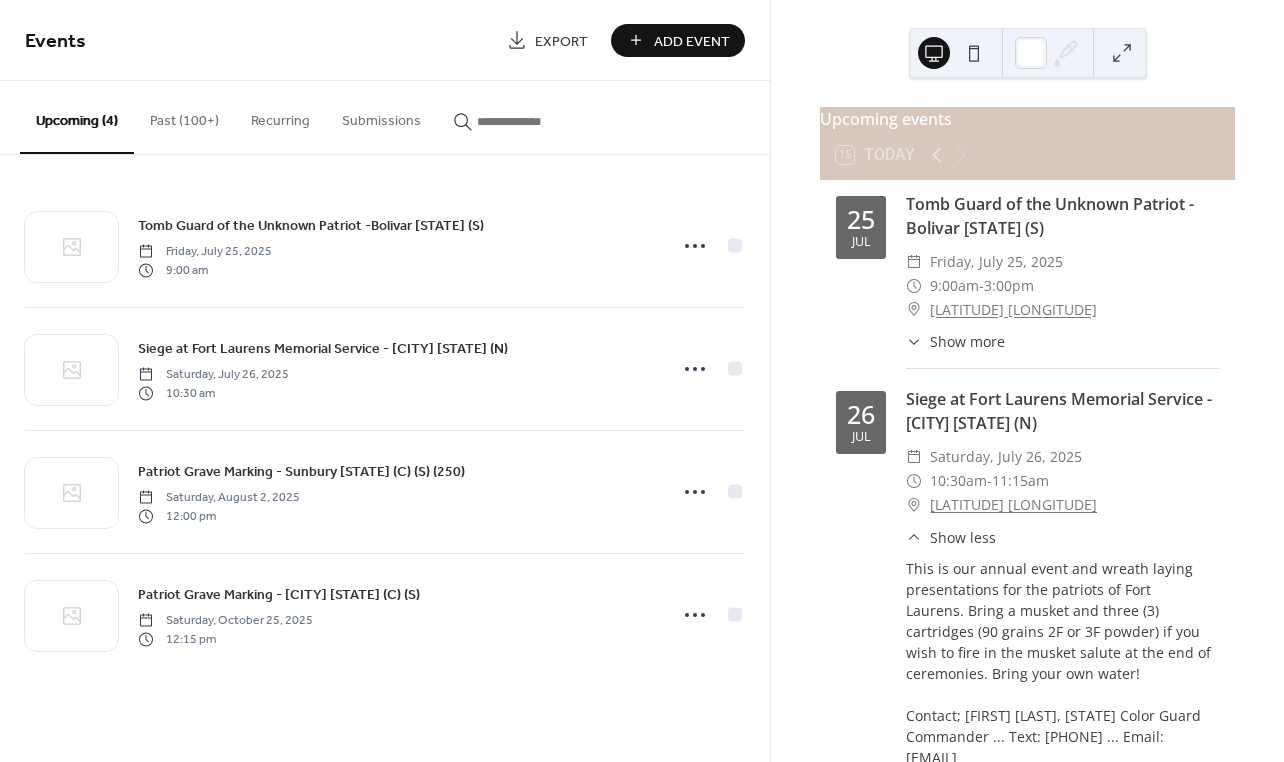 click on "Show less" at bounding box center (963, 537) 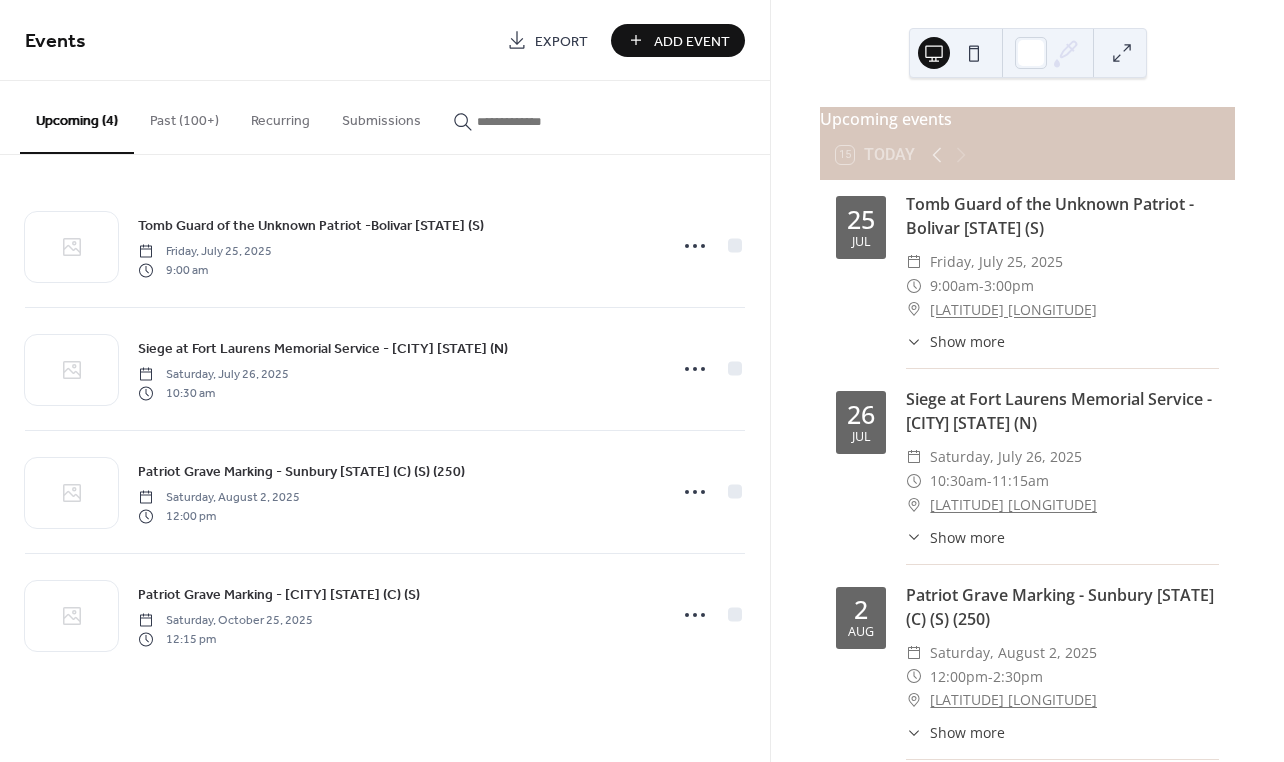 click on "40.63740 -81.45606" at bounding box center [1013, 505] 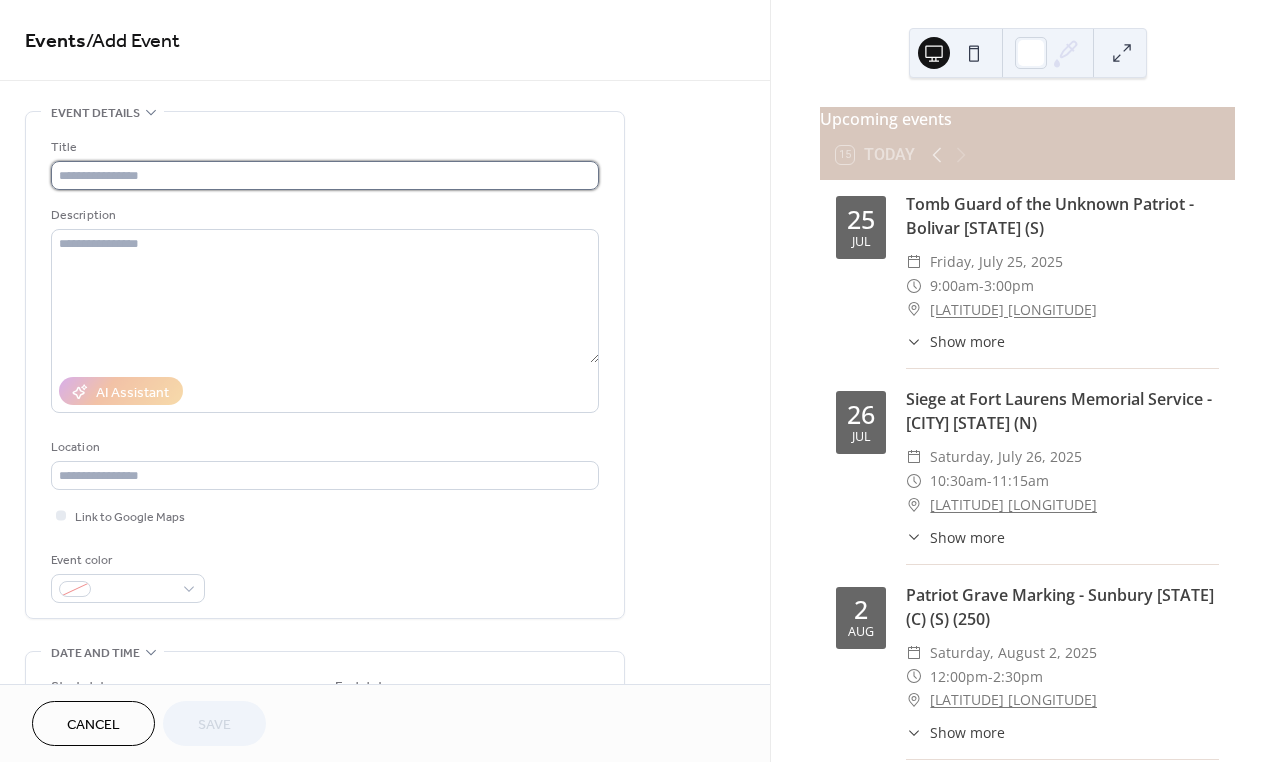 click at bounding box center (325, 175) 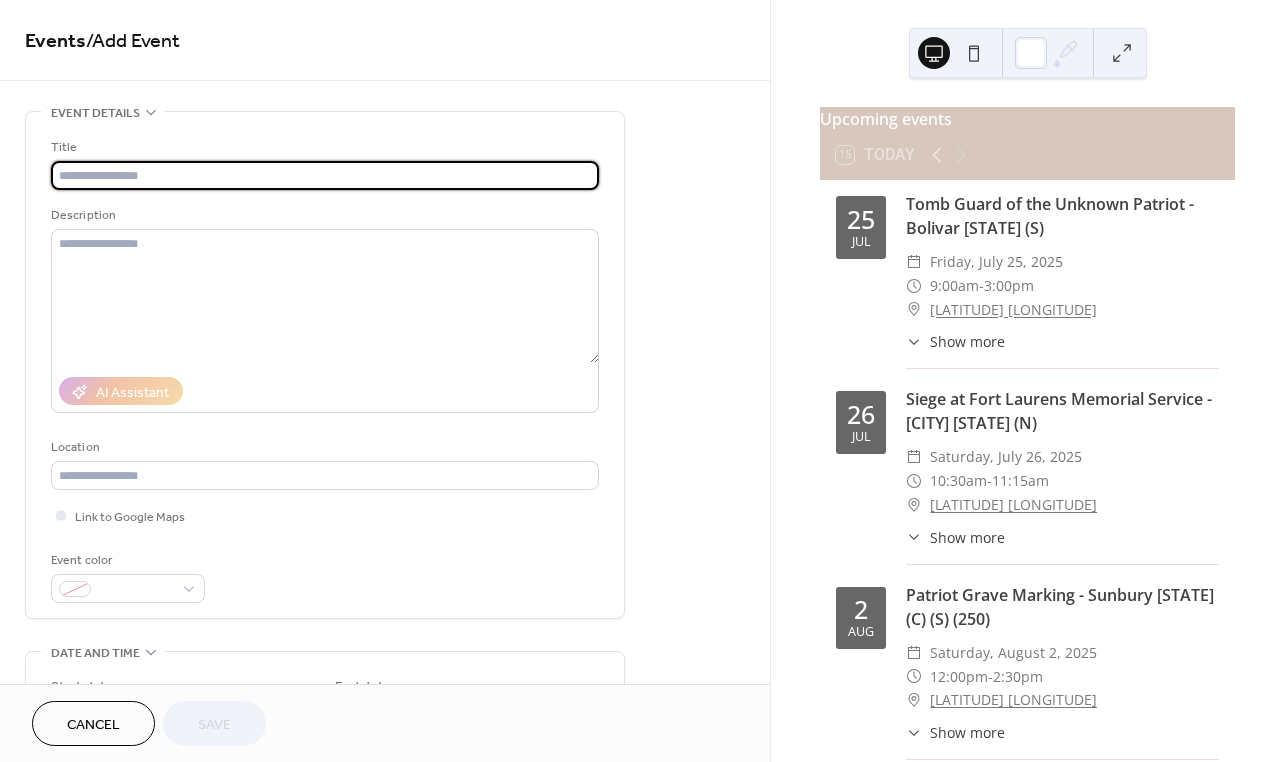 paste on "**********" 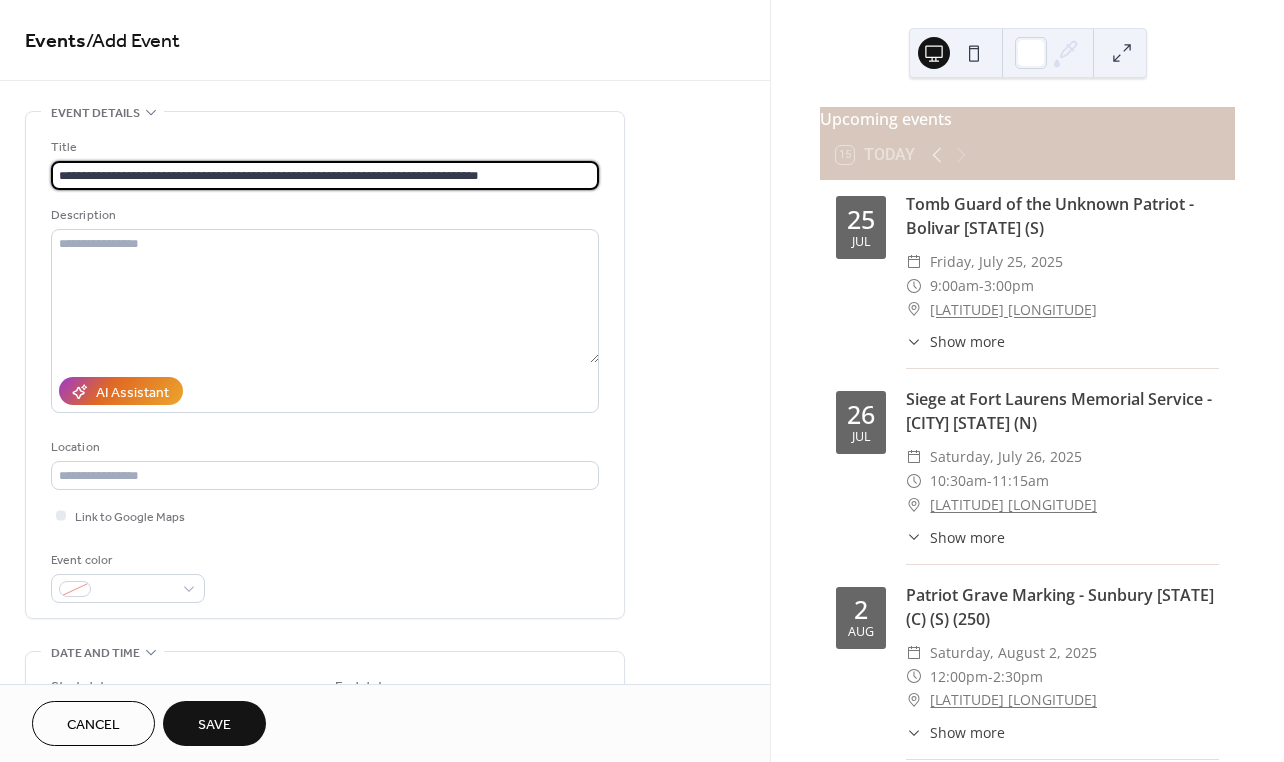 type on "**********" 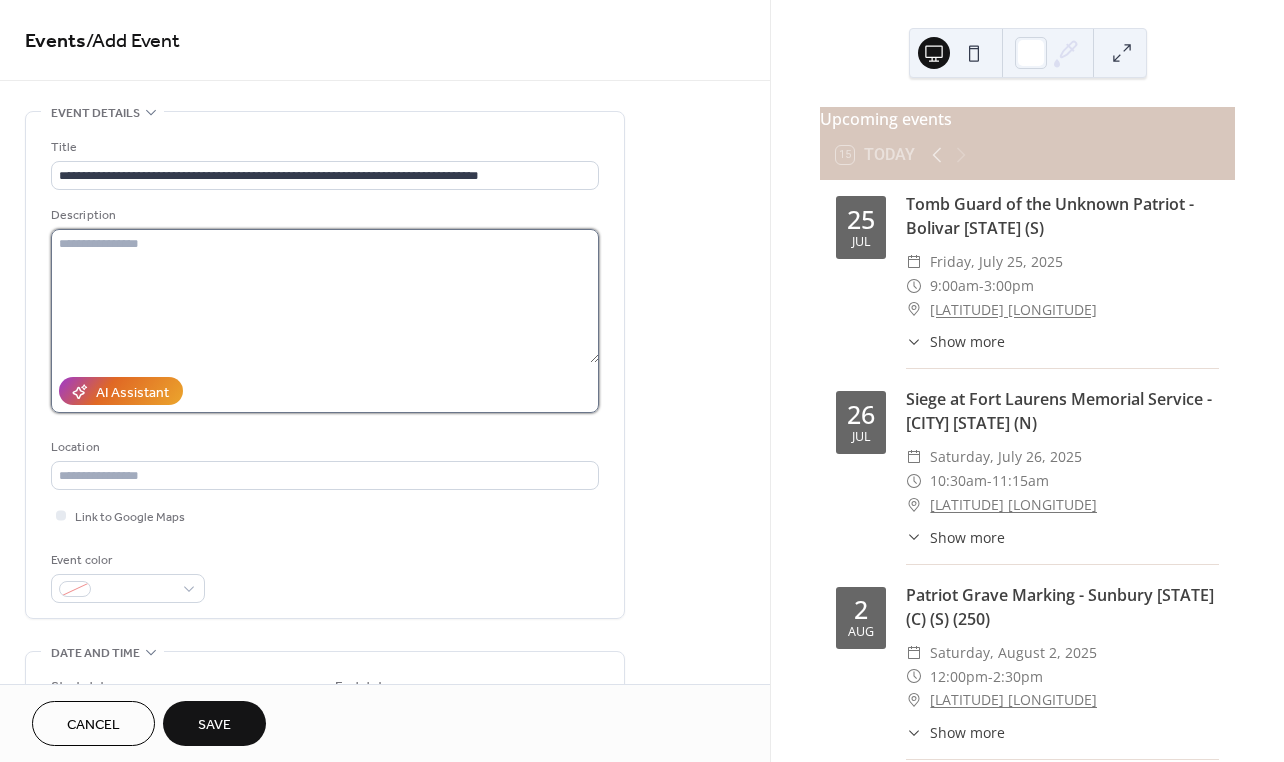 click at bounding box center (325, 296) 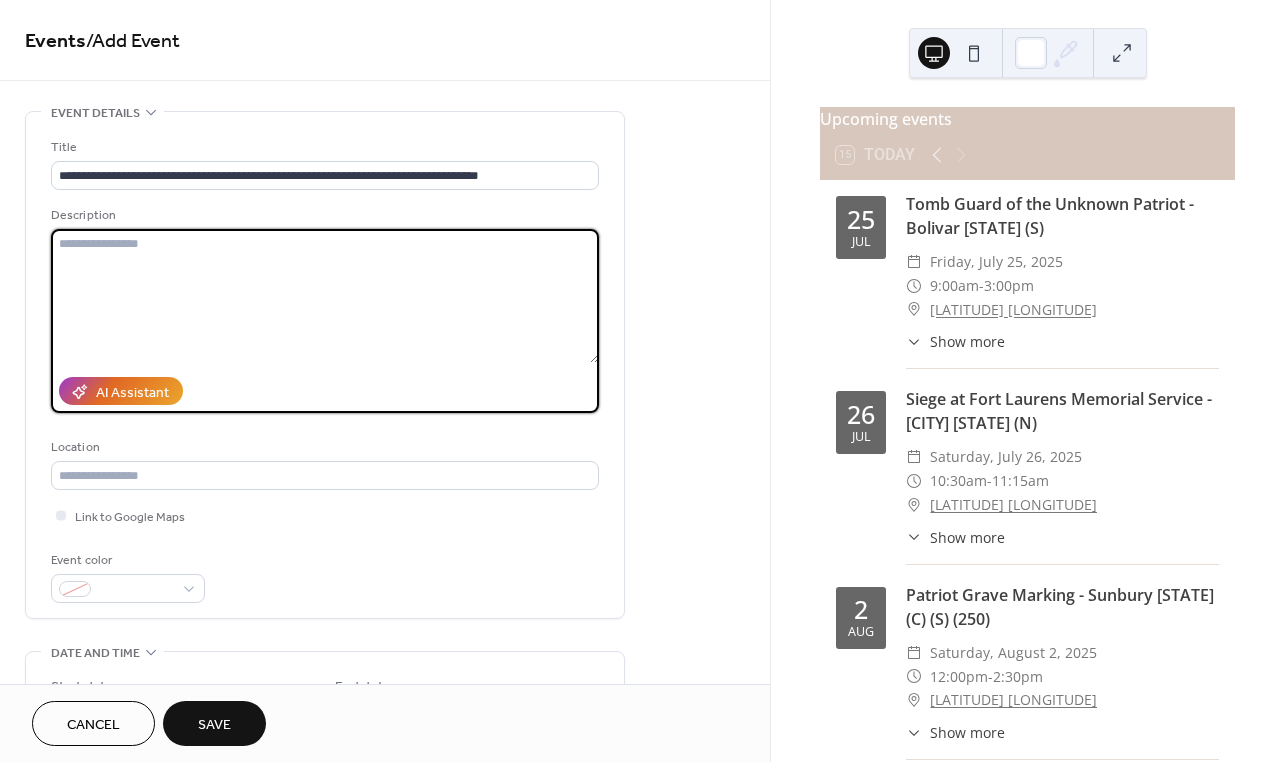 paste on "**********" 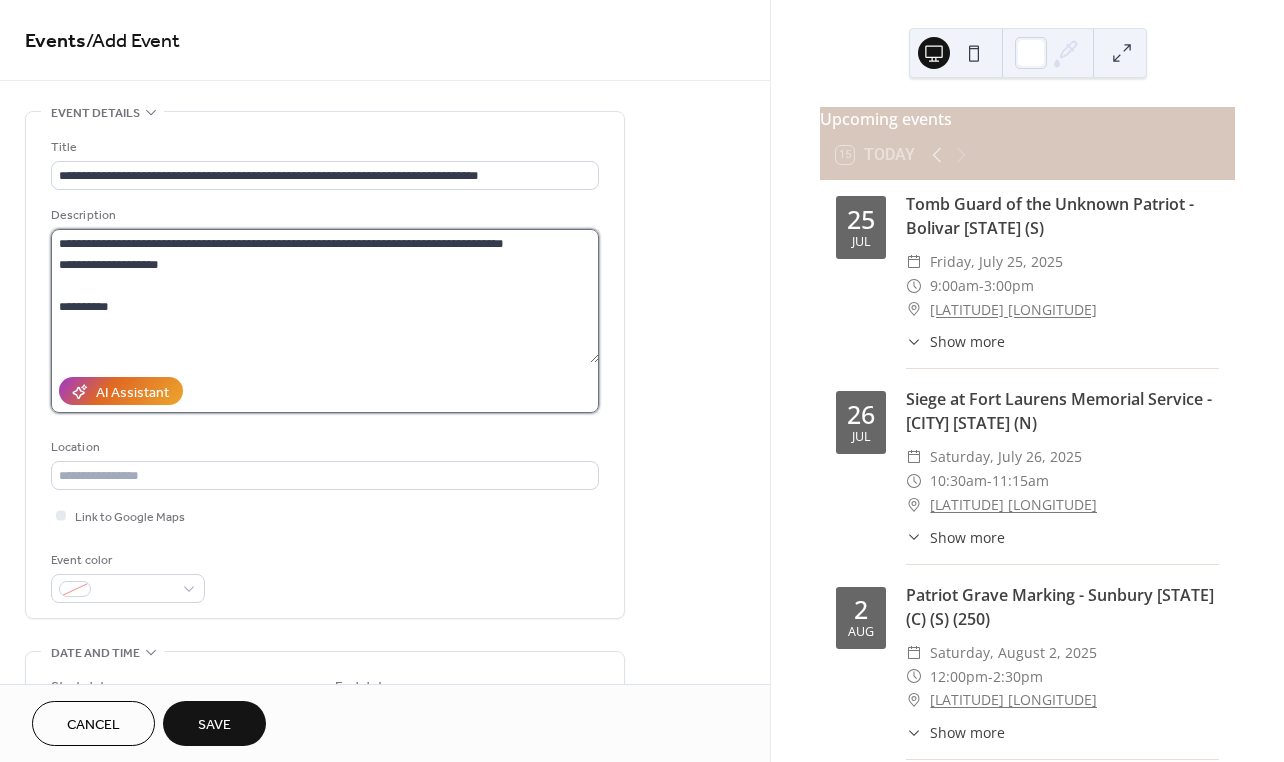 click on "**********" at bounding box center (325, 296) 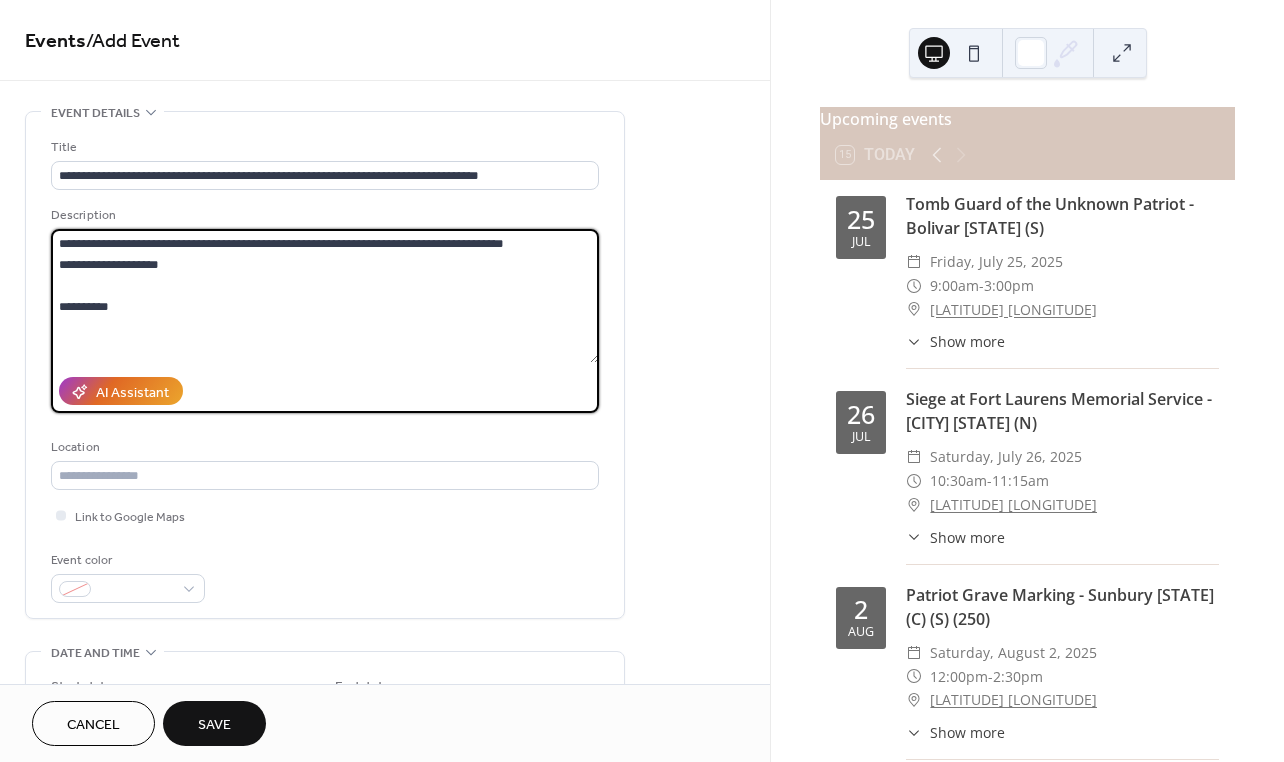 paste on "**********" 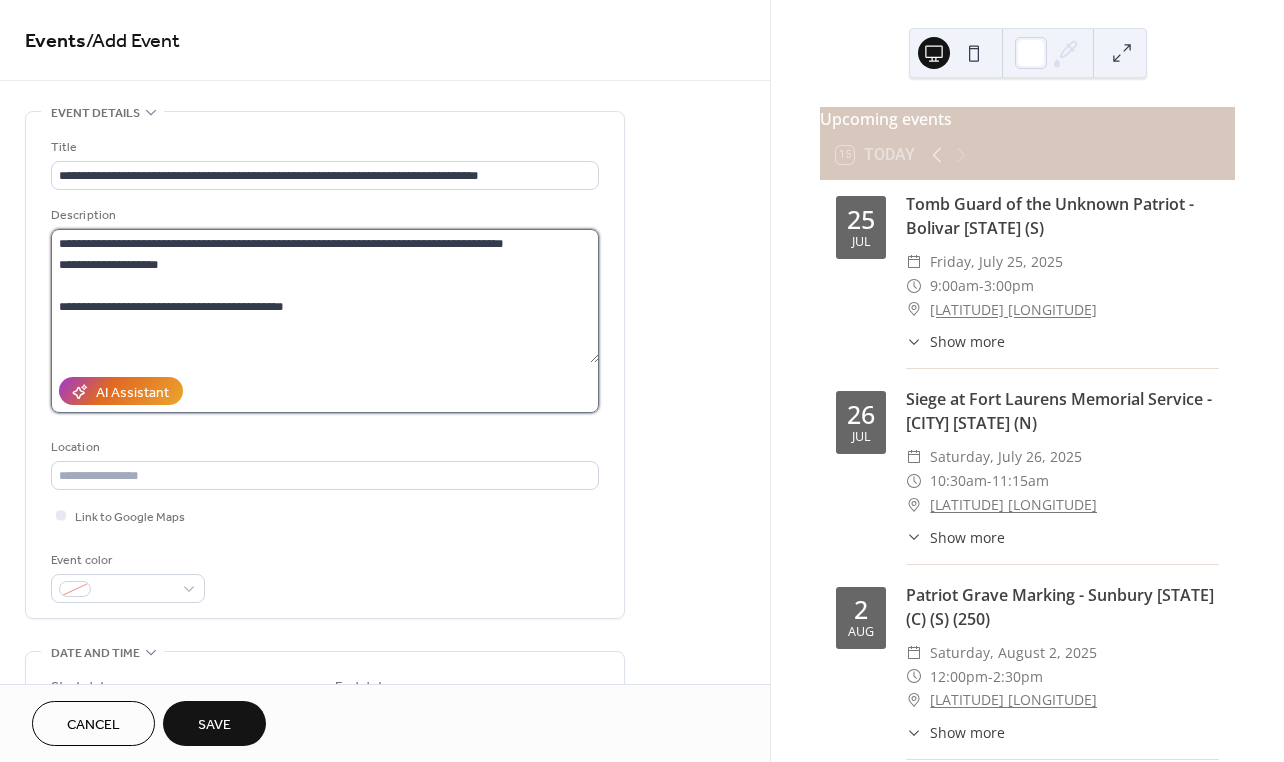 click on "**********" at bounding box center (325, 296) 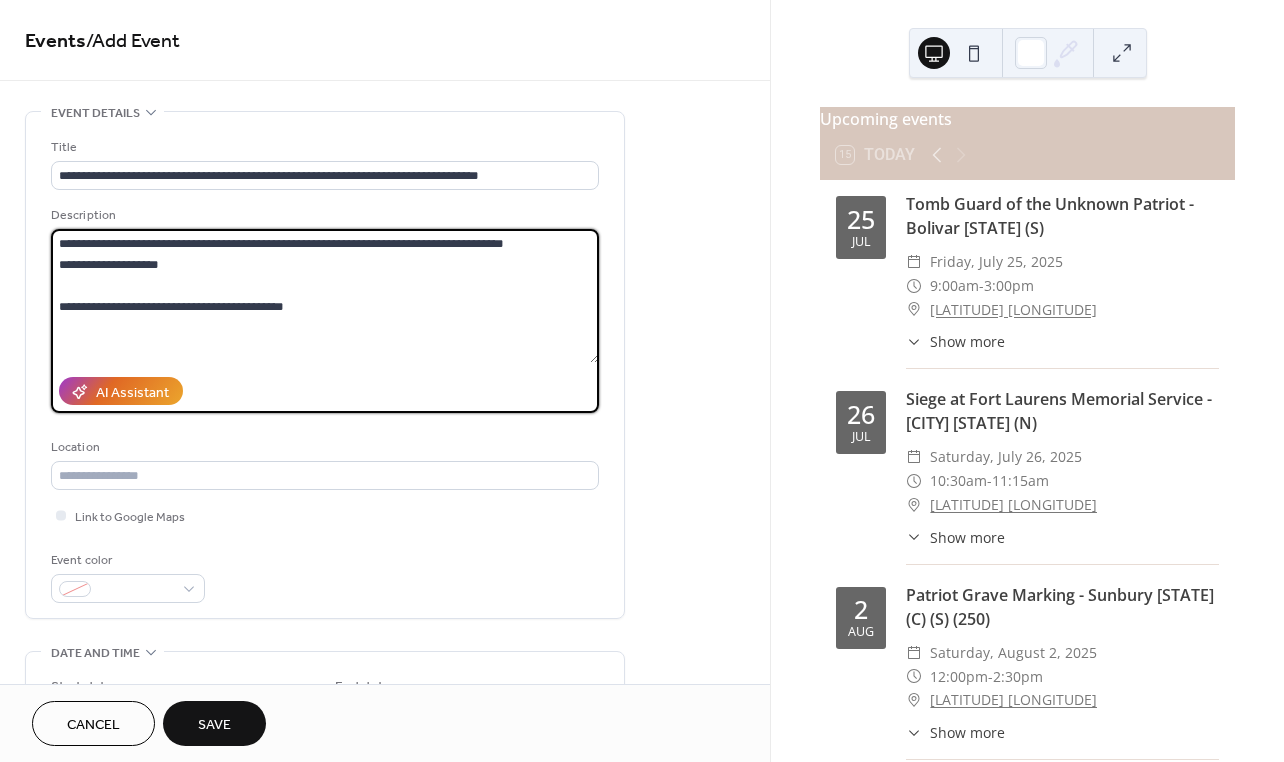 paste on "**********" 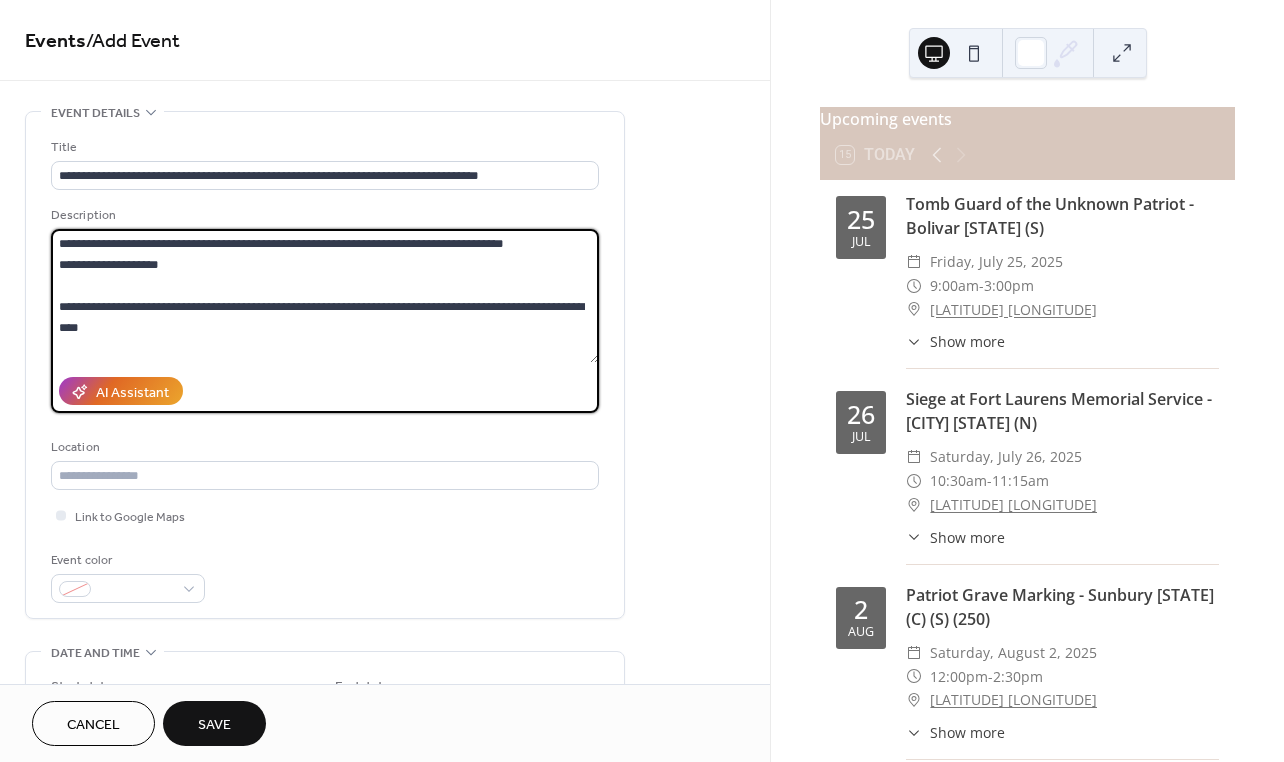 click on "**********" at bounding box center (325, 296) 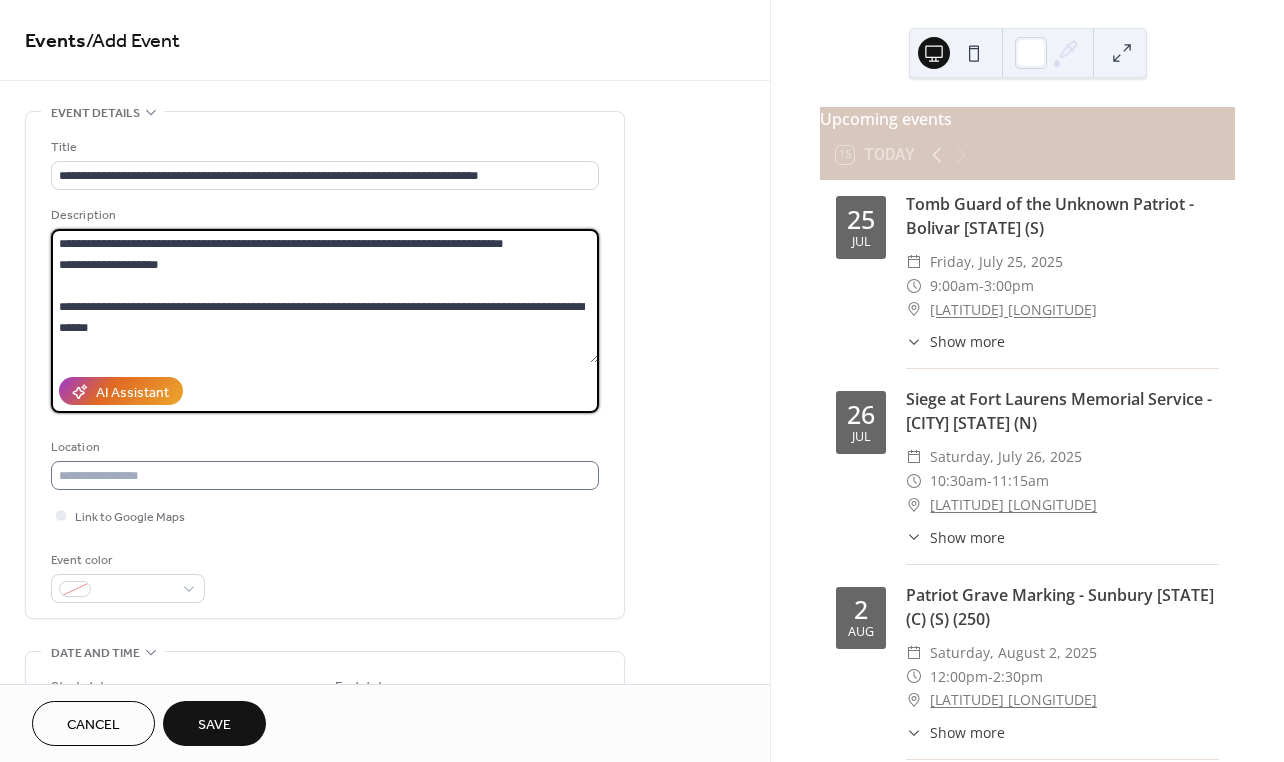 type on "**********" 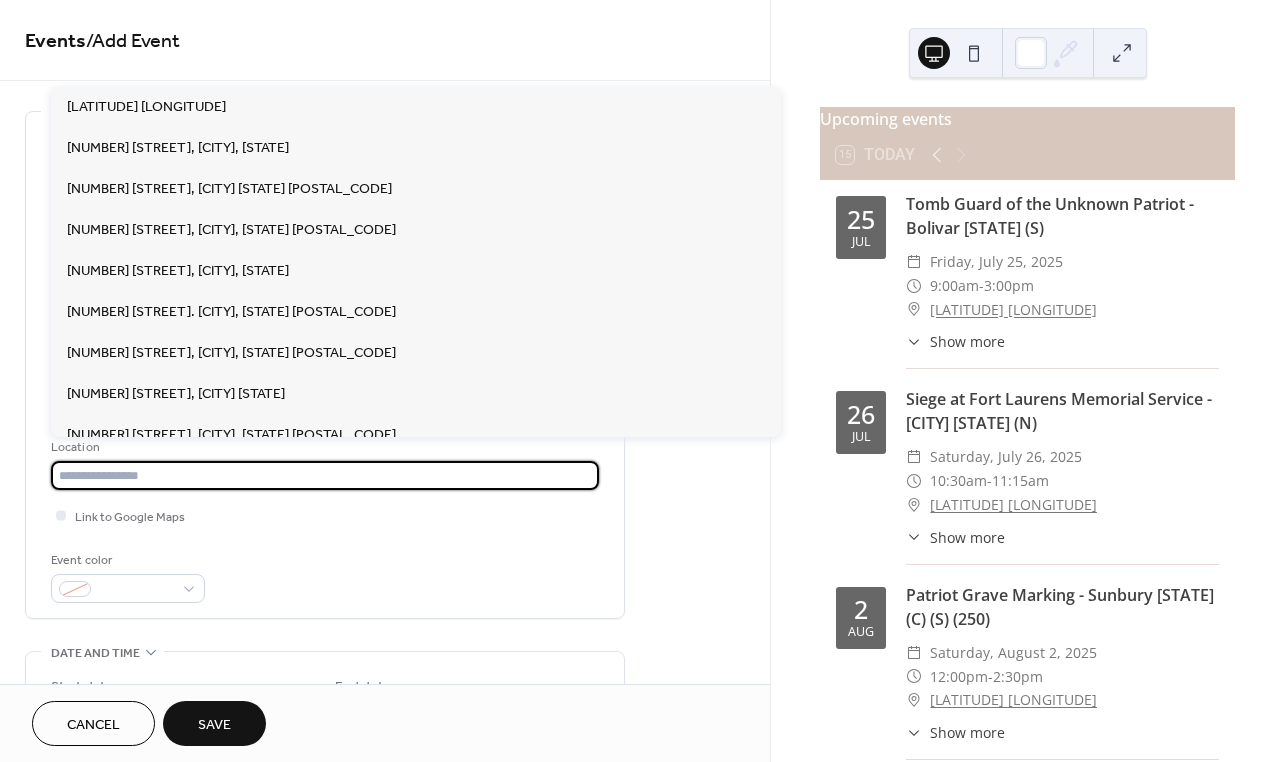click at bounding box center [325, 475] 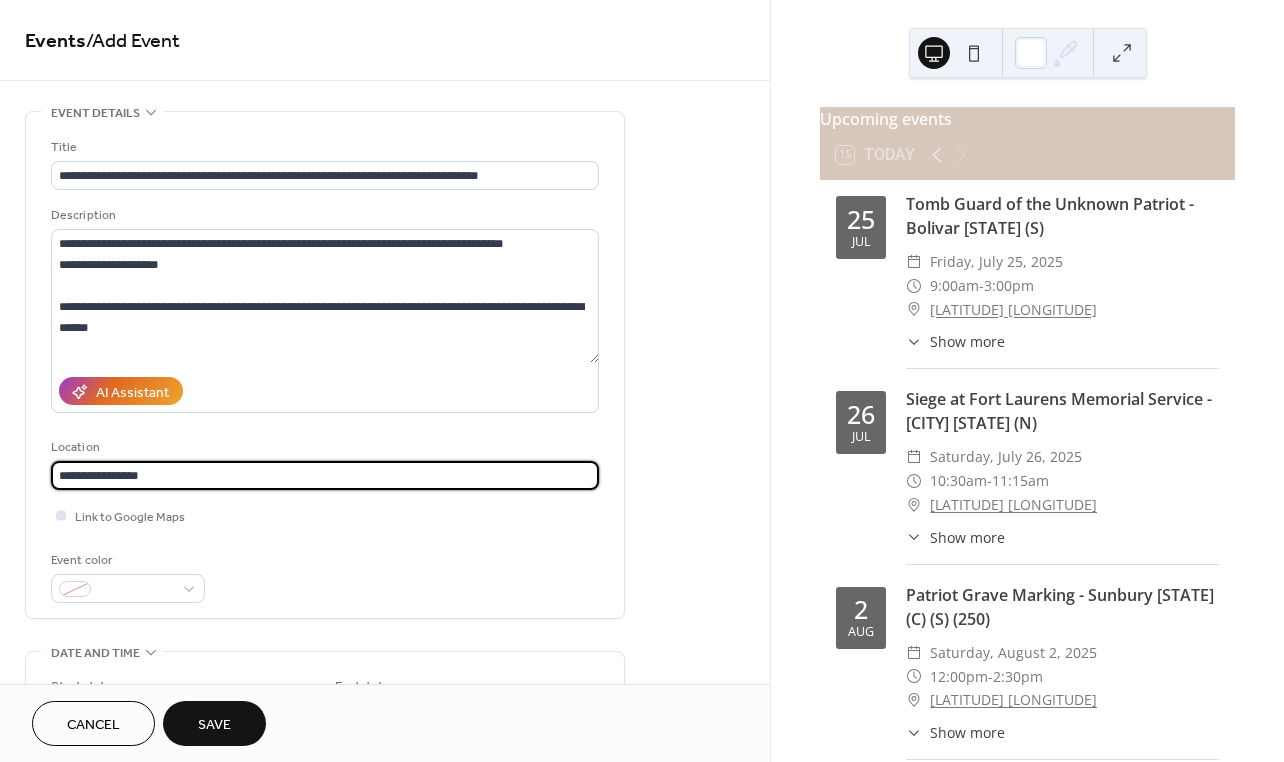 type on "**********" 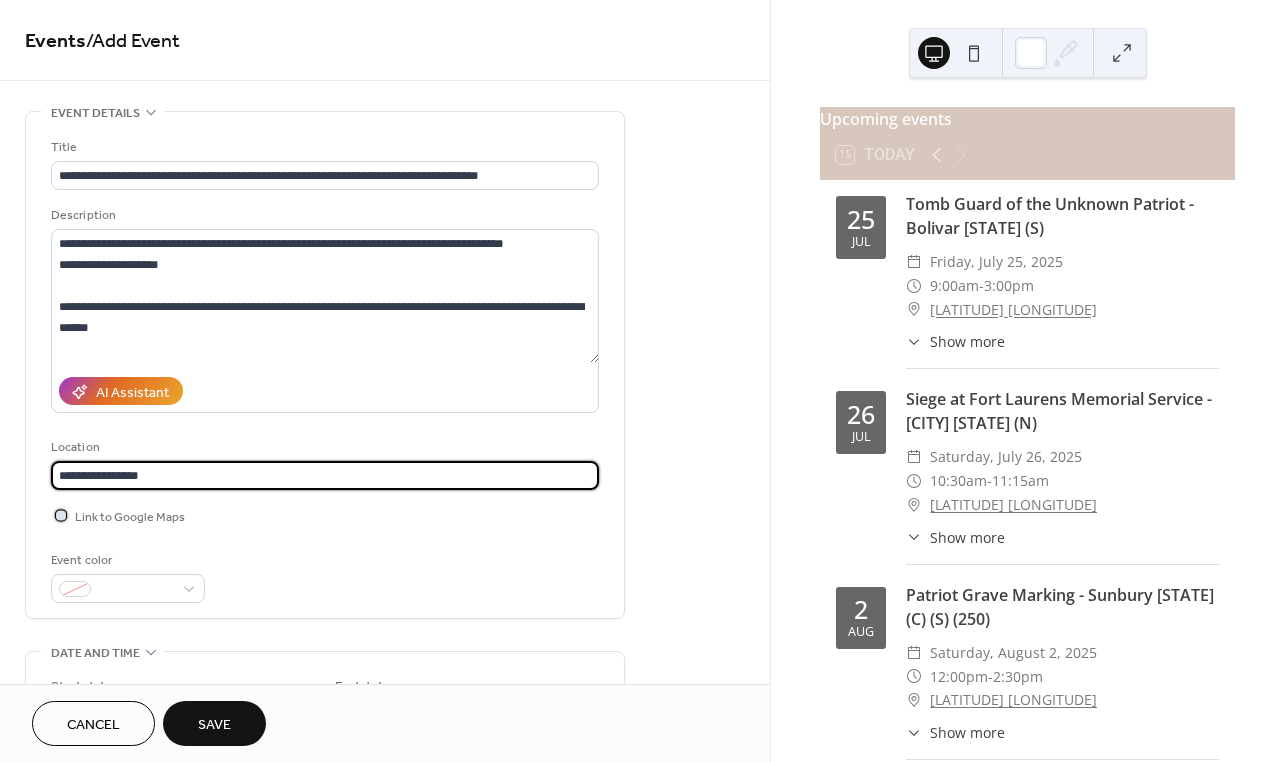 click at bounding box center [61, 515] 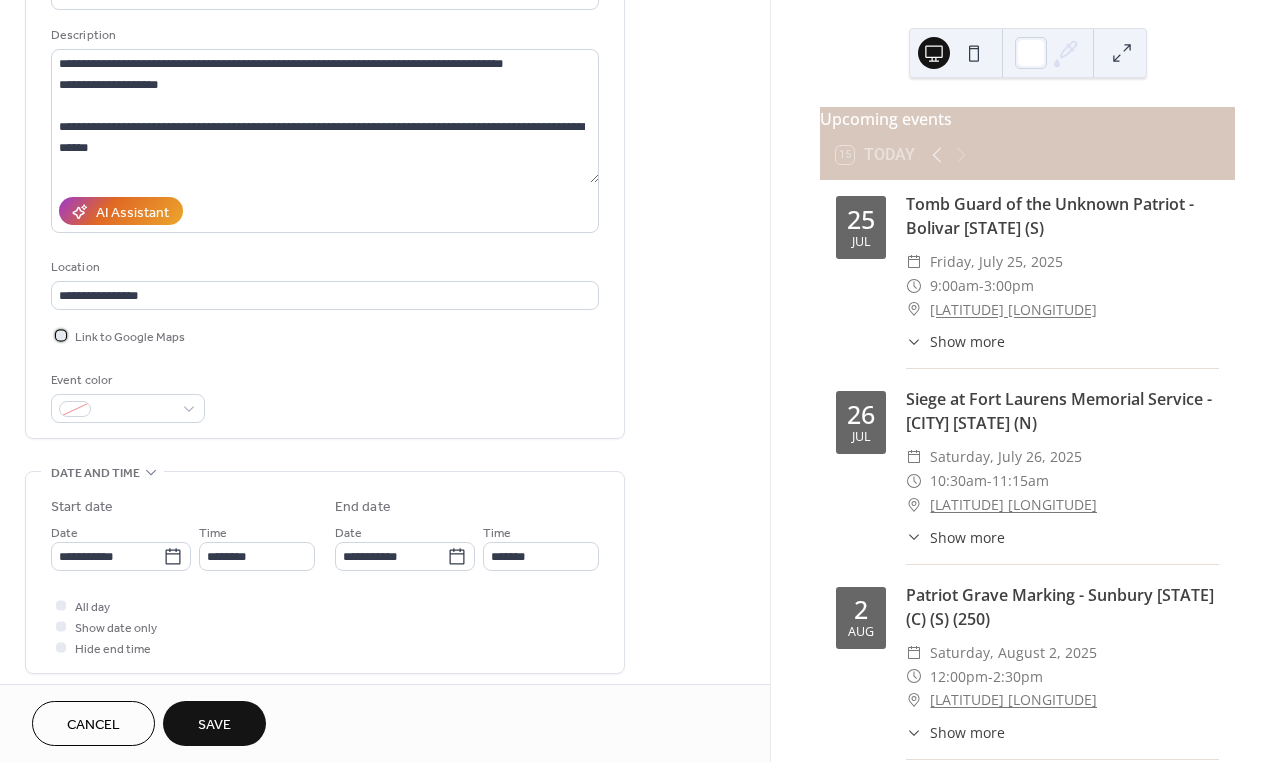 scroll, scrollTop: 200, scrollLeft: 0, axis: vertical 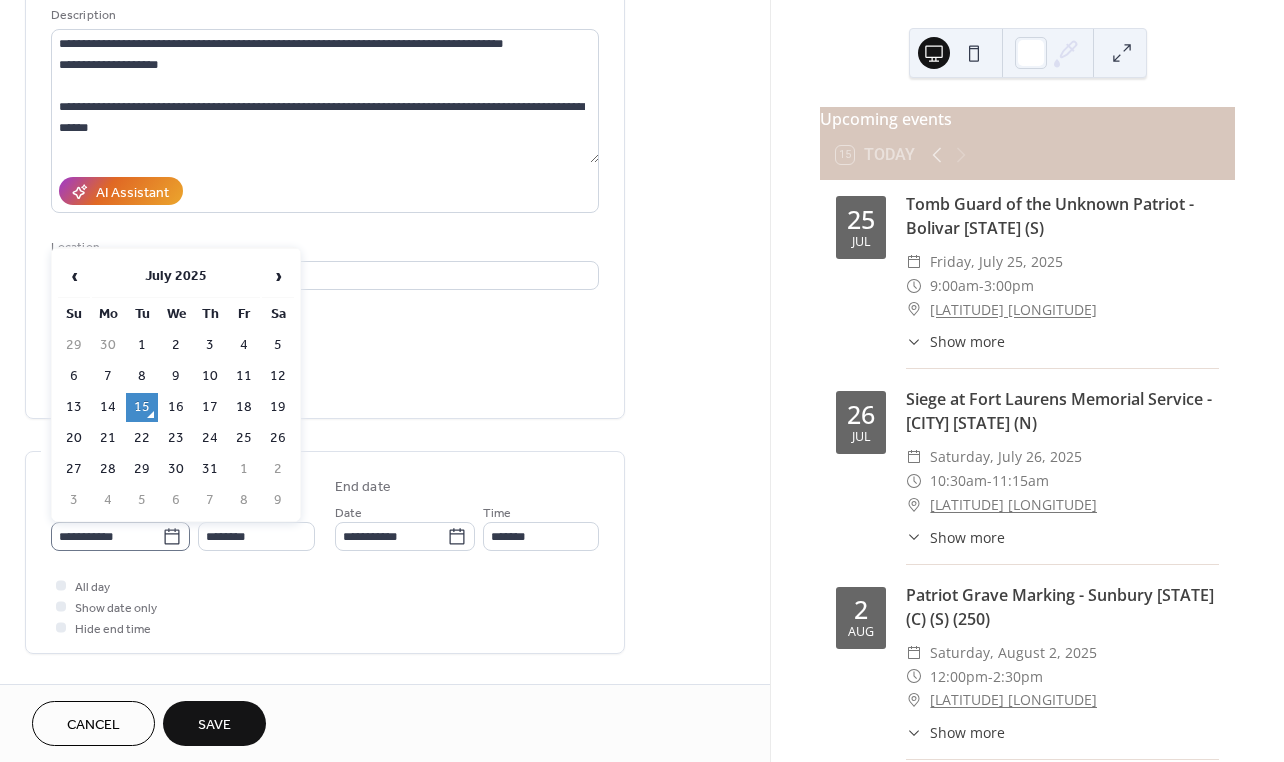 click 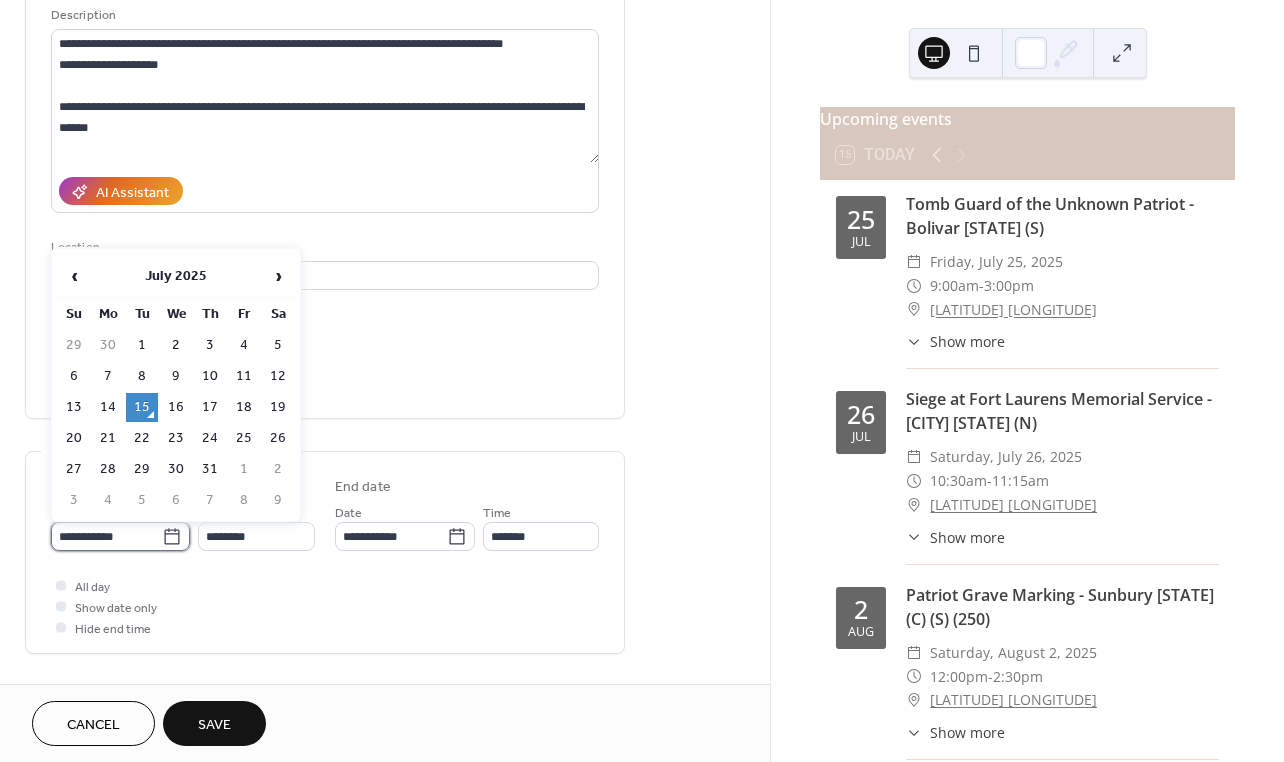 click on "**********" at bounding box center [106, 536] 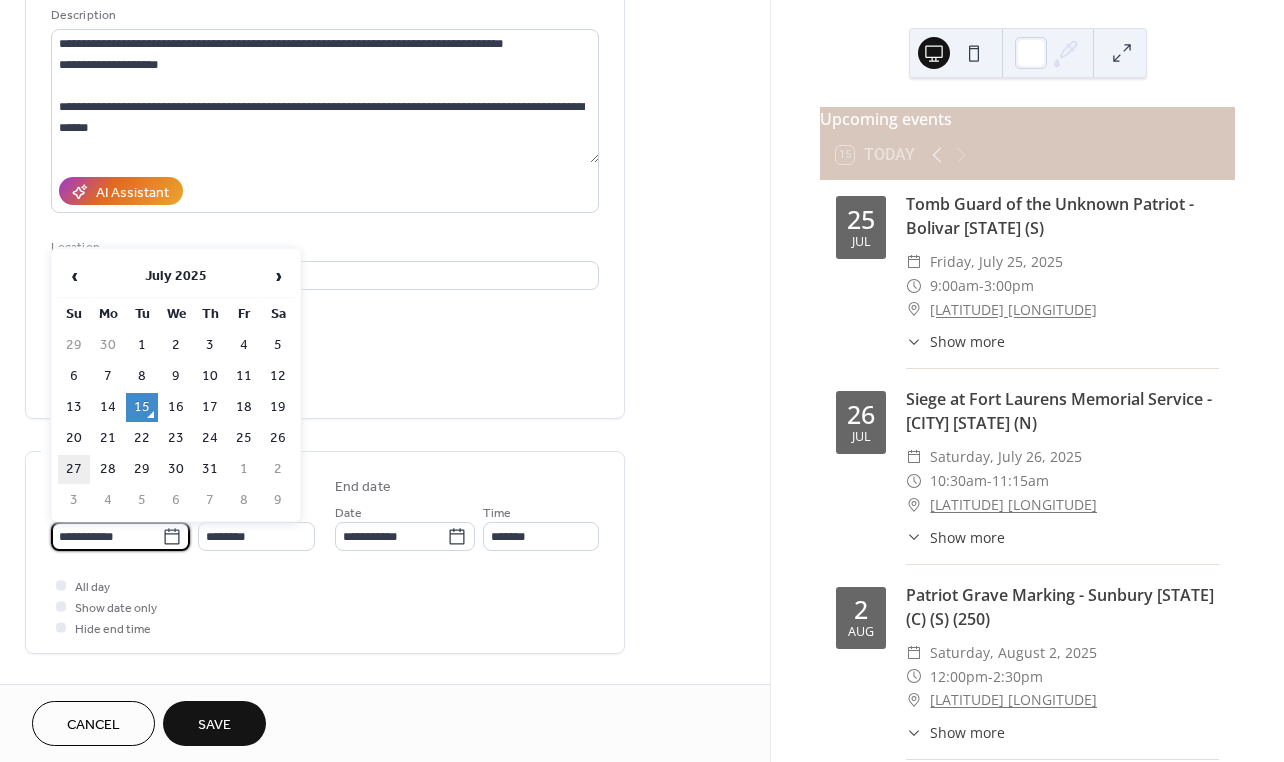 click on "27" at bounding box center [74, 469] 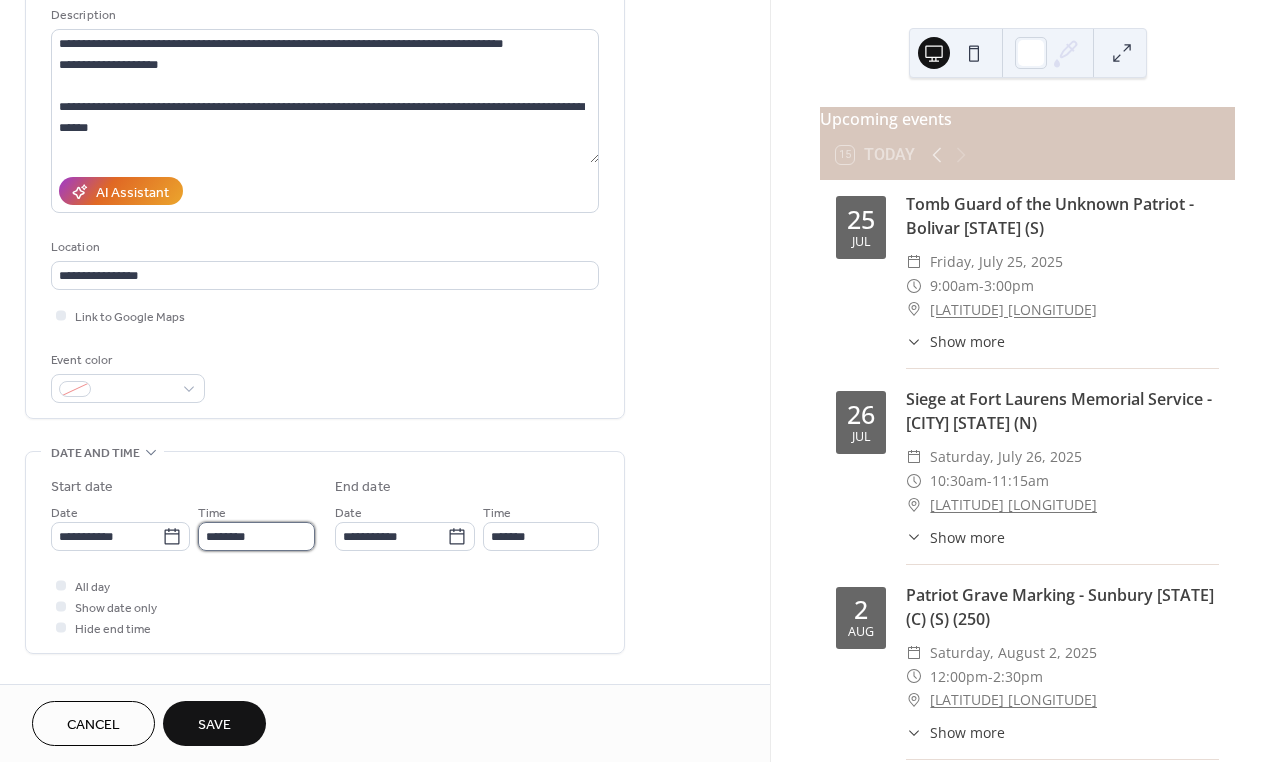 click on "********" at bounding box center (256, 536) 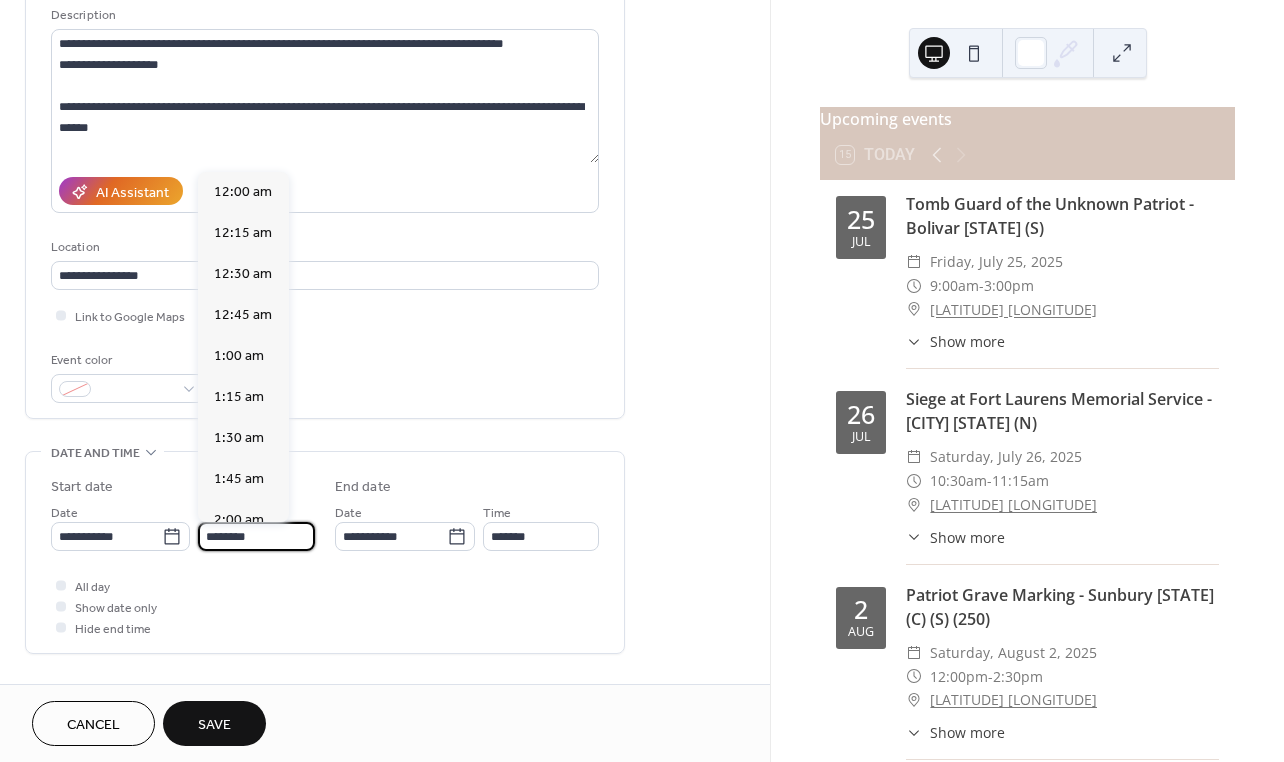 scroll, scrollTop: 1968, scrollLeft: 0, axis: vertical 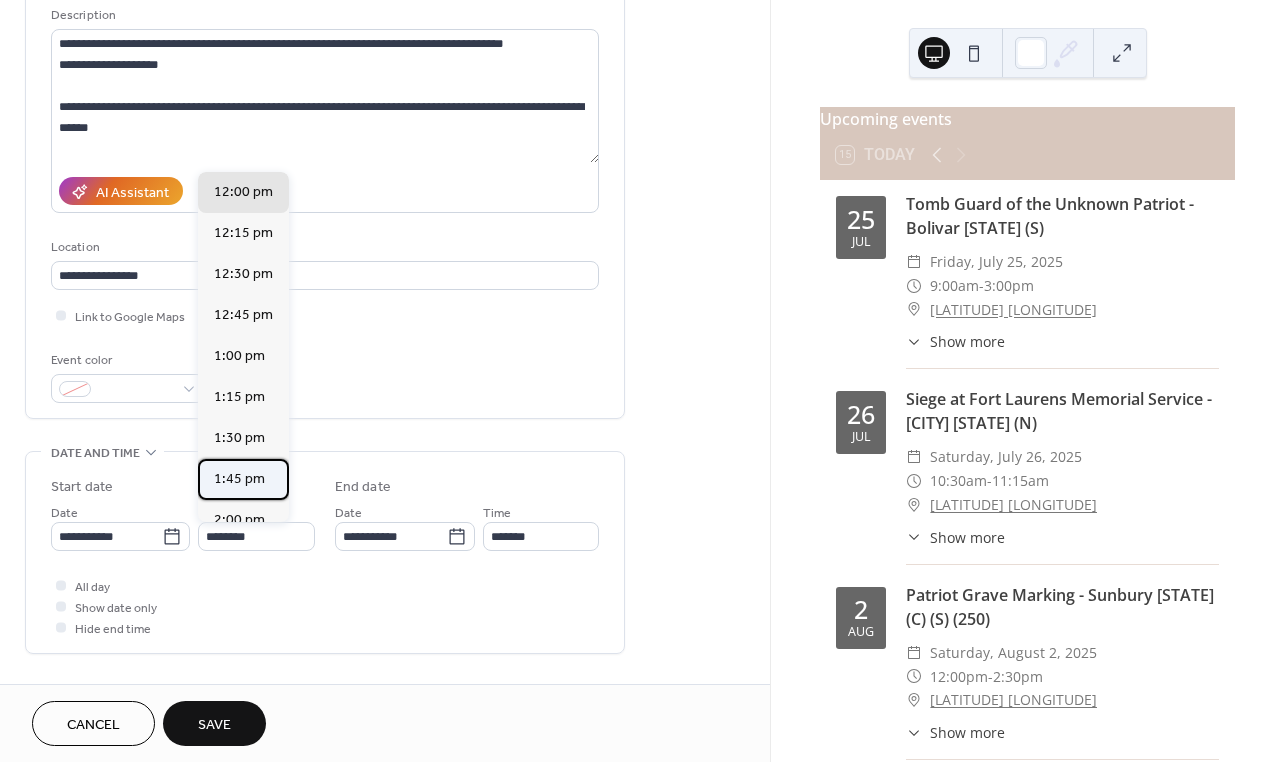 click on "1:45 pm" at bounding box center (239, 479) 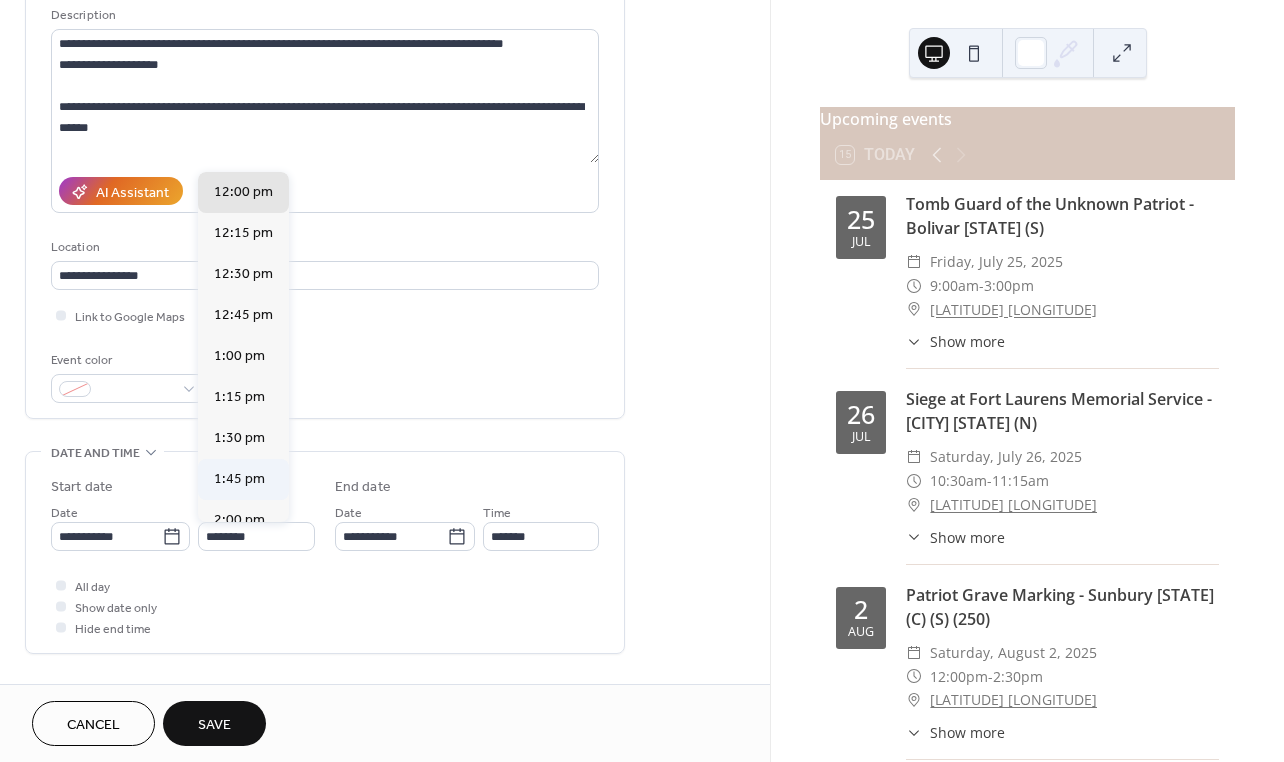 type on "*******" 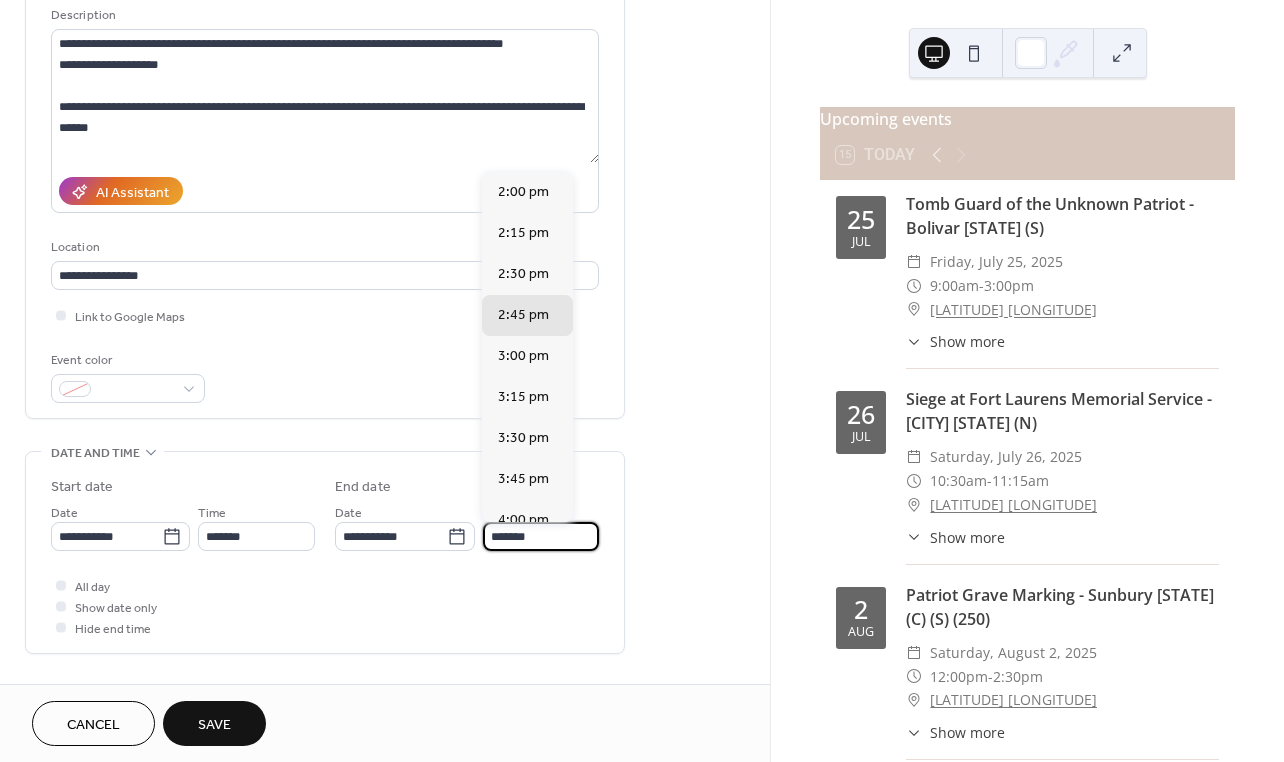 click on "*******" at bounding box center [541, 536] 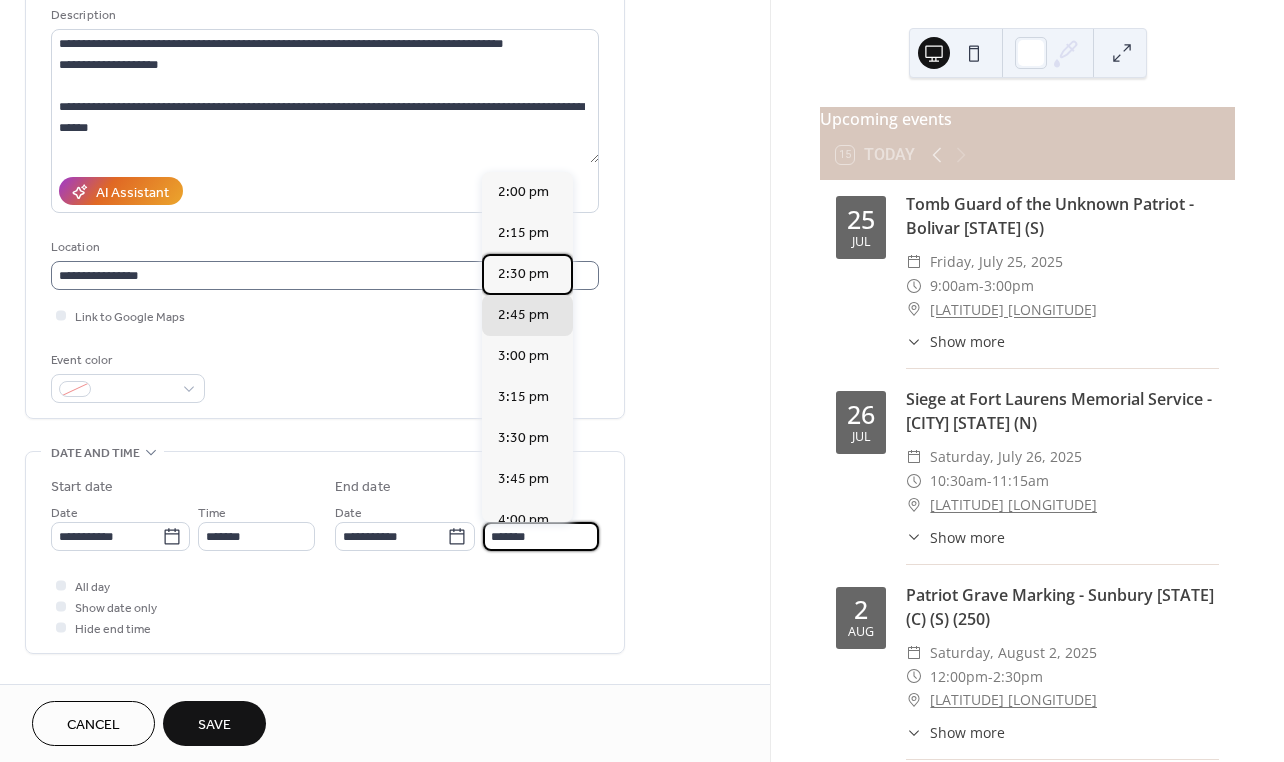 click on "2:30 pm" at bounding box center (523, 274) 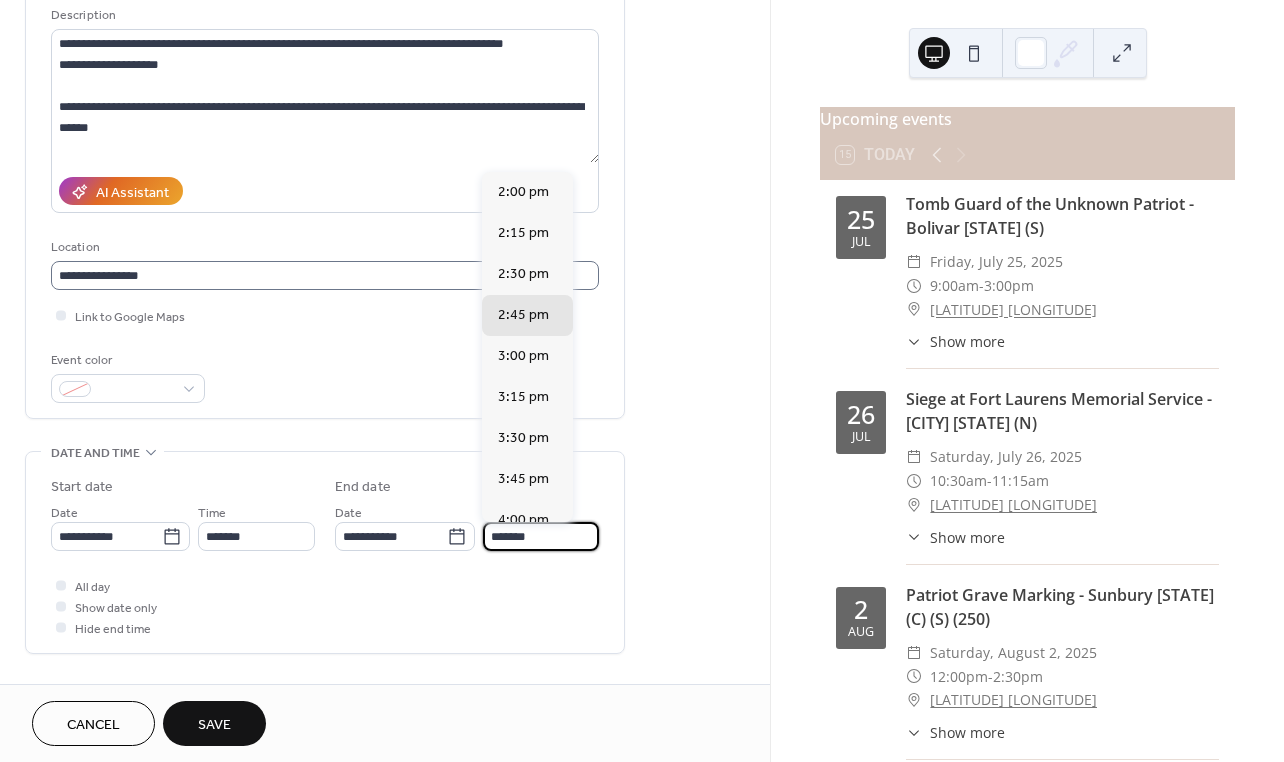 type on "*******" 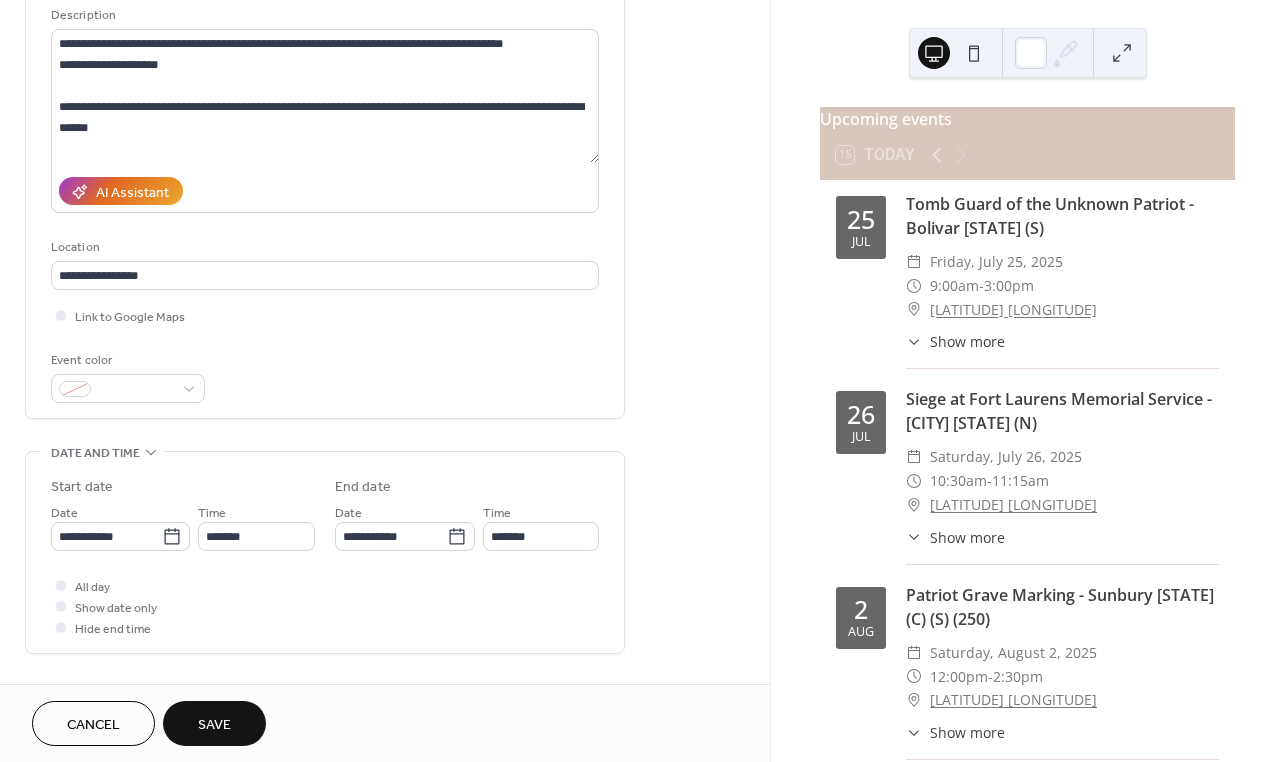 click on "Save" at bounding box center [214, 725] 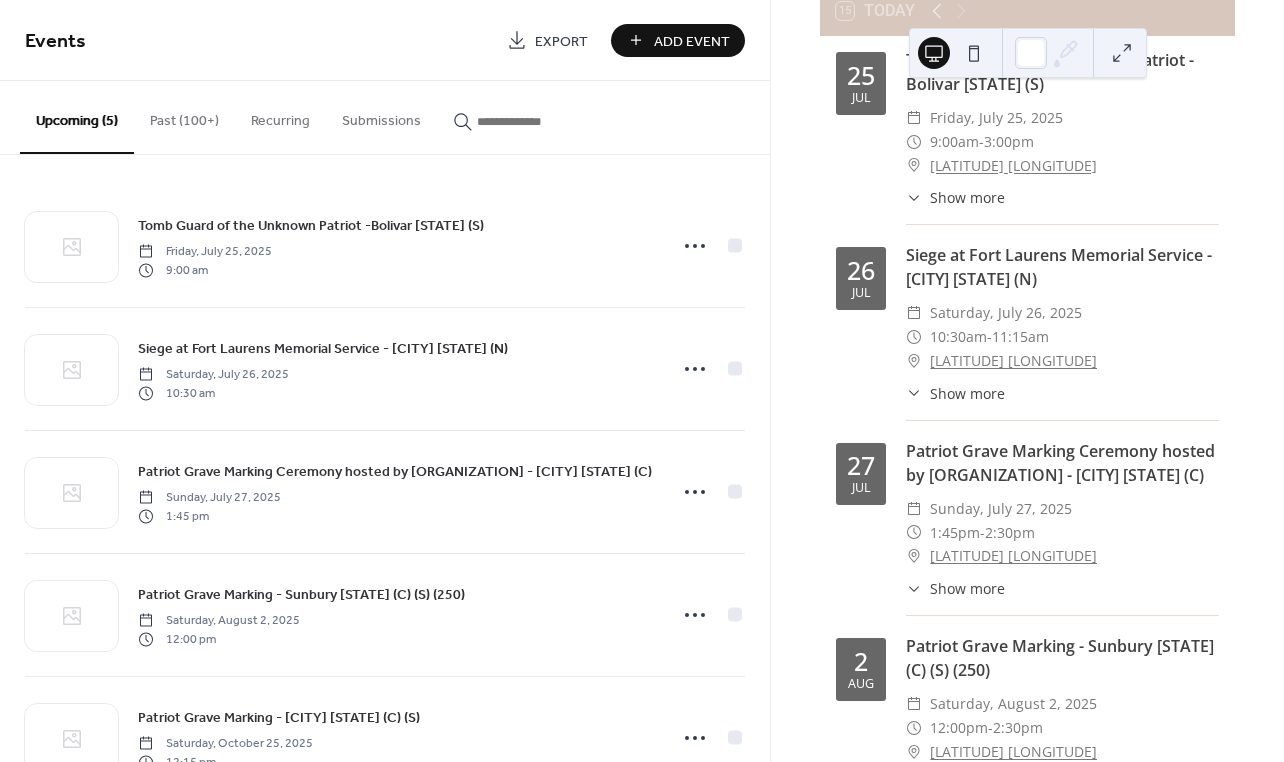 scroll, scrollTop: 200, scrollLeft: 0, axis: vertical 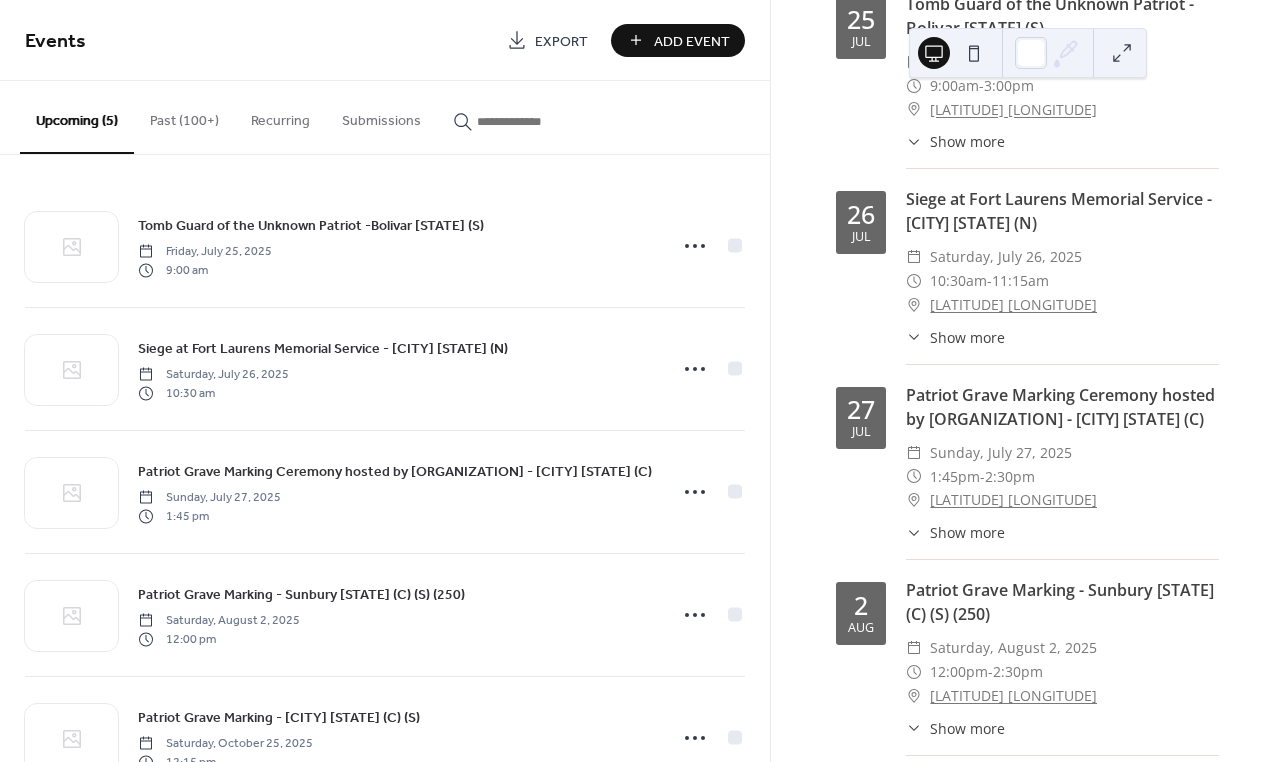 click on "40.7986 -81.6984" at bounding box center [1013, 500] 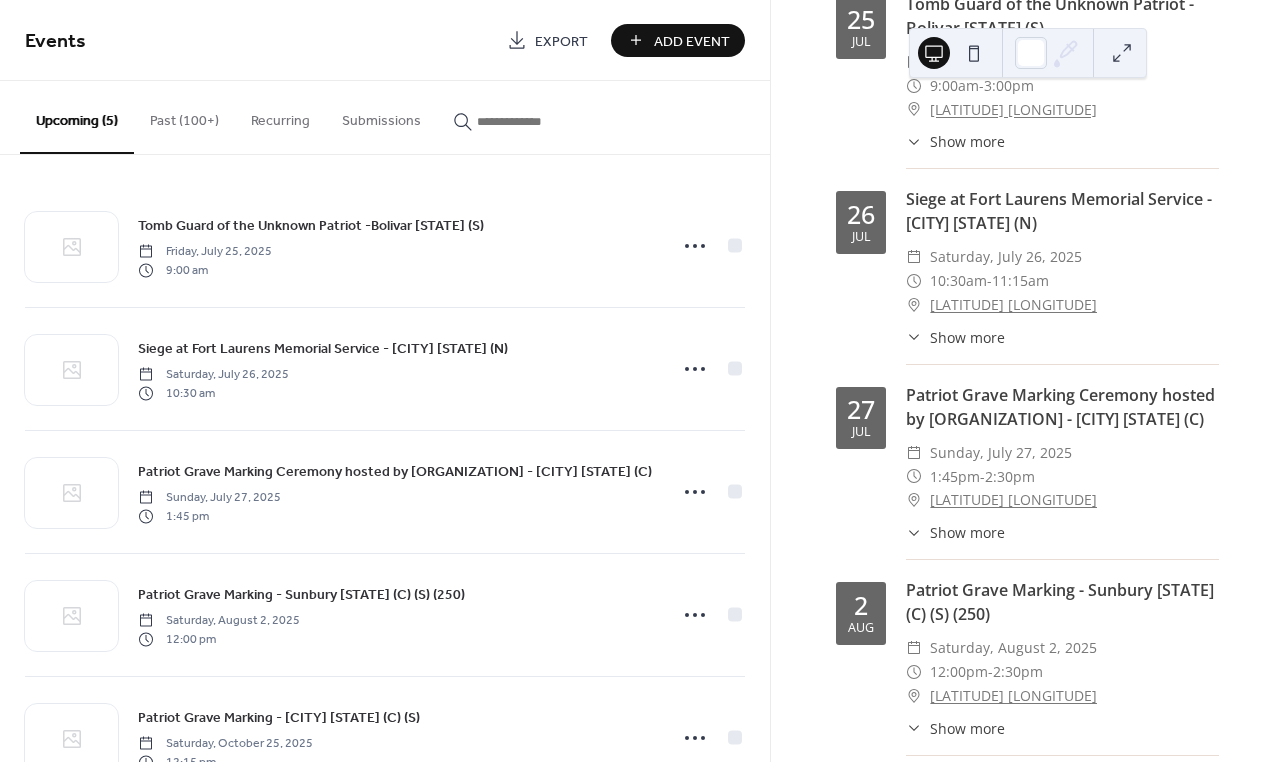 click on "Show more" at bounding box center [967, 532] 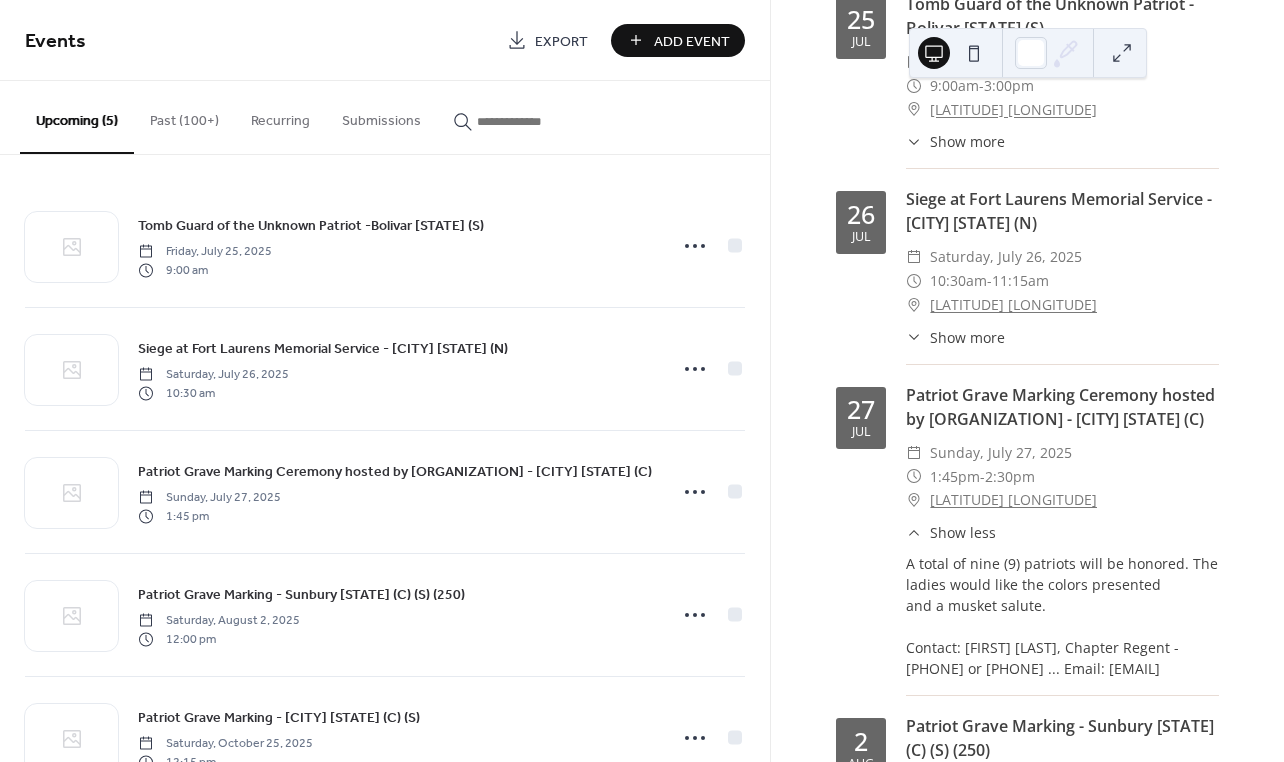 click on "Show less" at bounding box center (963, 532) 